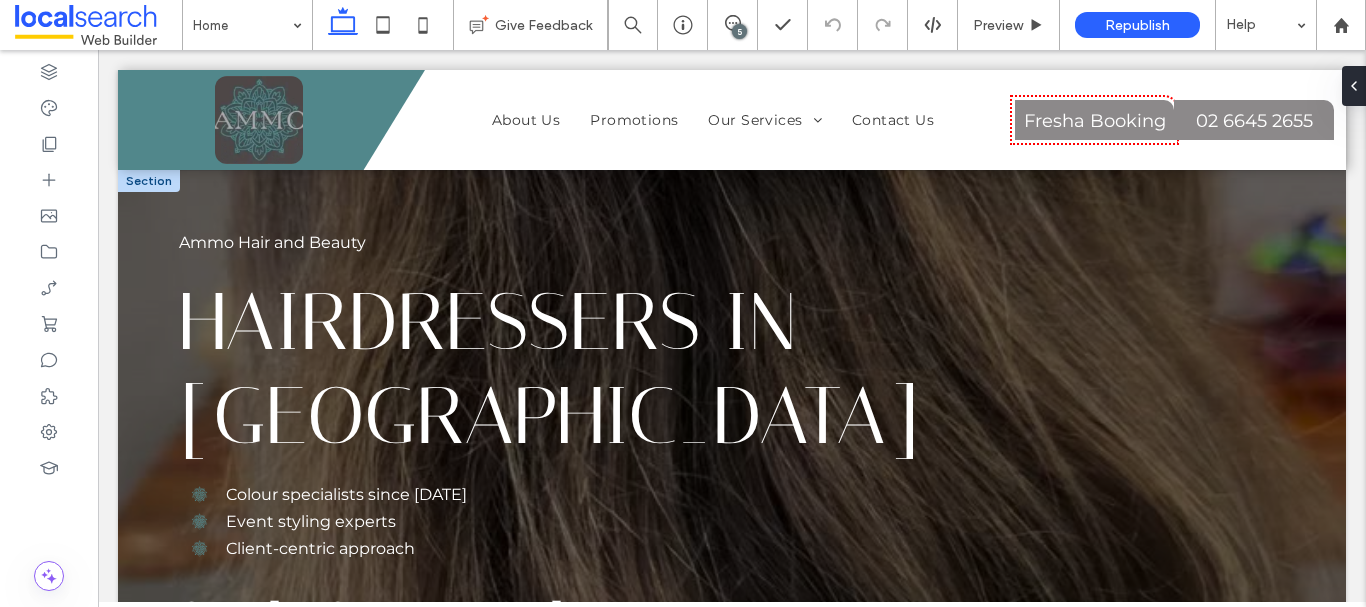 scroll, scrollTop: 0, scrollLeft: 0, axis: both 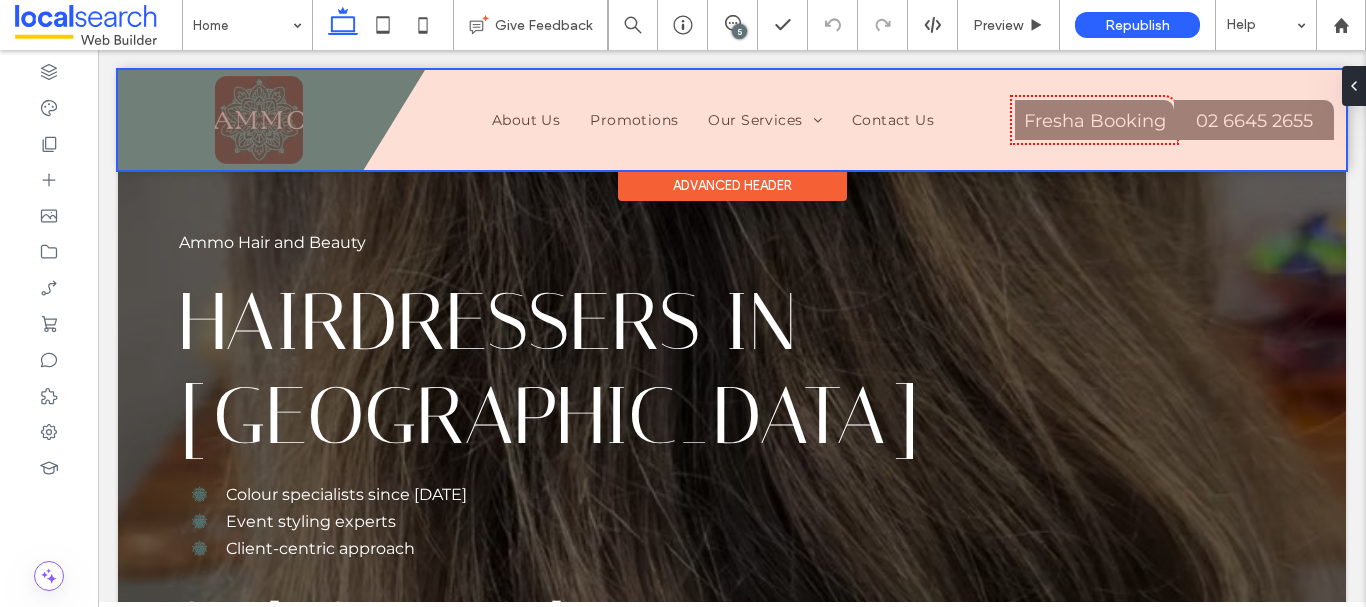 click at bounding box center [732, 120] 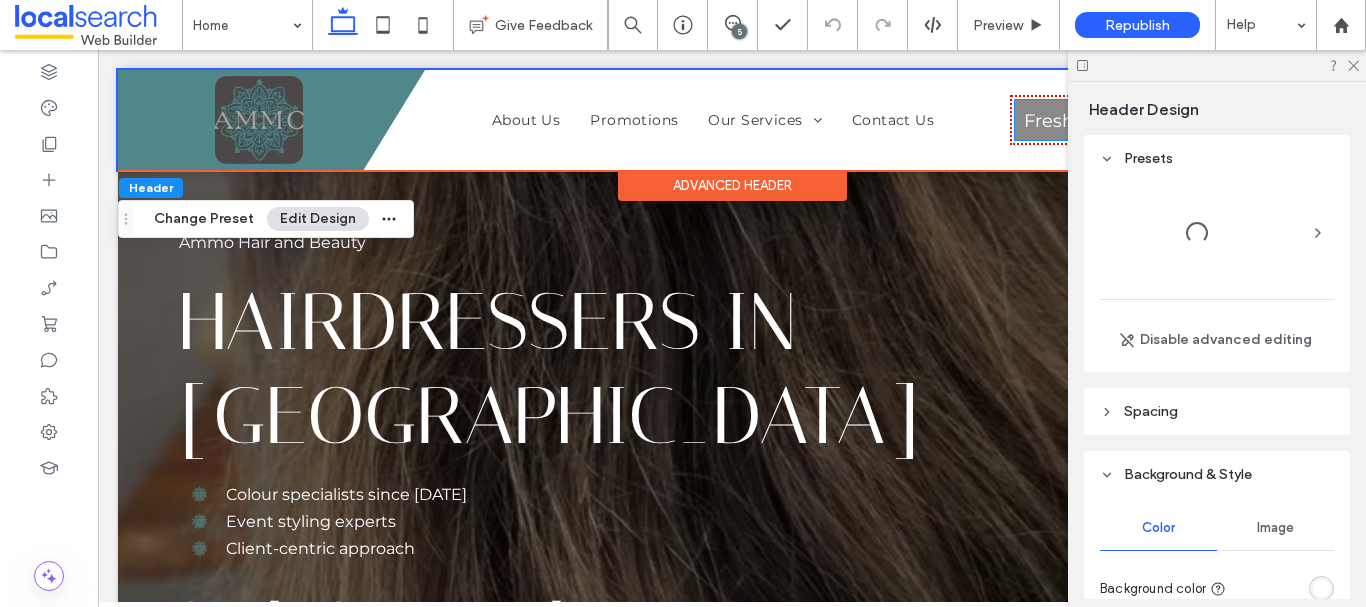 click on "Fresha Booking" at bounding box center (1095, 121) 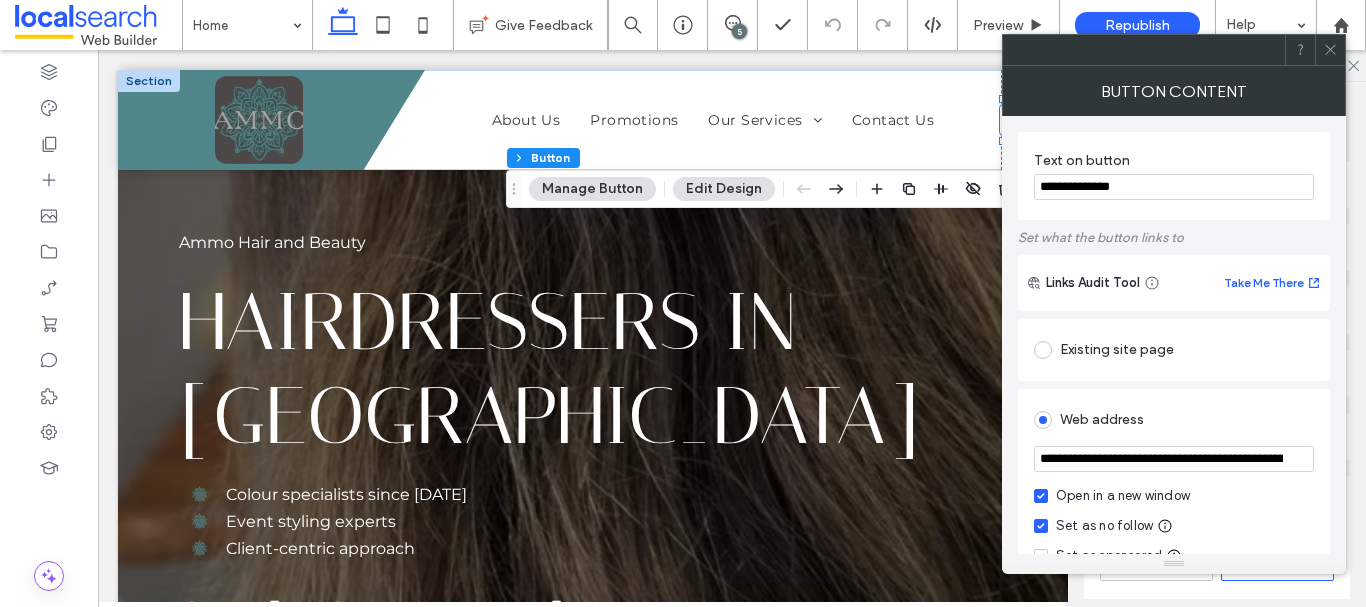 click 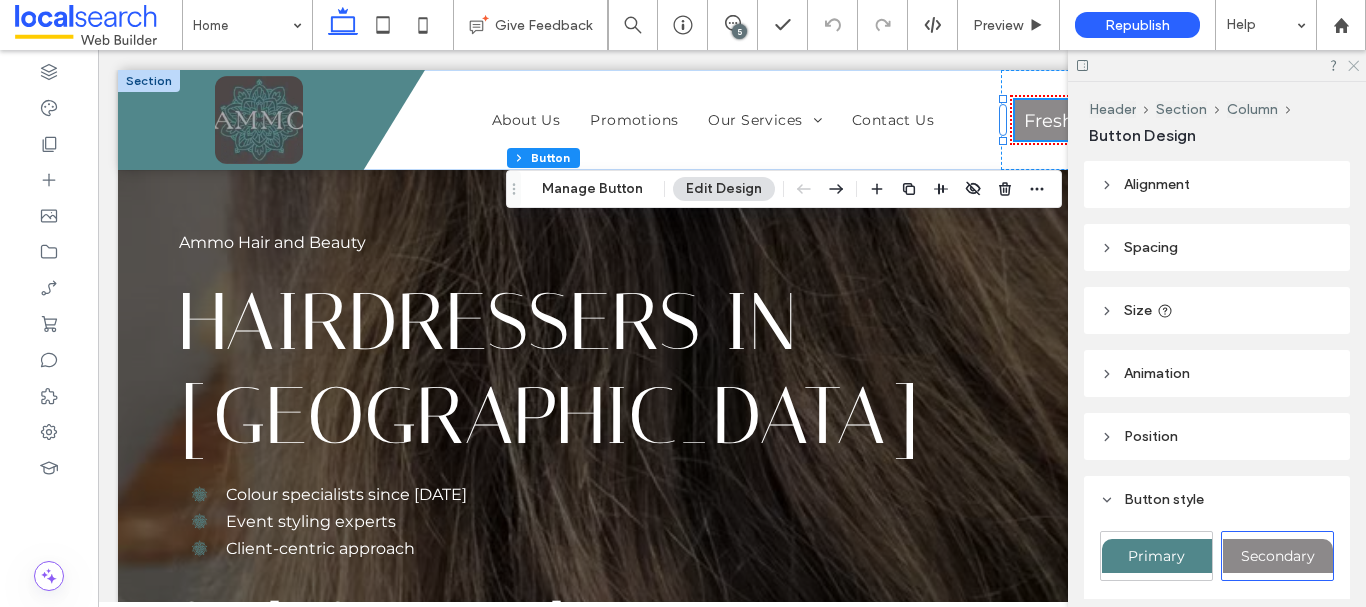 click 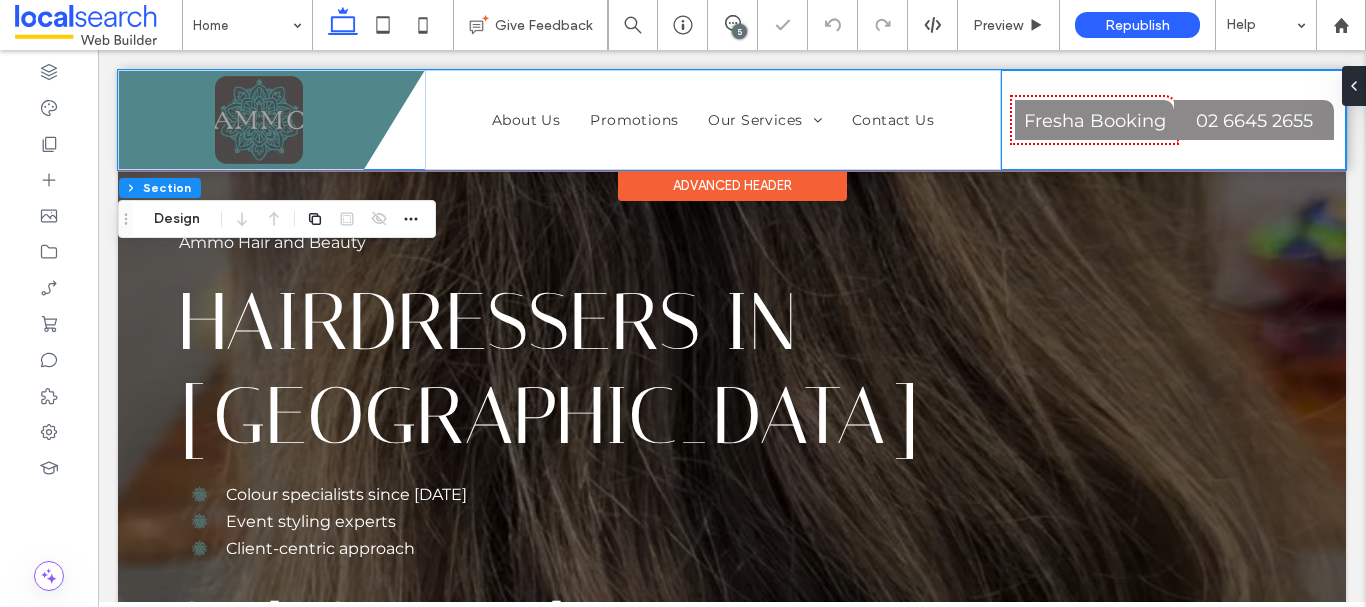 click on "Fresha Booking
02 6645 2655" at bounding box center [1173, 120] 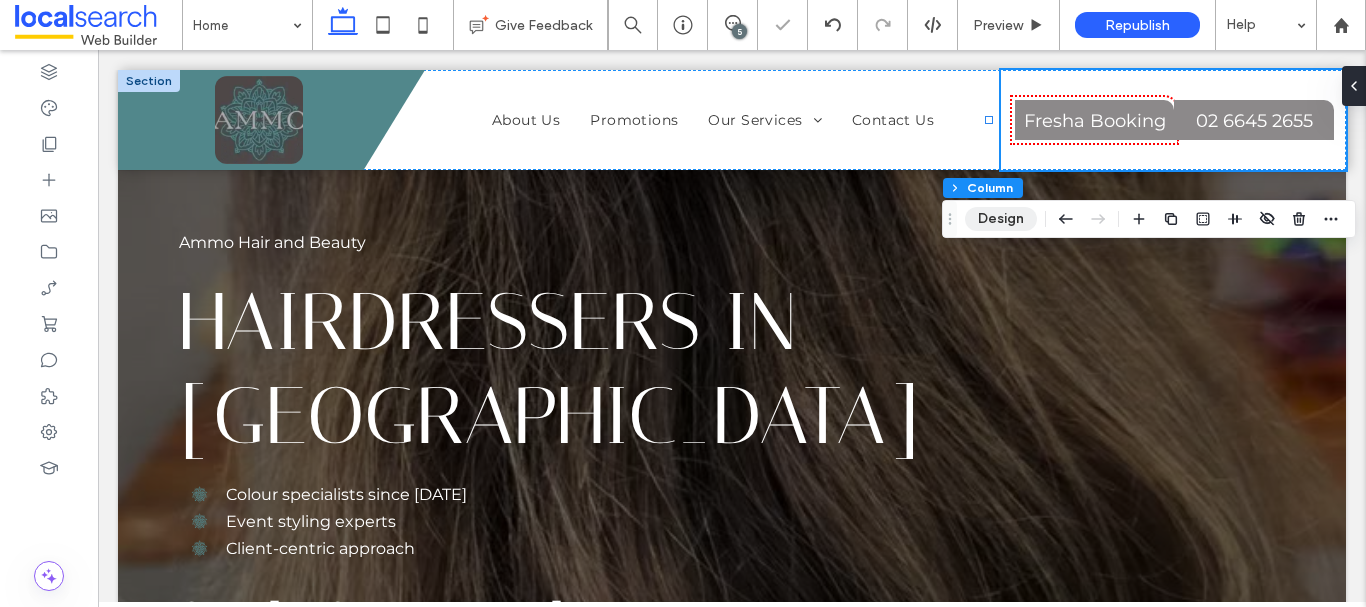 click on "Design" at bounding box center (1001, 219) 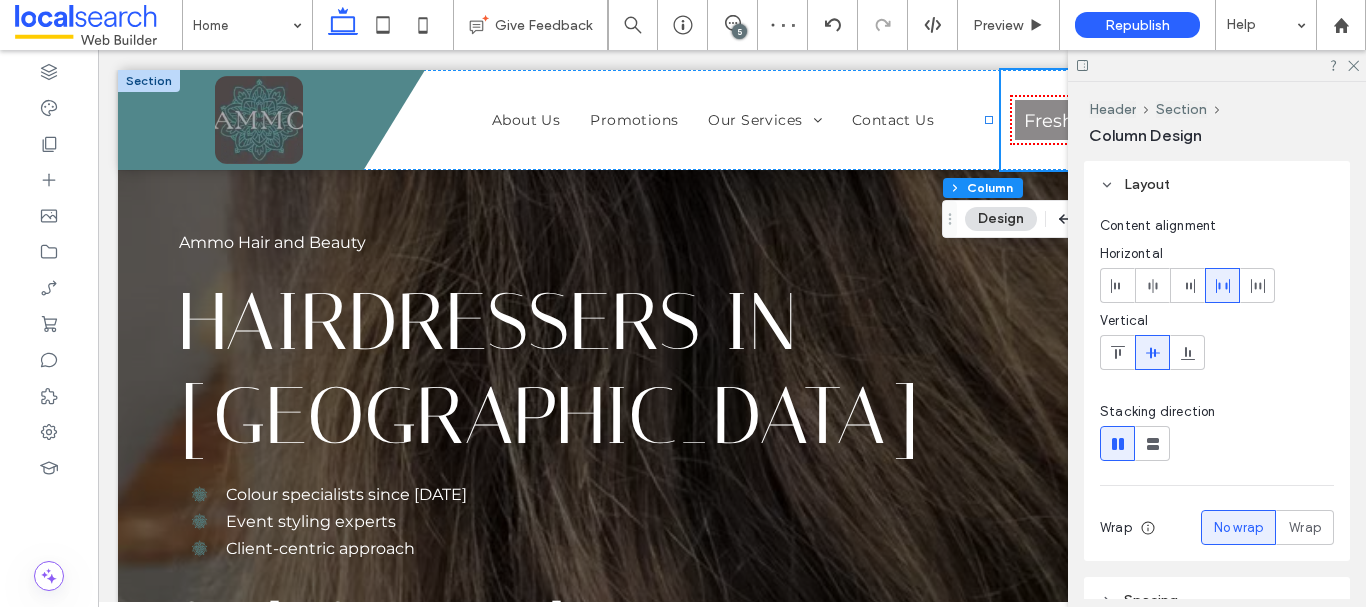 scroll, scrollTop: 294, scrollLeft: 0, axis: vertical 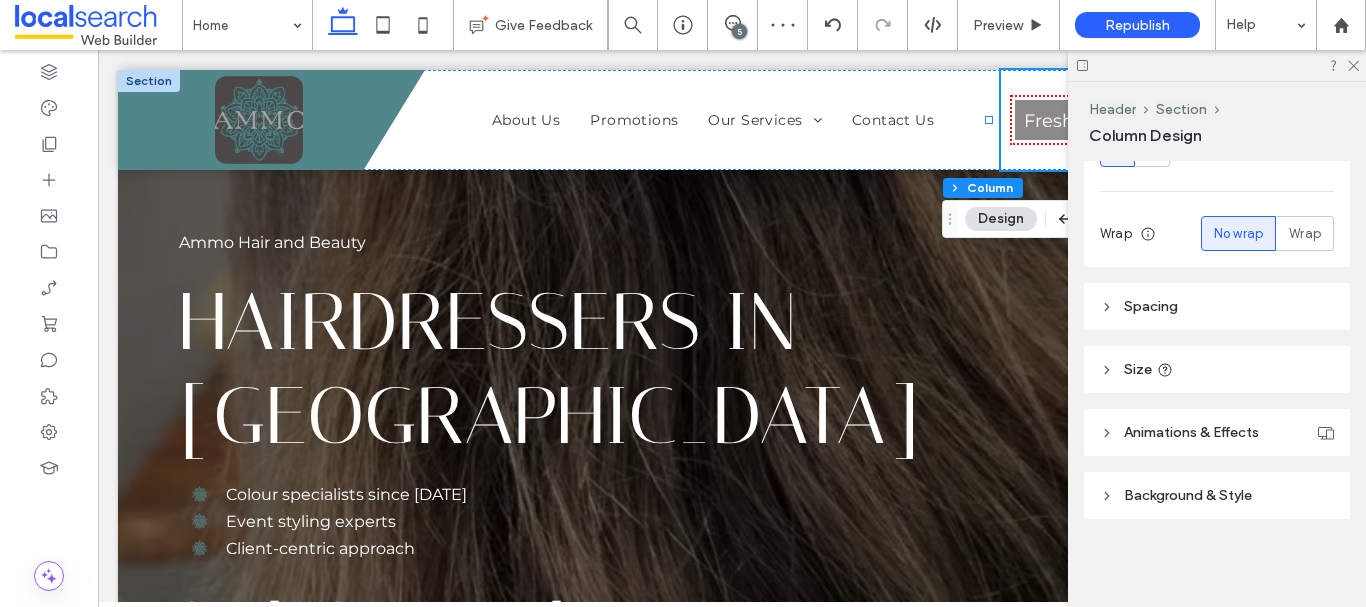 click on "Spacing" at bounding box center (1217, 306) 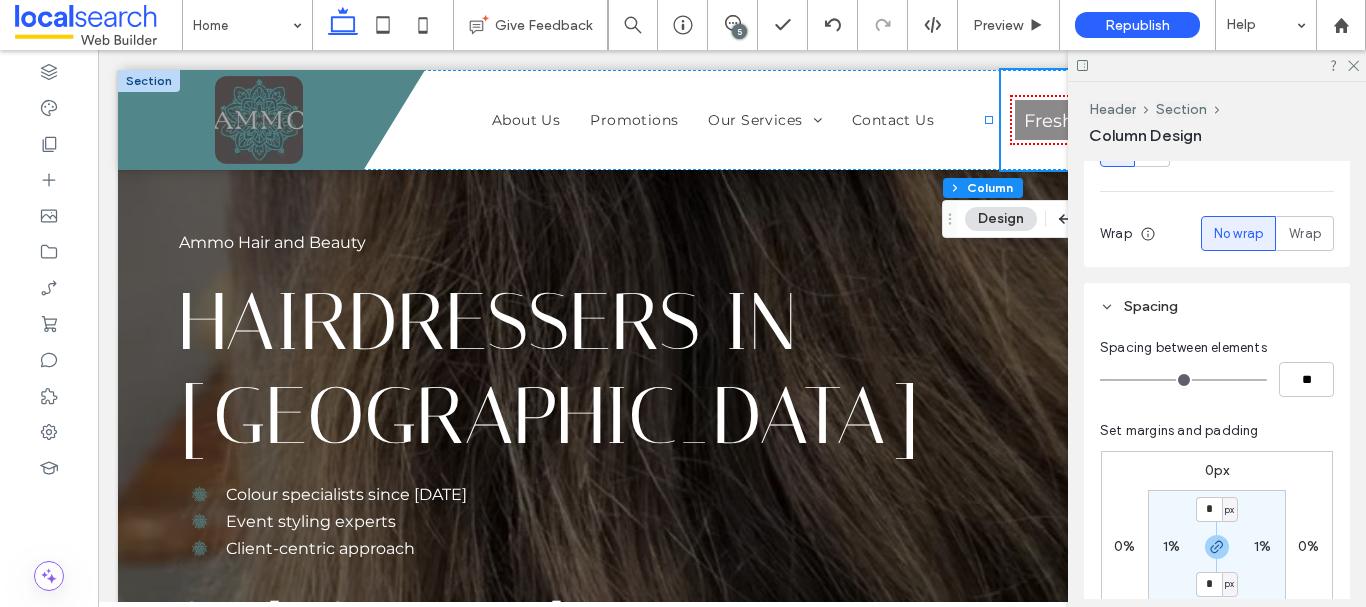 type on "*" 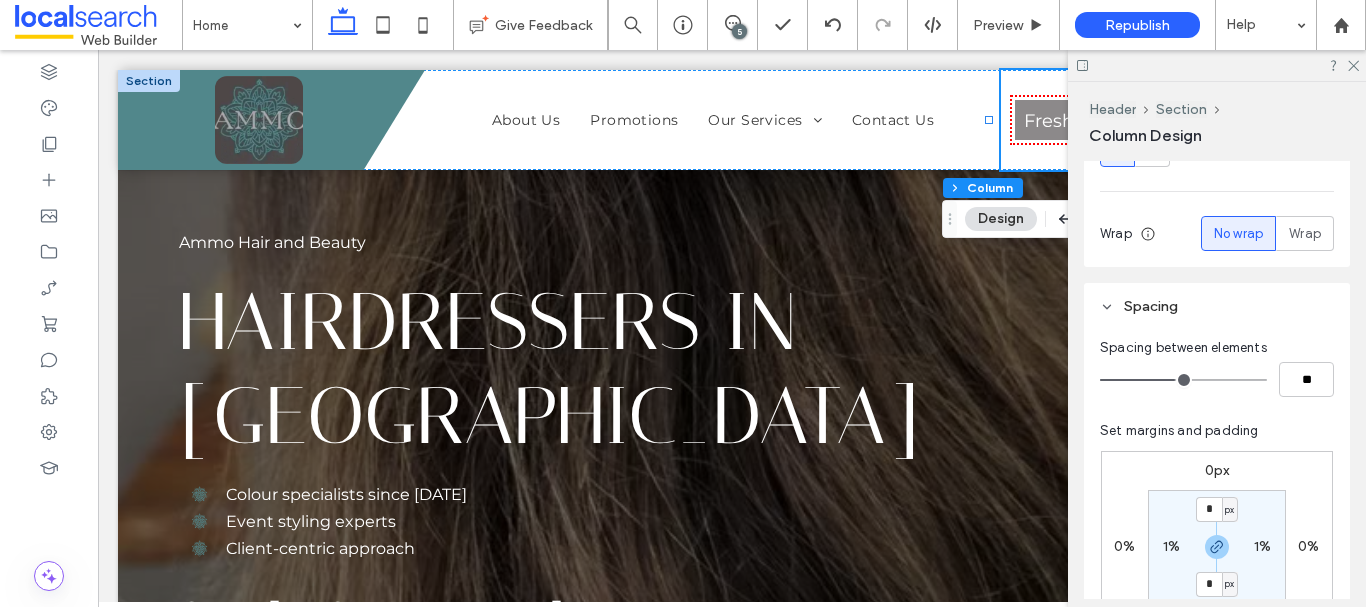type on "*" 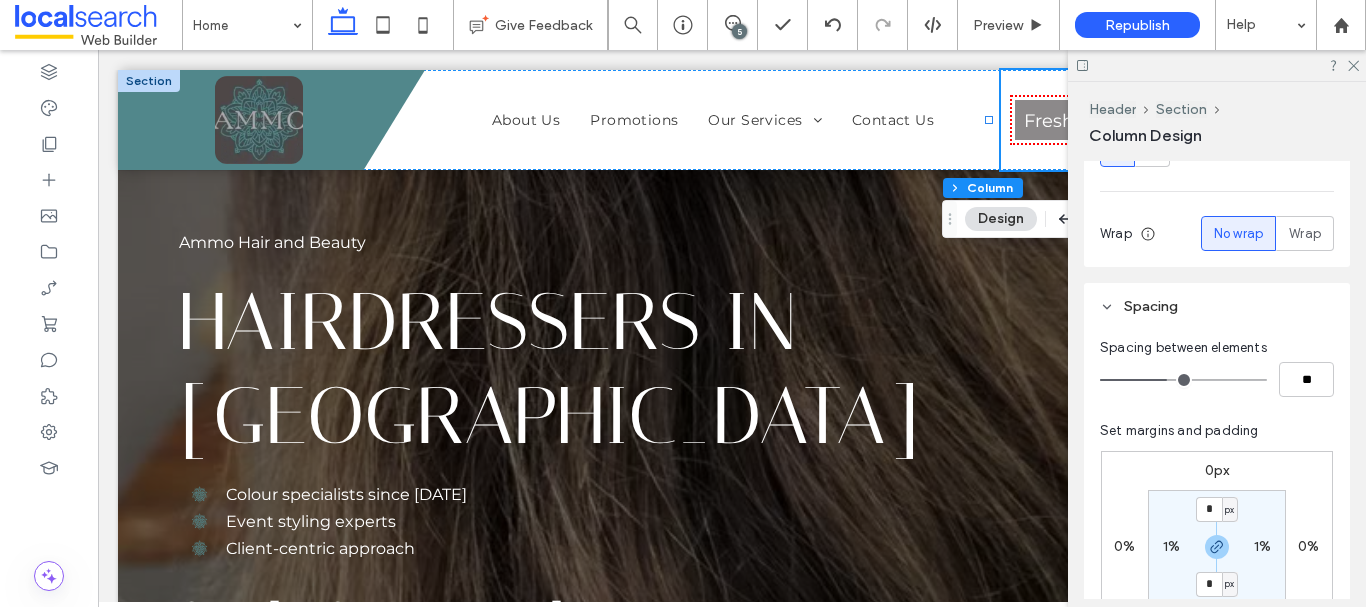 type on "*" 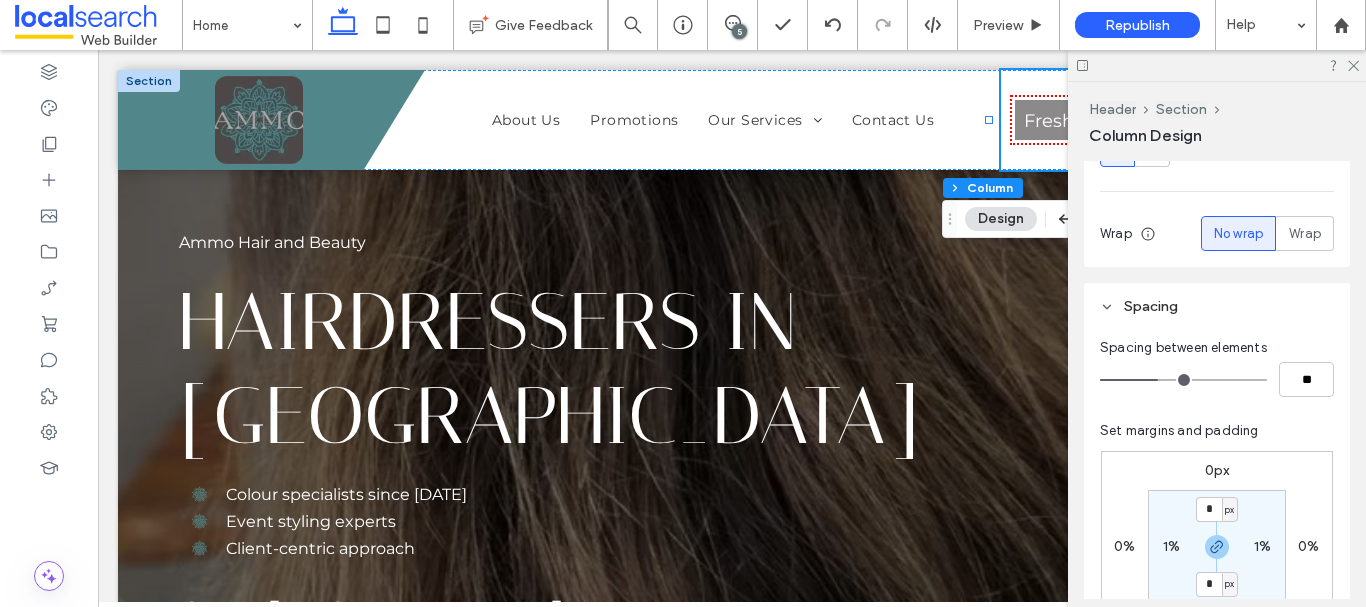 drag, startPoint x: 1181, startPoint y: 382, endPoint x: 1158, endPoint y: 382, distance: 23 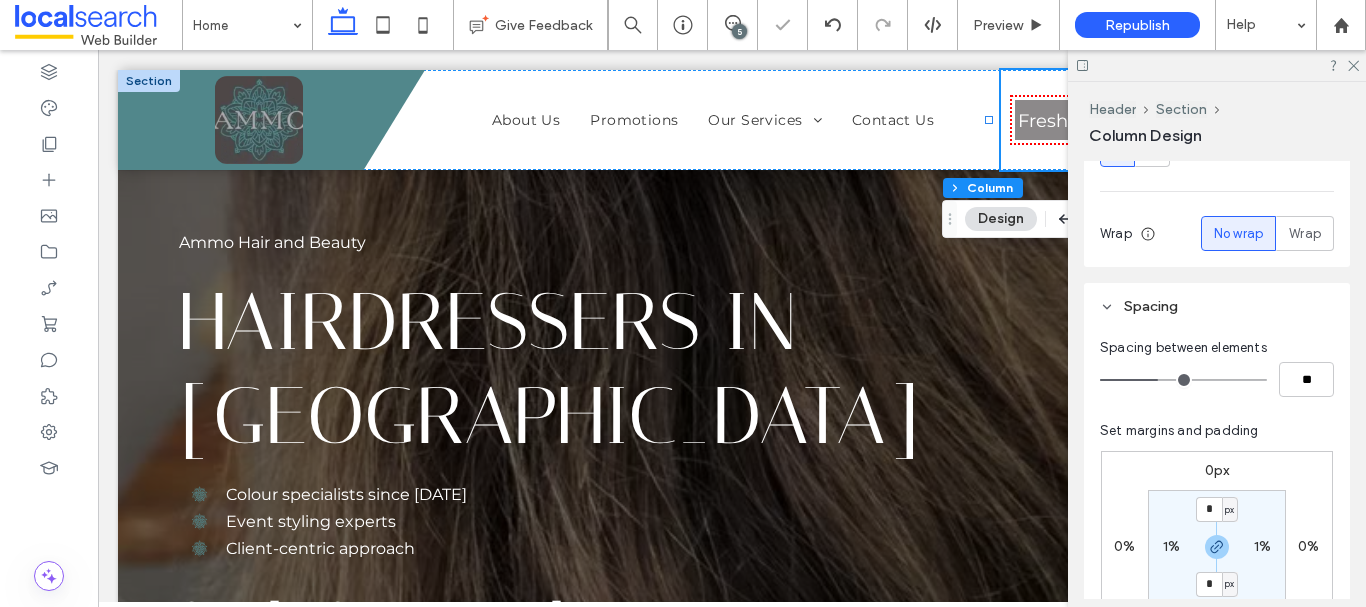 type on "*" 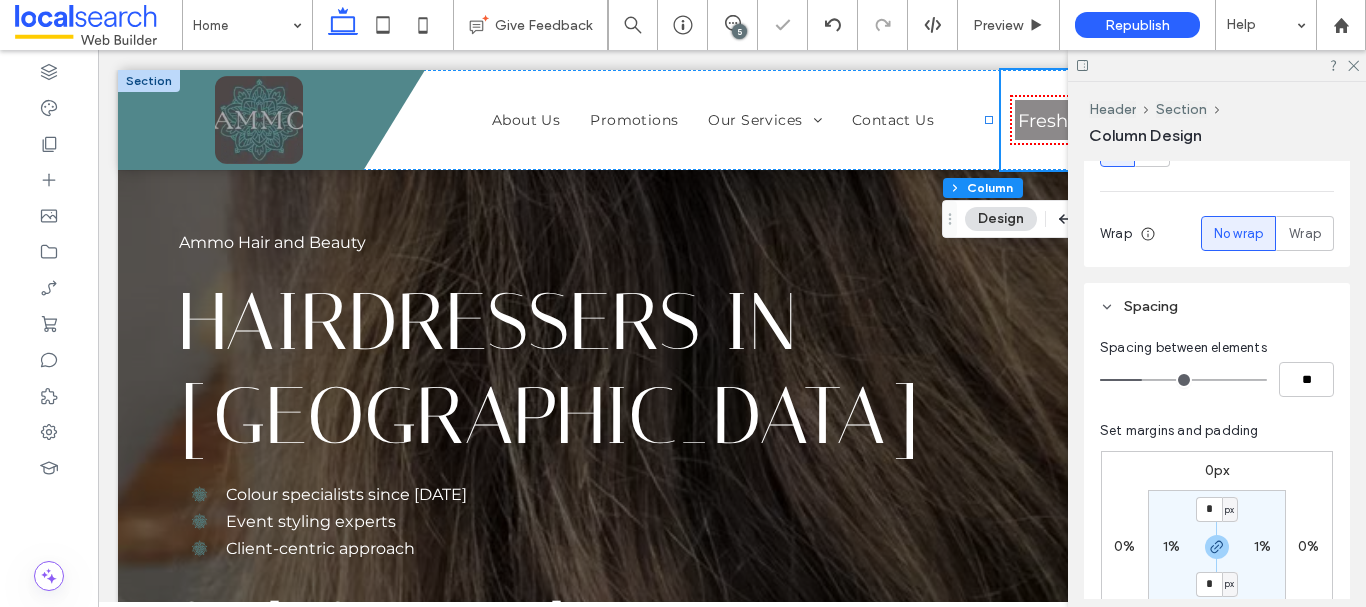 drag, startPoint x: 1158, startPoint y: 382, endPoint x: 1146, endPoint y: 382, distance: 12 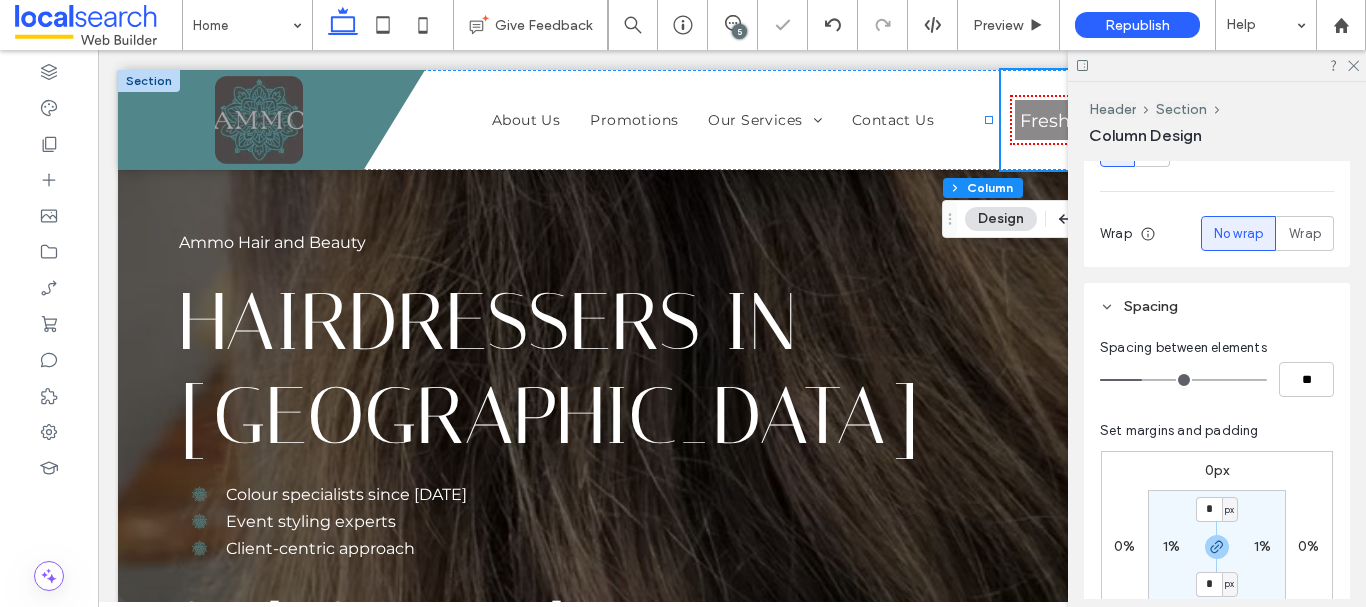 type on "*" 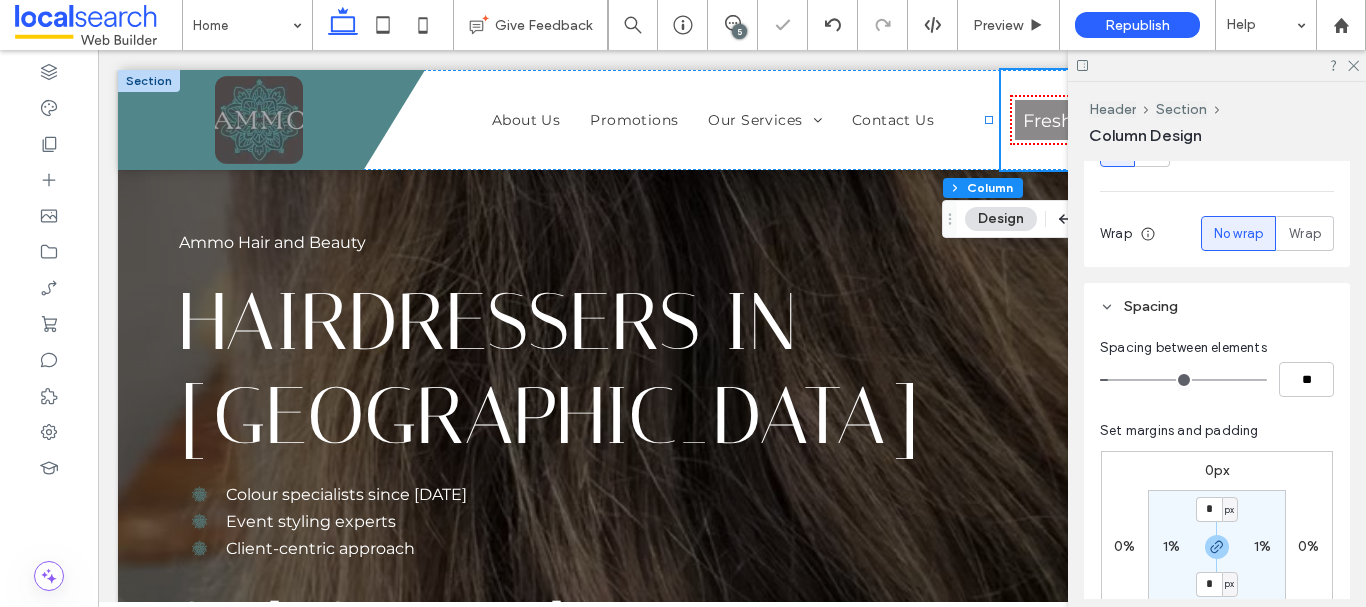 type on "*" 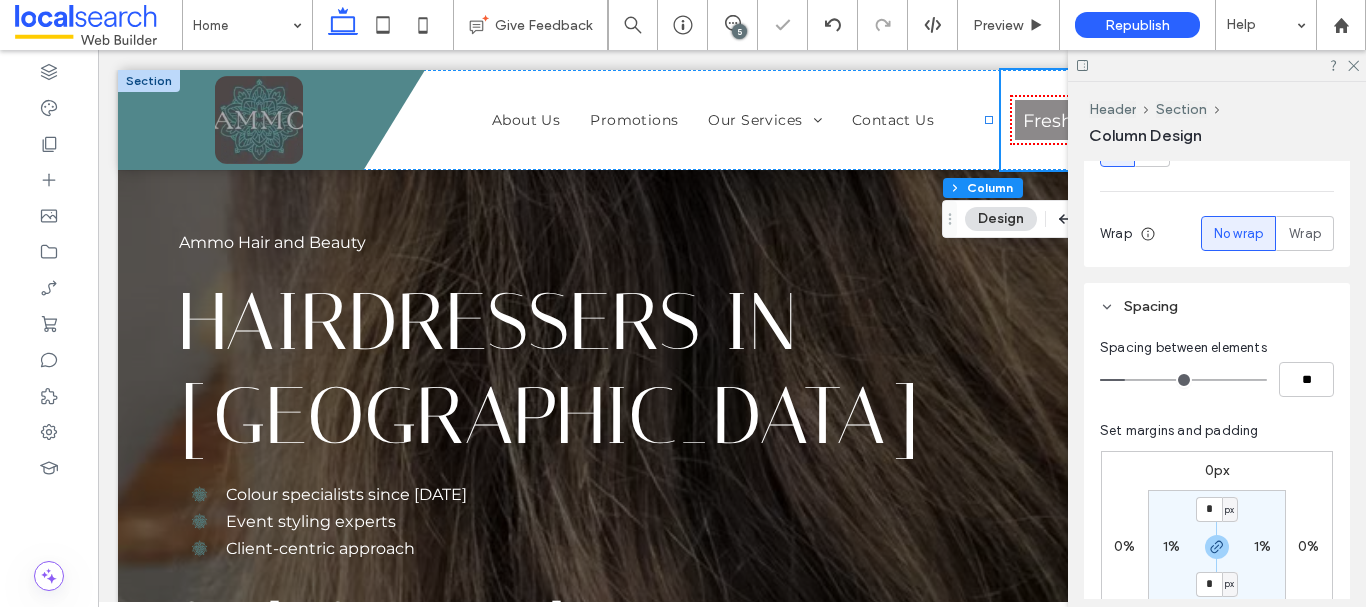 type on "*" 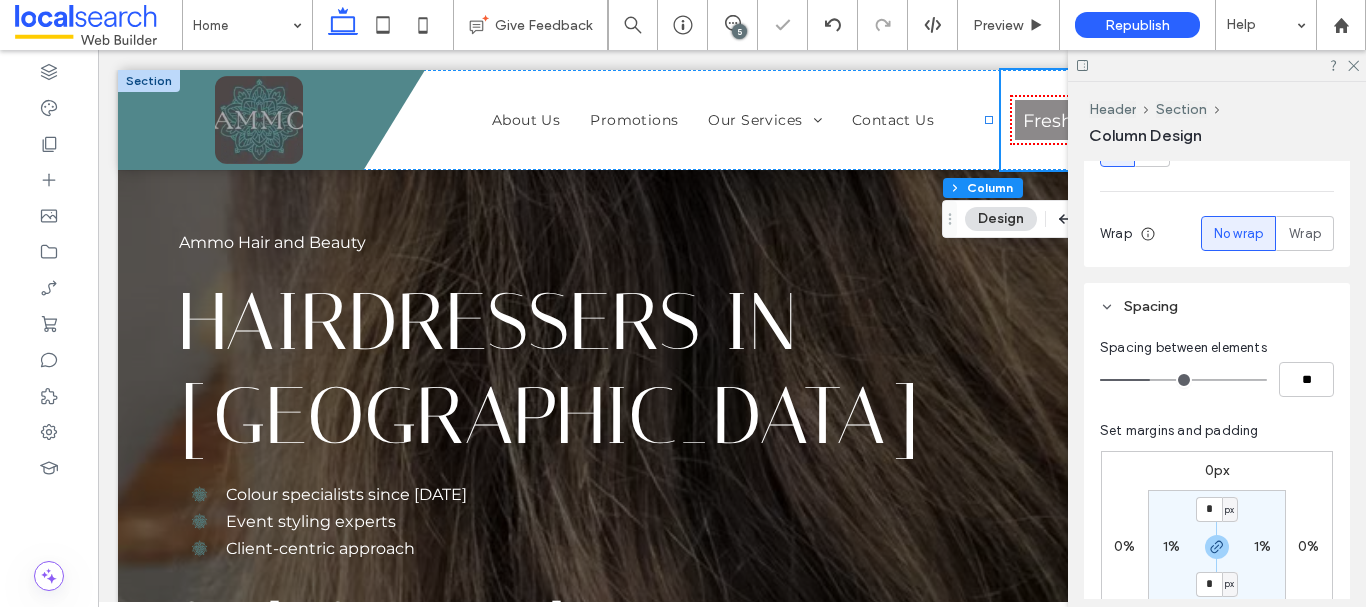 type on "*" 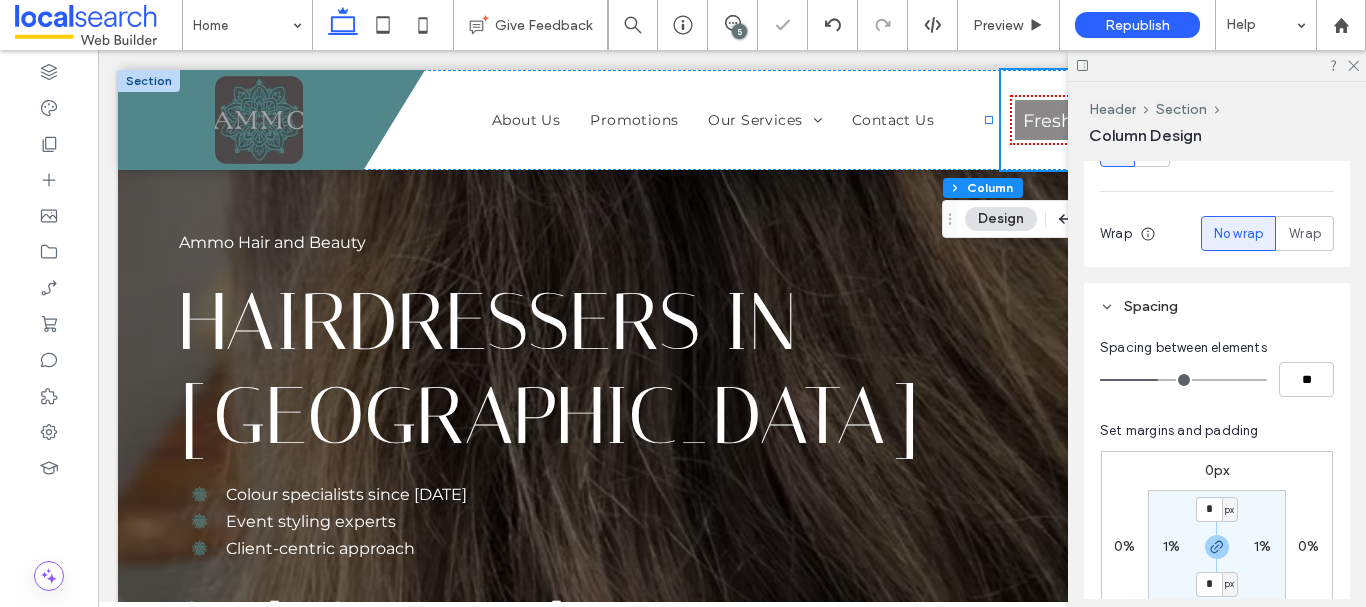 type on "*" 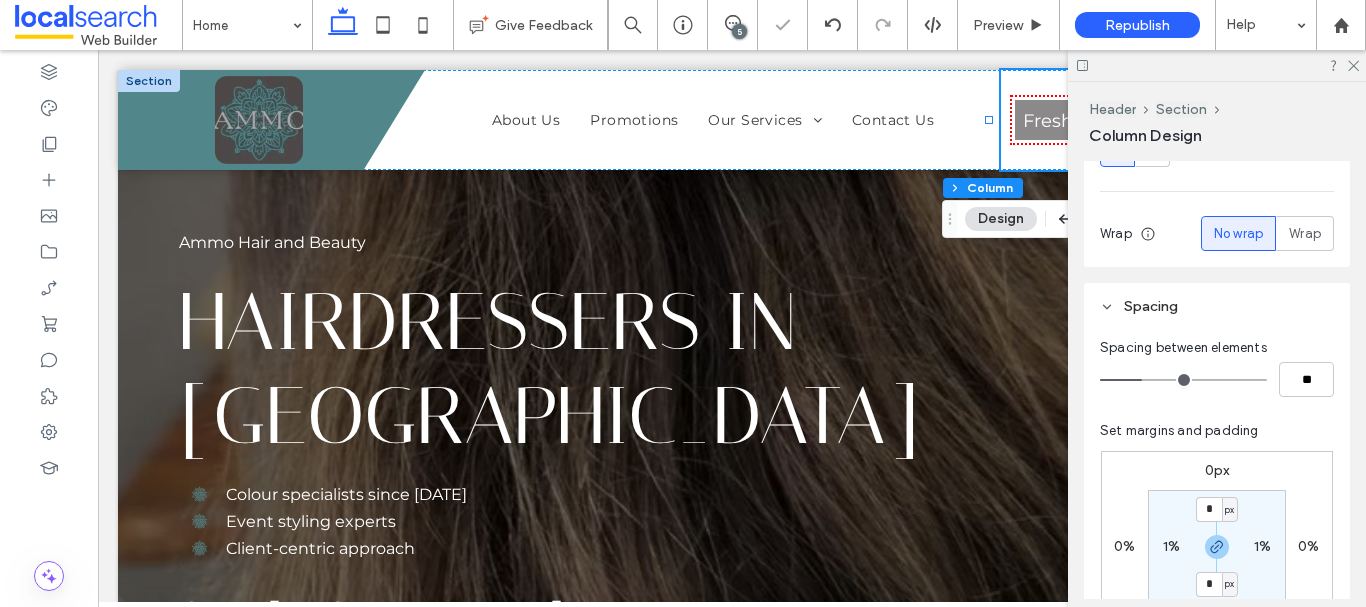 type on "*" 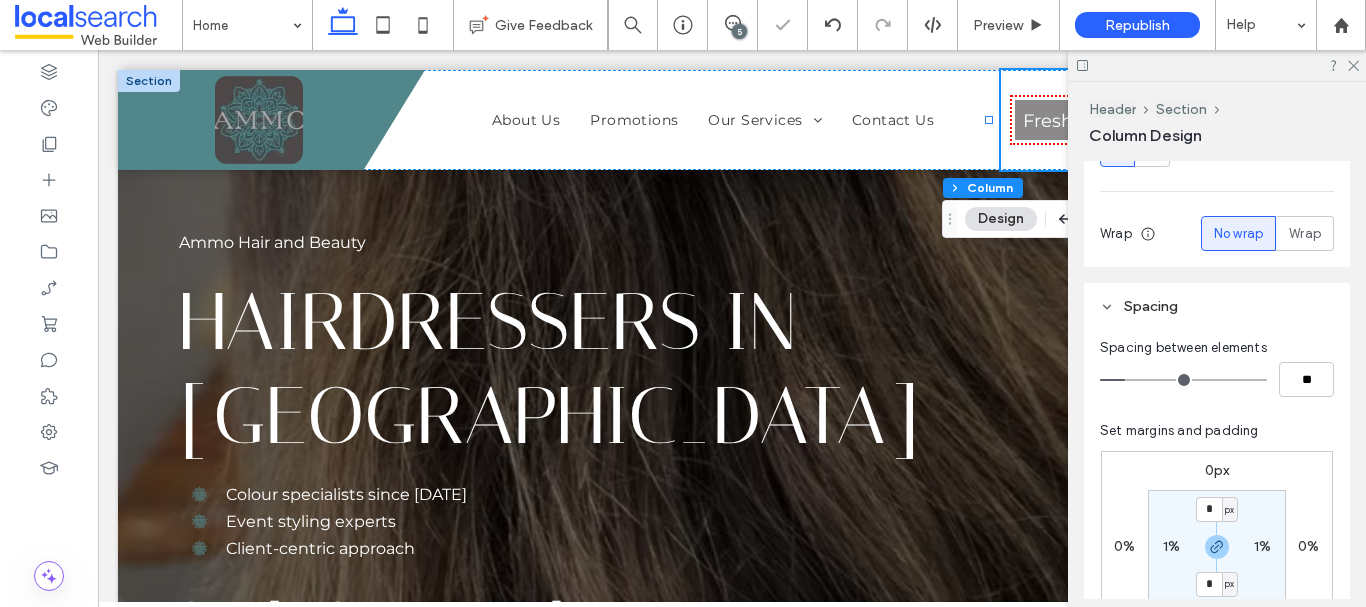 type on "*" 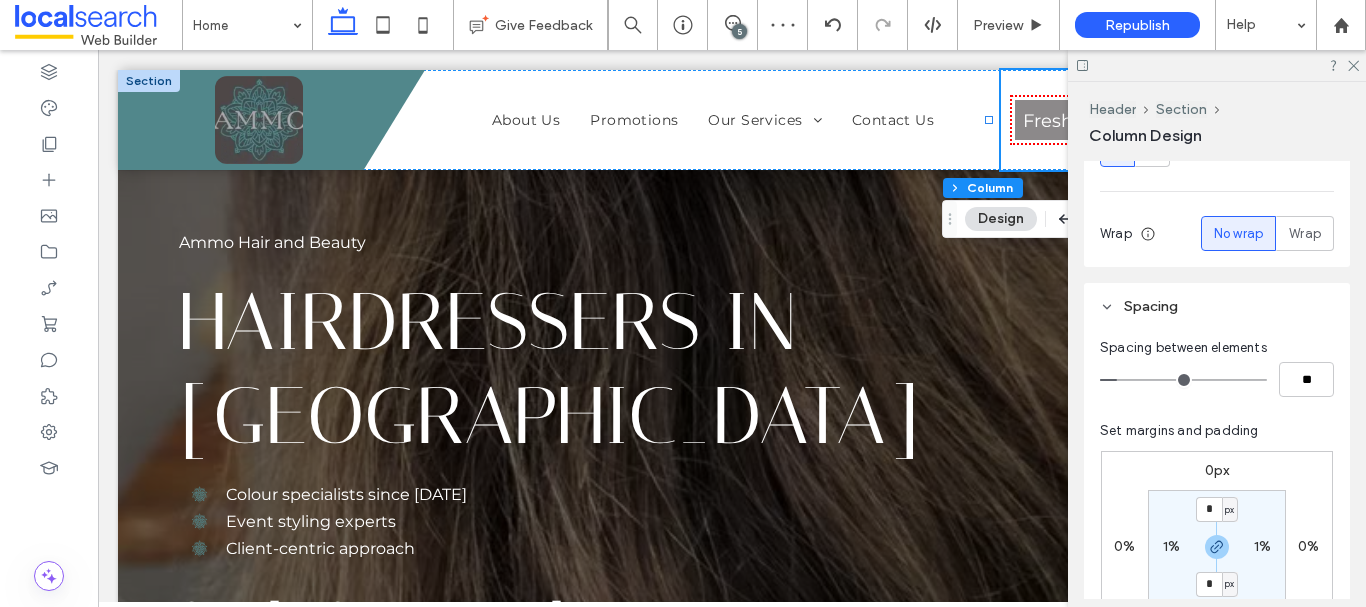 type on "*" 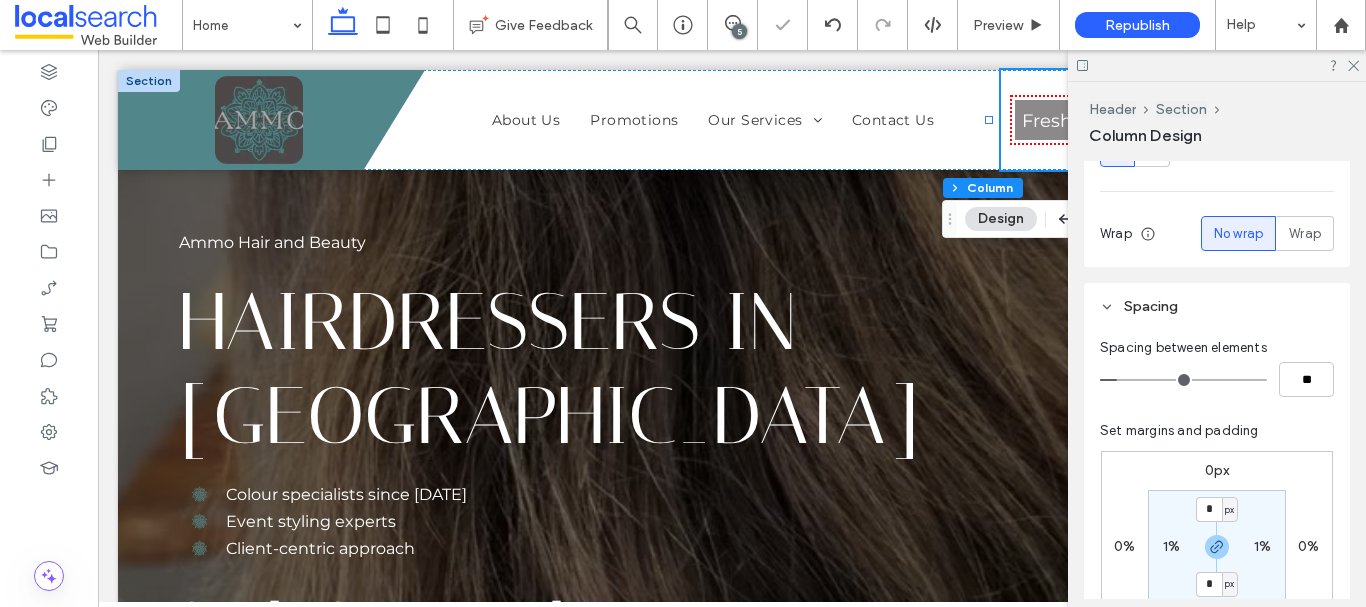 click at bounding box center [1183, 380] 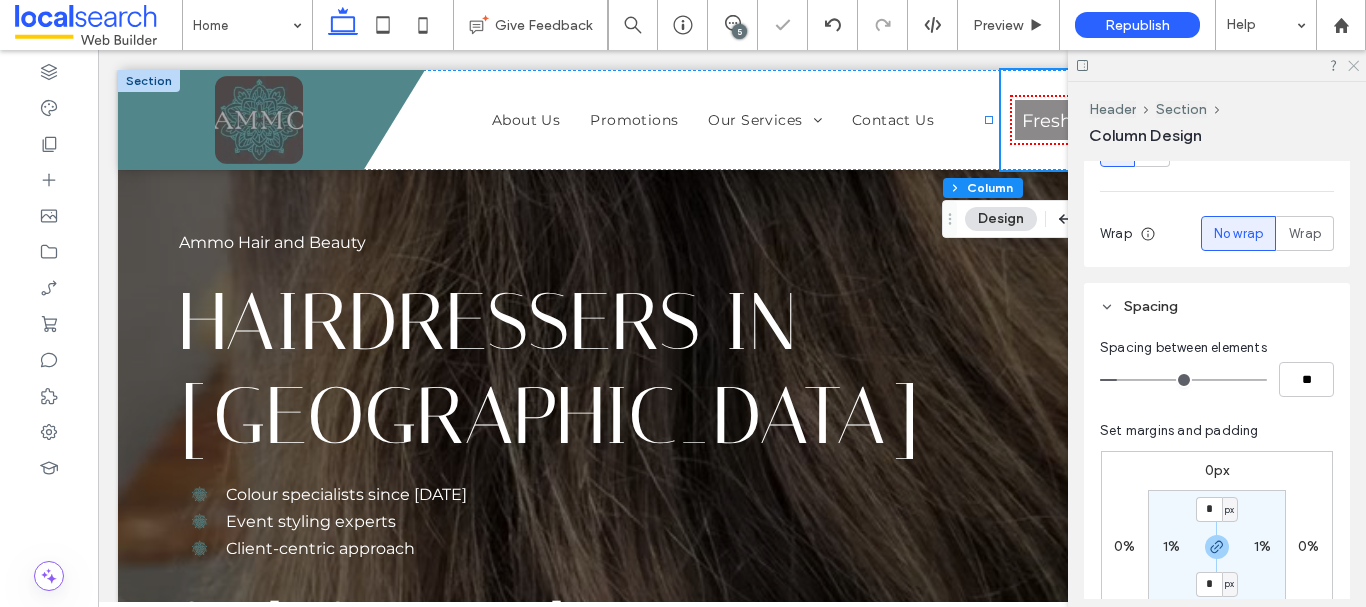 click 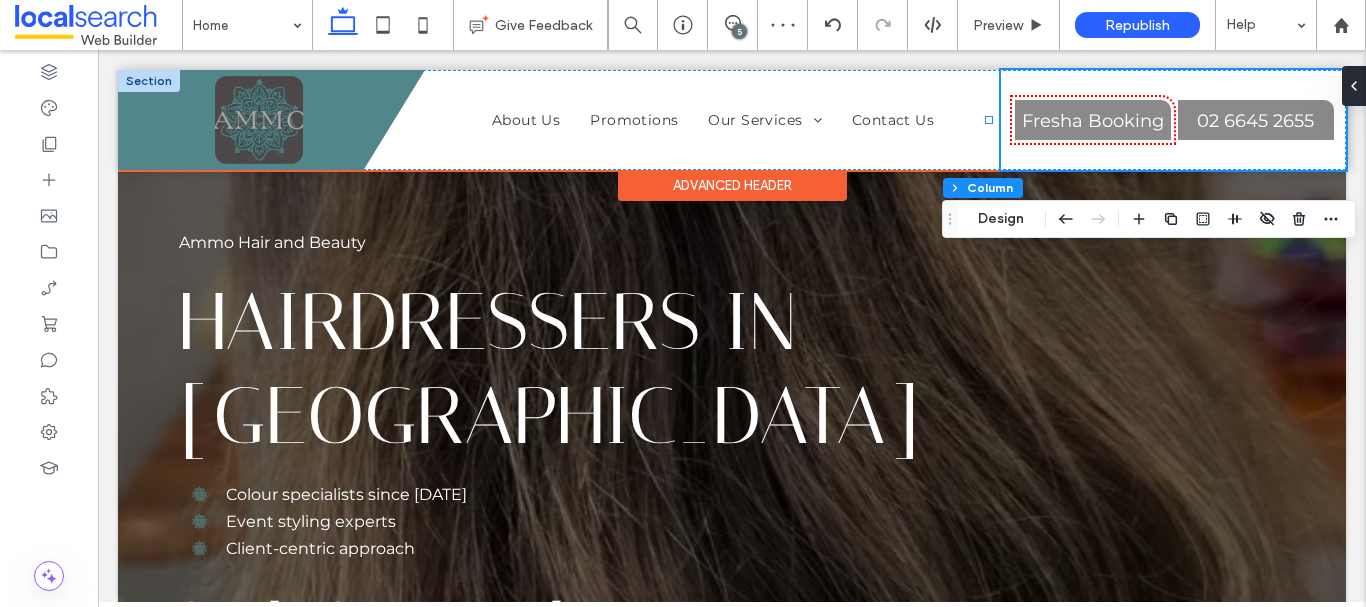 click on "Fresha Booking
02 6645 2655" at bounding box center (1173, 120) 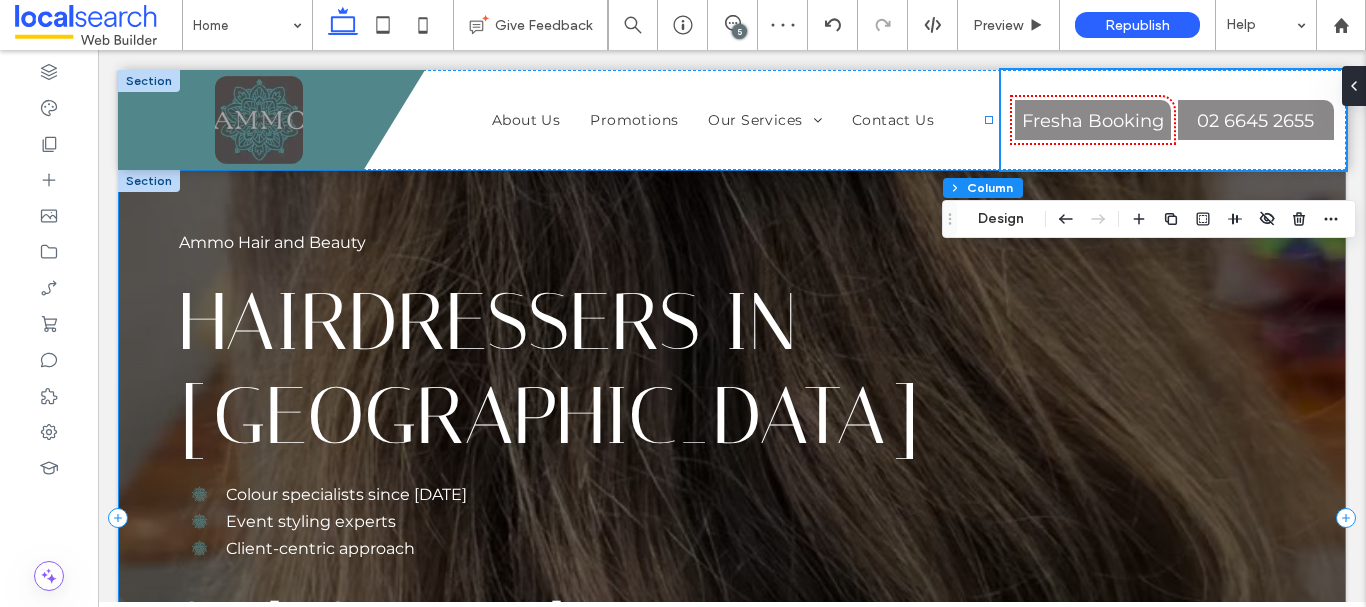 click on "Ammo Hair and Beauty
Hairdressers in [GEOGRAPHIC_DATA]
Colour specialists since [DATE] Event styling experts Client-centric approach
CALL [PHONE_NUMBER]
Book Online" at bounding box center [732, 518] 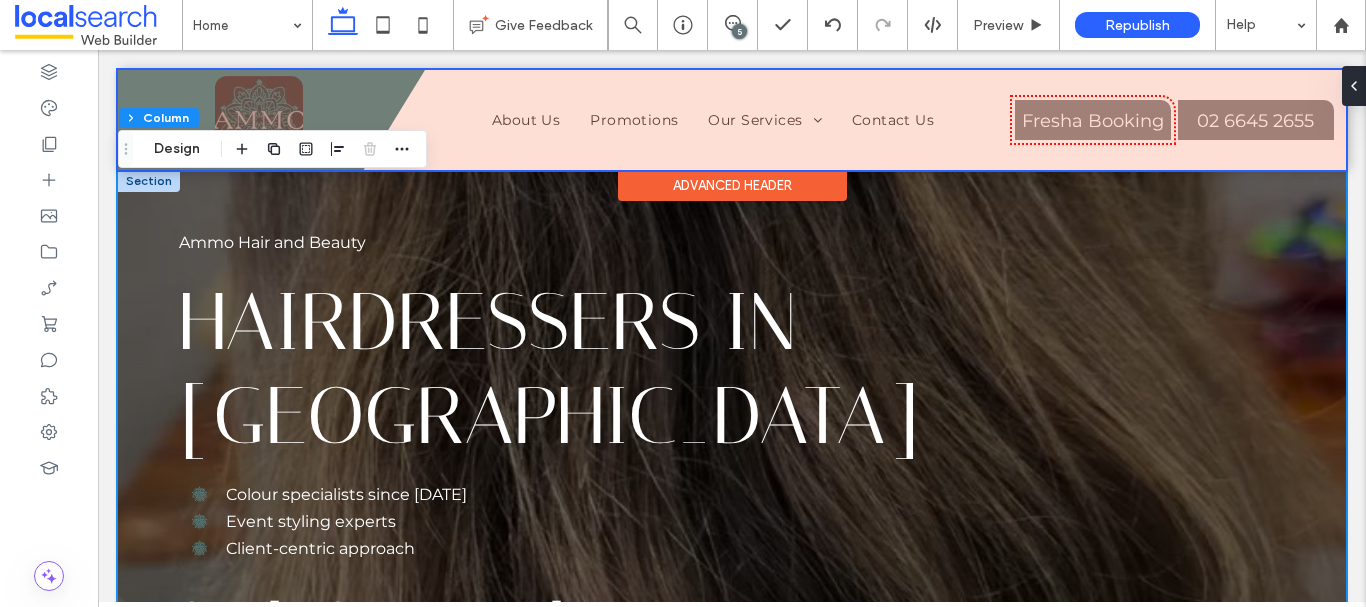 click at bounding box center (732, 120) 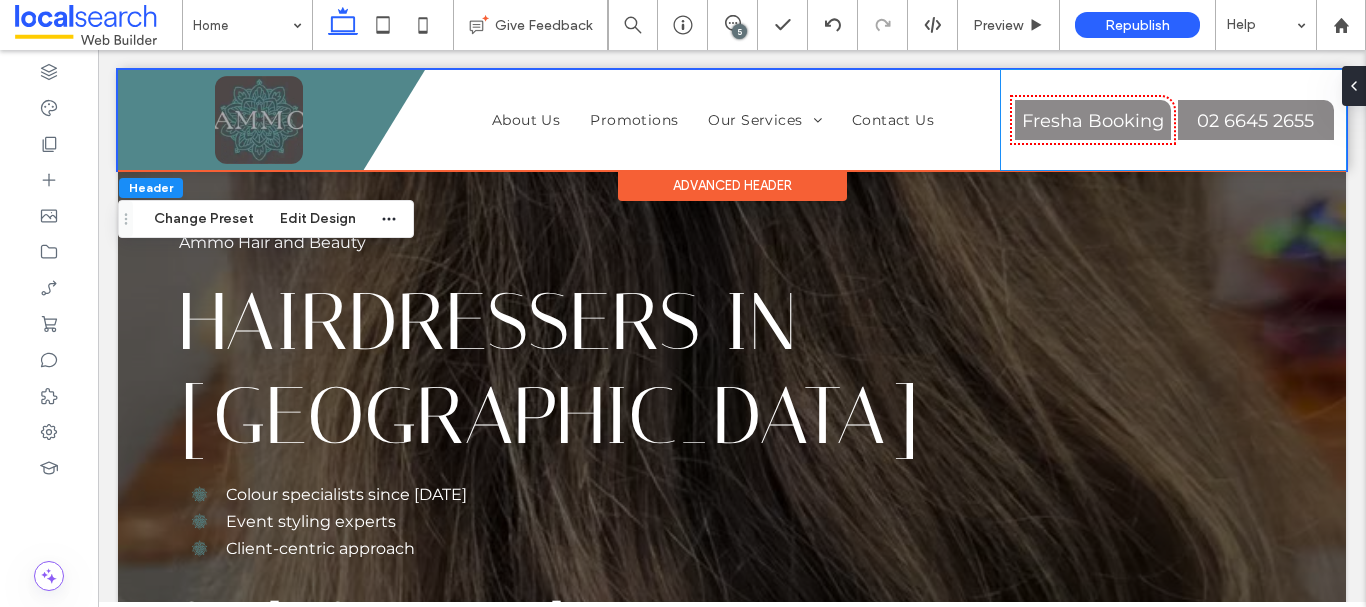 click on "Fresha Booking
02 6645 2655" at bounding box center [1173, 120] 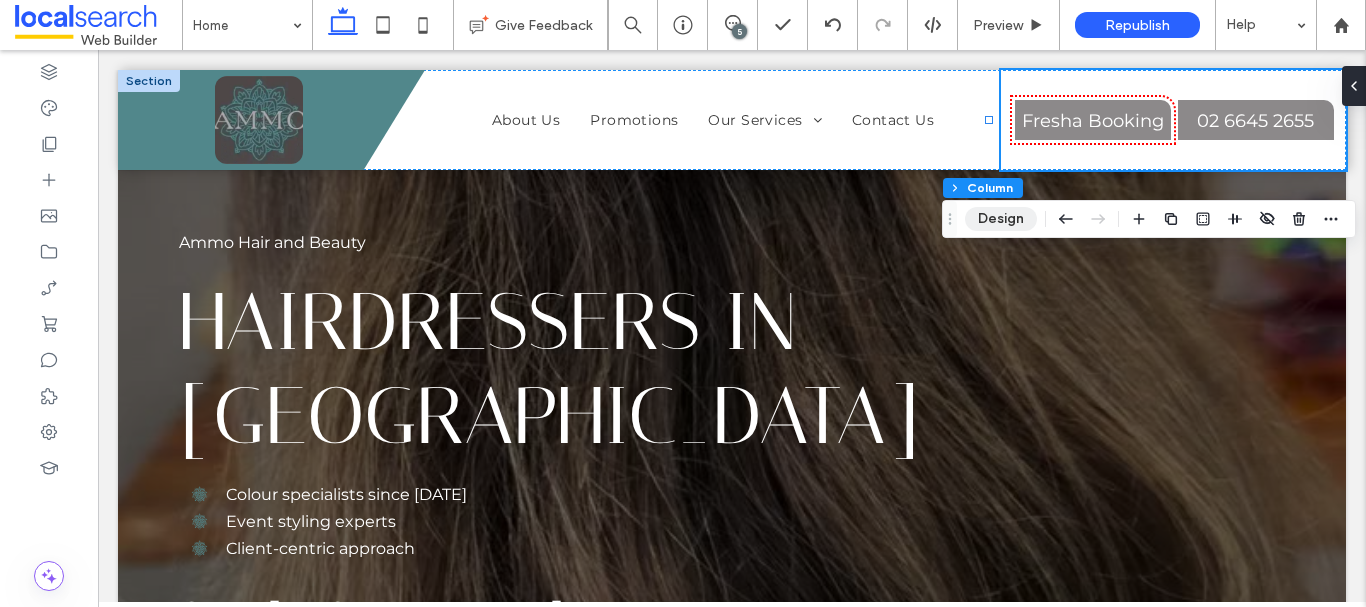click on "Design" at bounding box center (1001, 219) 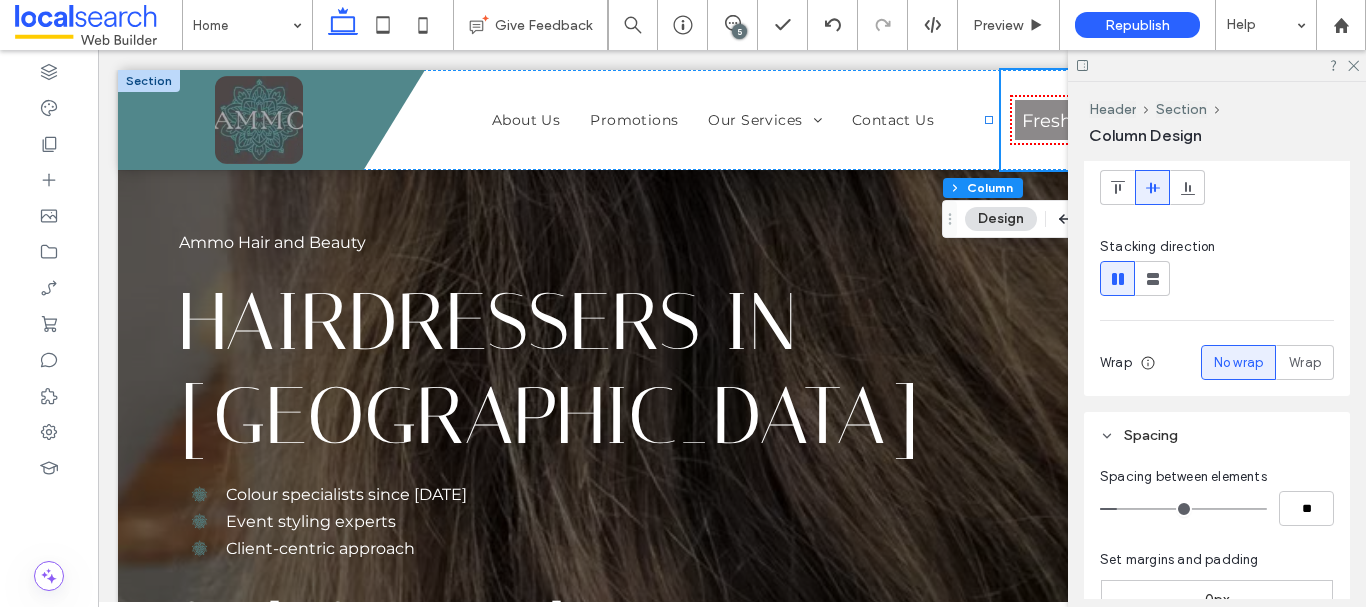 scroll, scrollTop: 200, scrollLeft: 0, axis: vertical 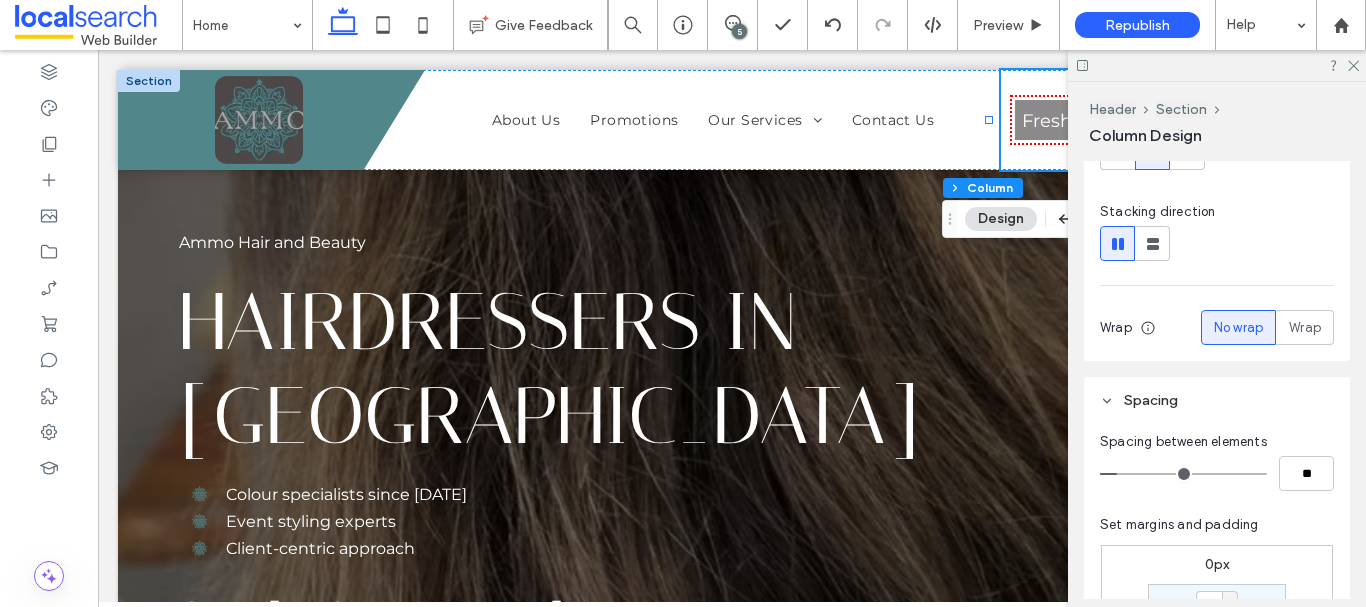 type on "*" 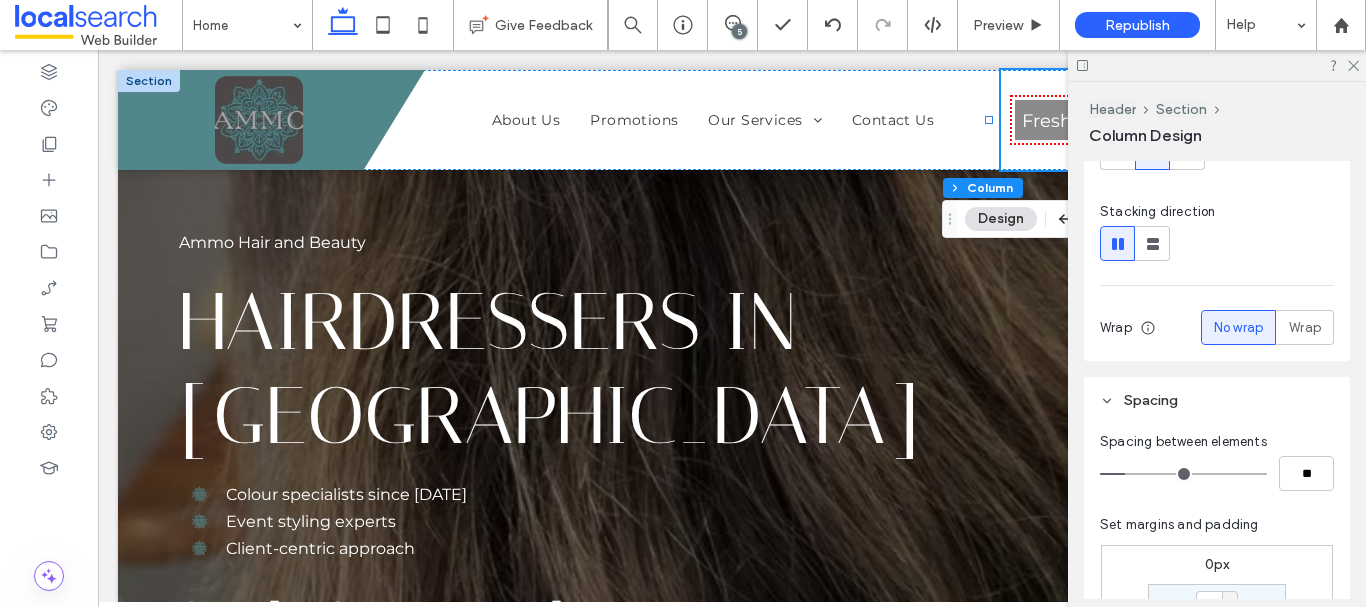 type on "*" 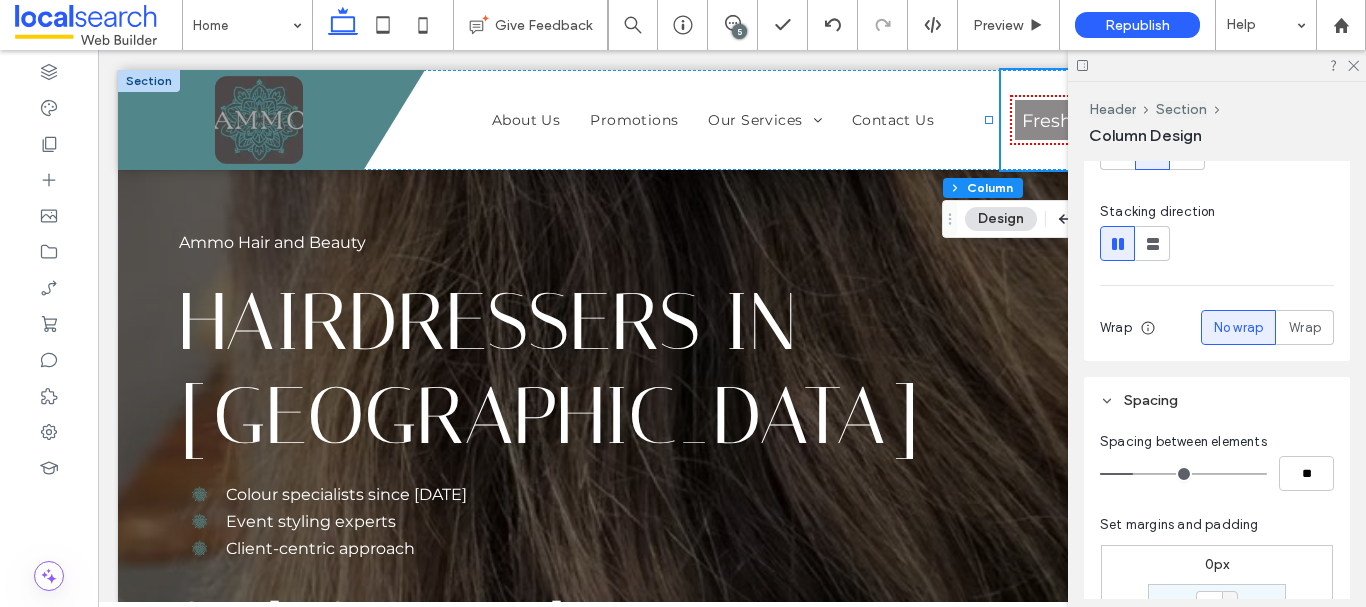 drag, startPoint x: 1124, startPoint y: 477, endPoint x: 1137, endPoint y: 477, distance: 13 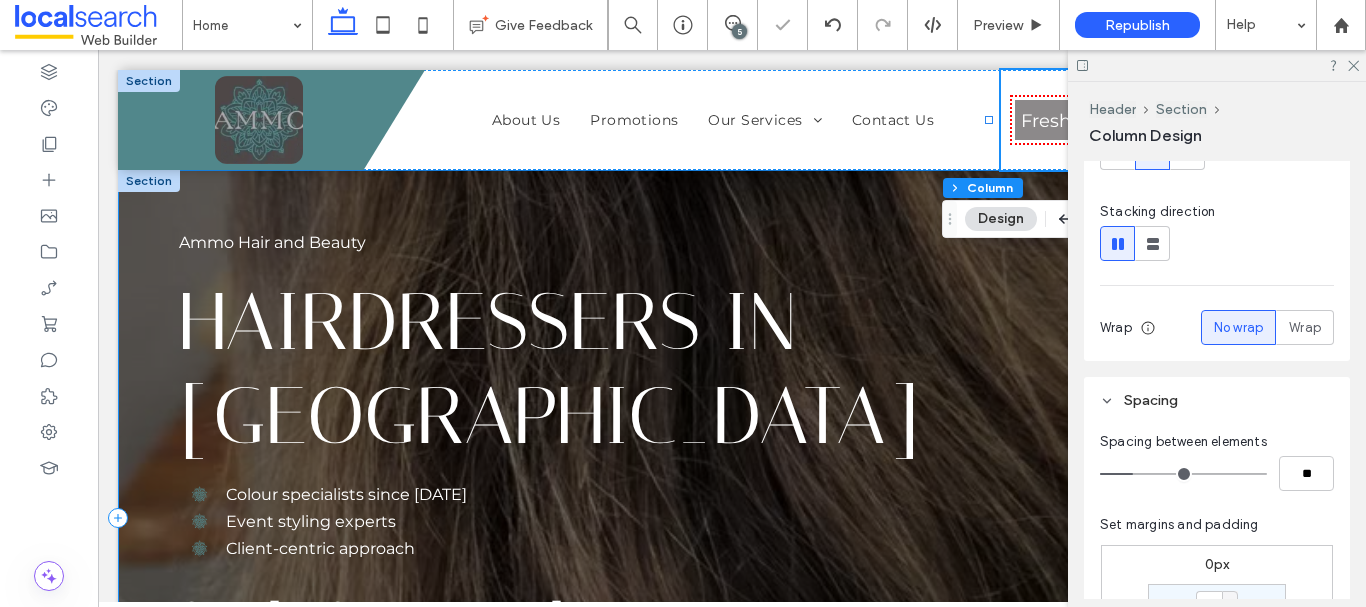 click on "Ammo Hair and Beauty
Hairdressers in [GEOGRAPHIC_DATA]
Colour specialists since [DATE] Event styling experts Client-centric approach
CALL [PHONE_NUMBER]
Book Online" at bounding box center [732, 518] 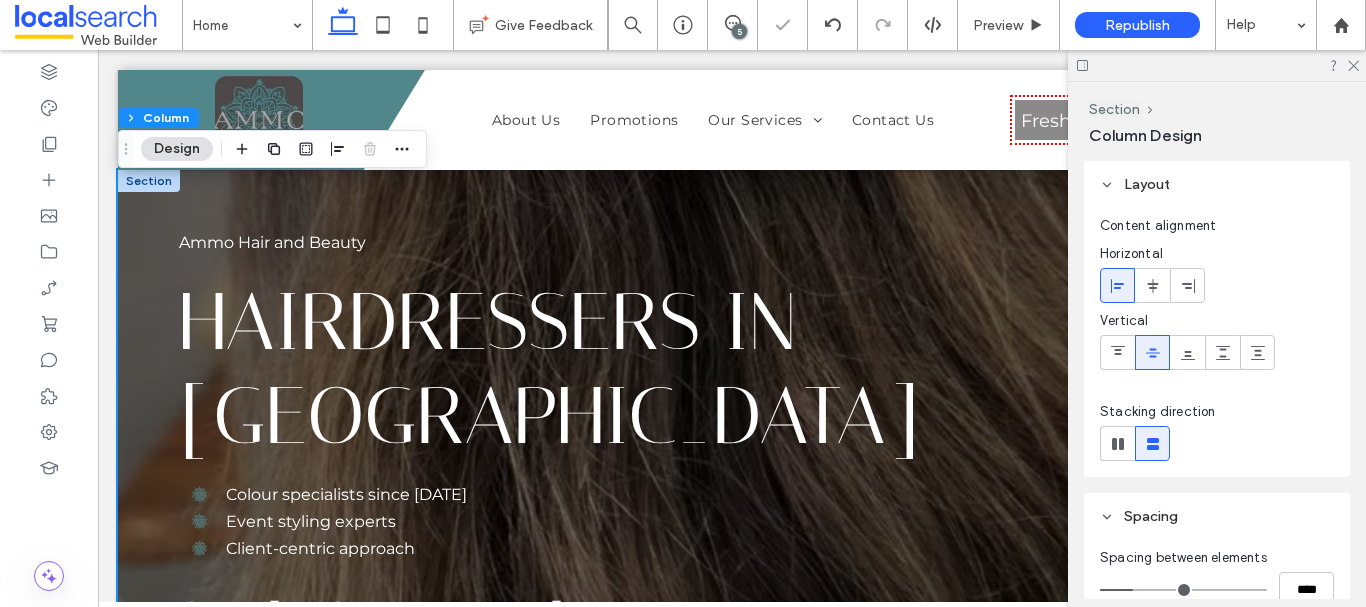 click at bounding box center (1217, 65) 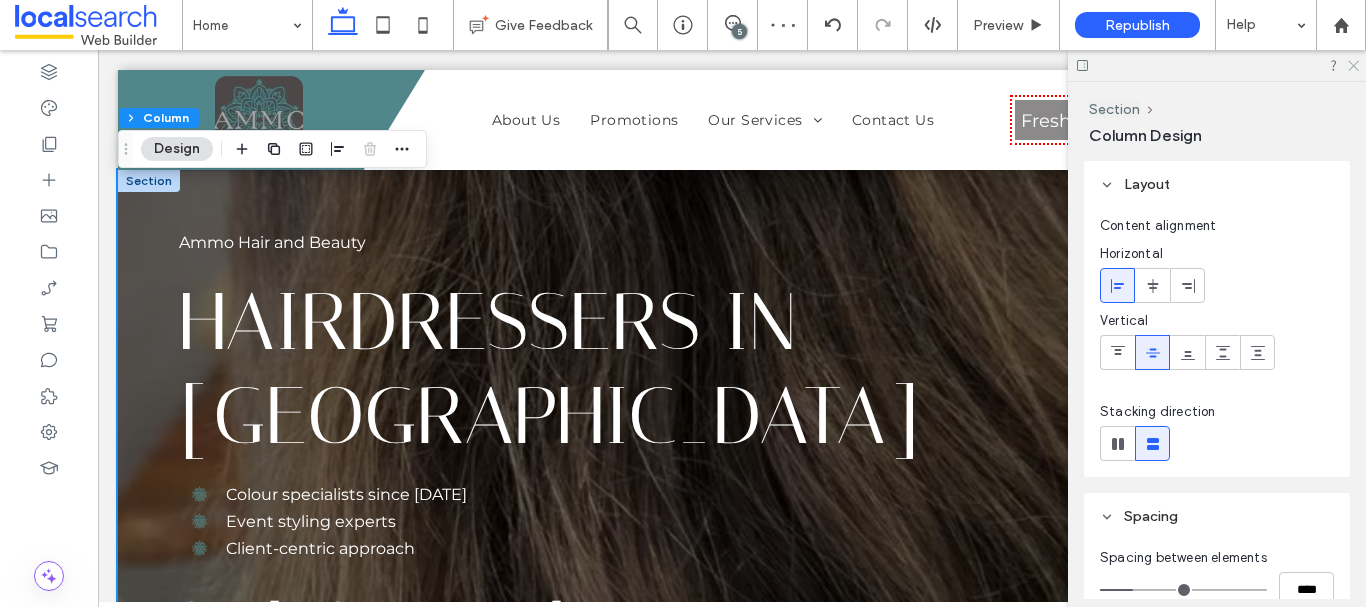 click 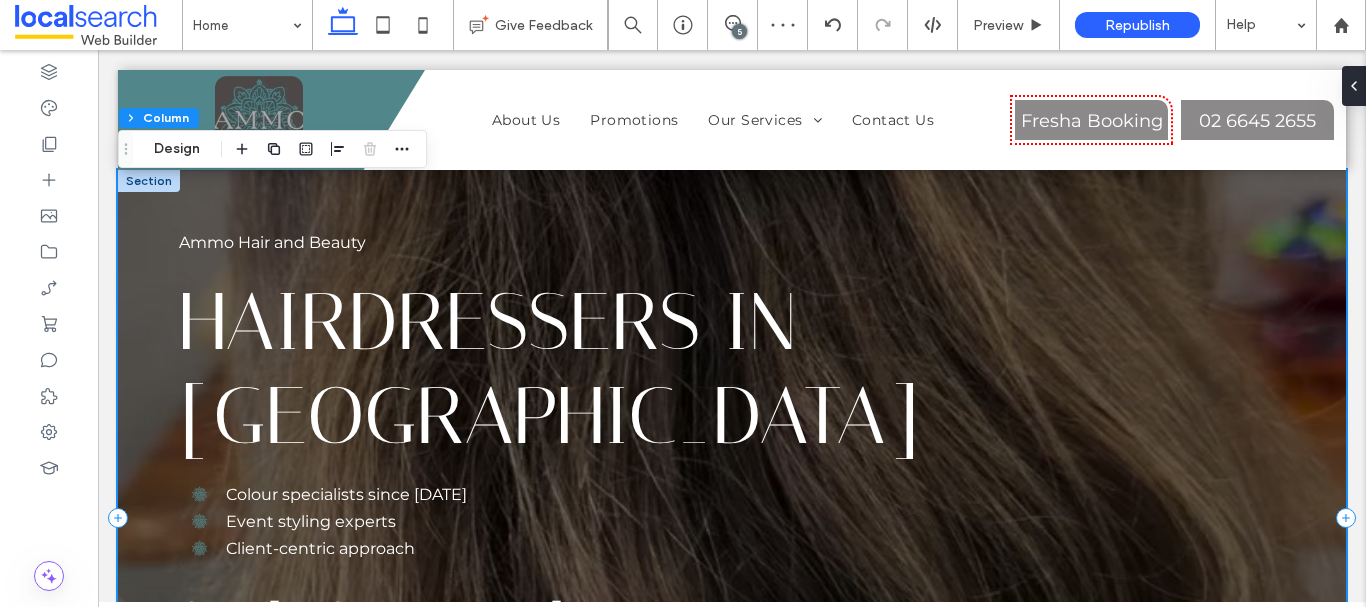 click on "Ammo Hair and Beauty
Hairdressers in [GEOGRAPHIC_DATA]
Colour specialists since [DATE] Event styling experts Client-centric approach
CALL [PHONE_NUMBER]
Book Online" at bounding box center [732, 518] 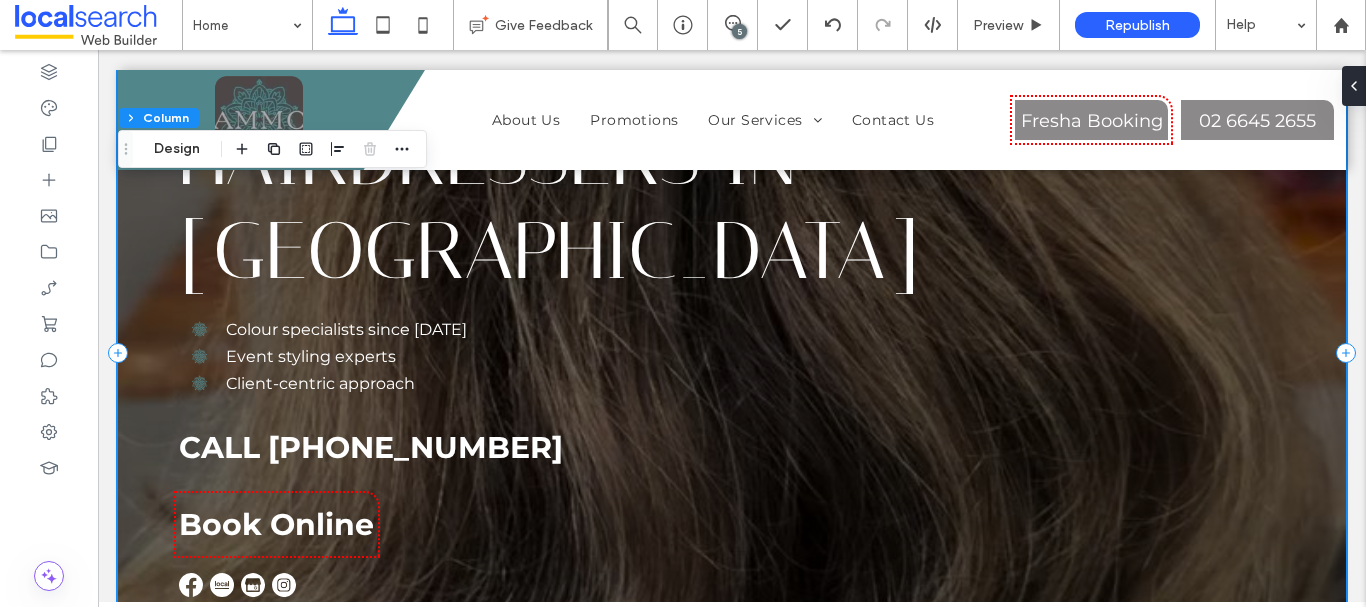 scroll, scrollTop: 200, scrollLeft: 0, axis: vertical 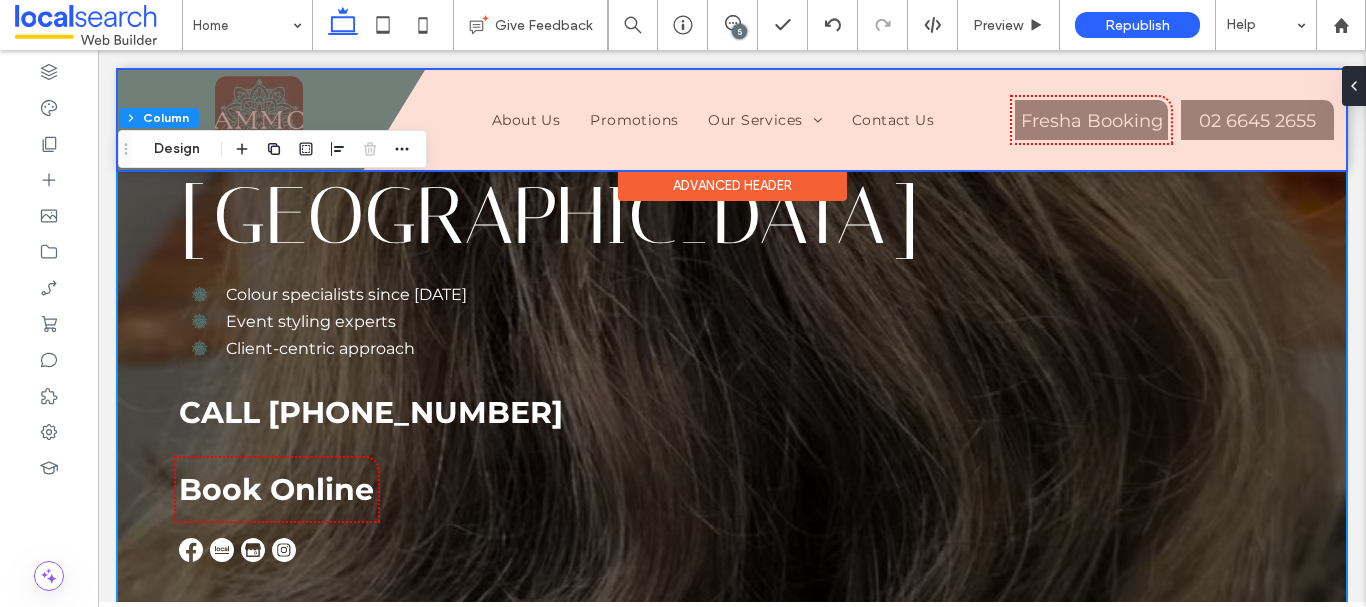 click at bounding box center (732, 120) 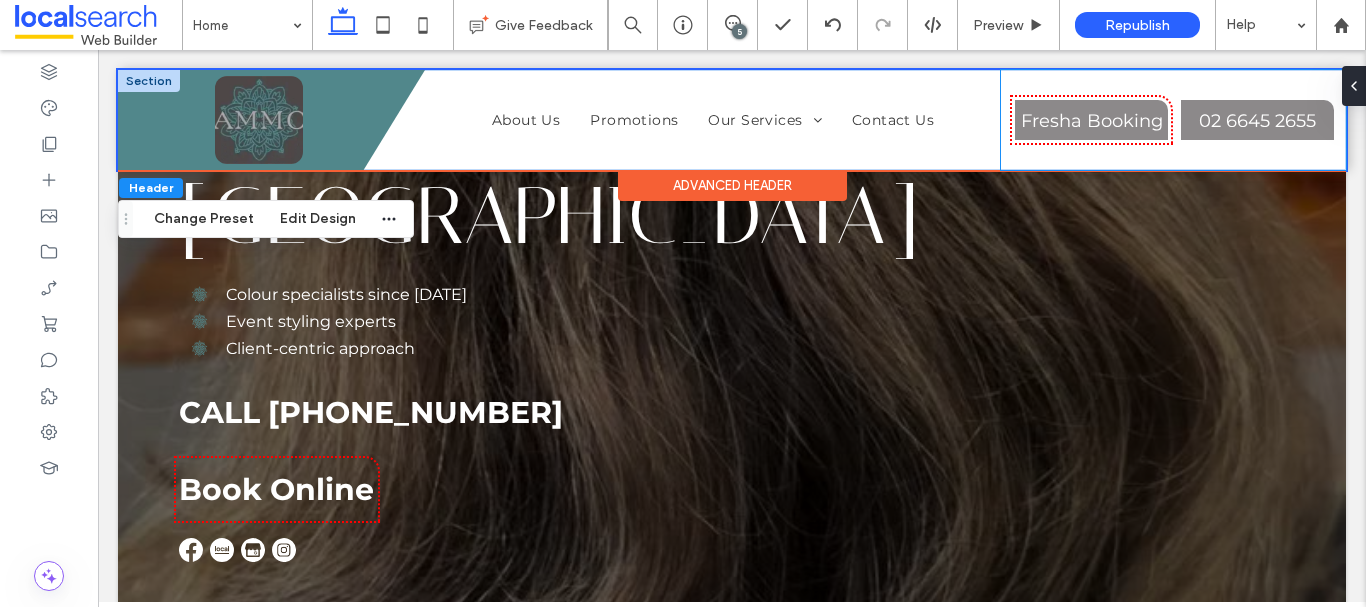 click on "Fresha Booking
02 6645 2655" at bounding box center [1173, 120] 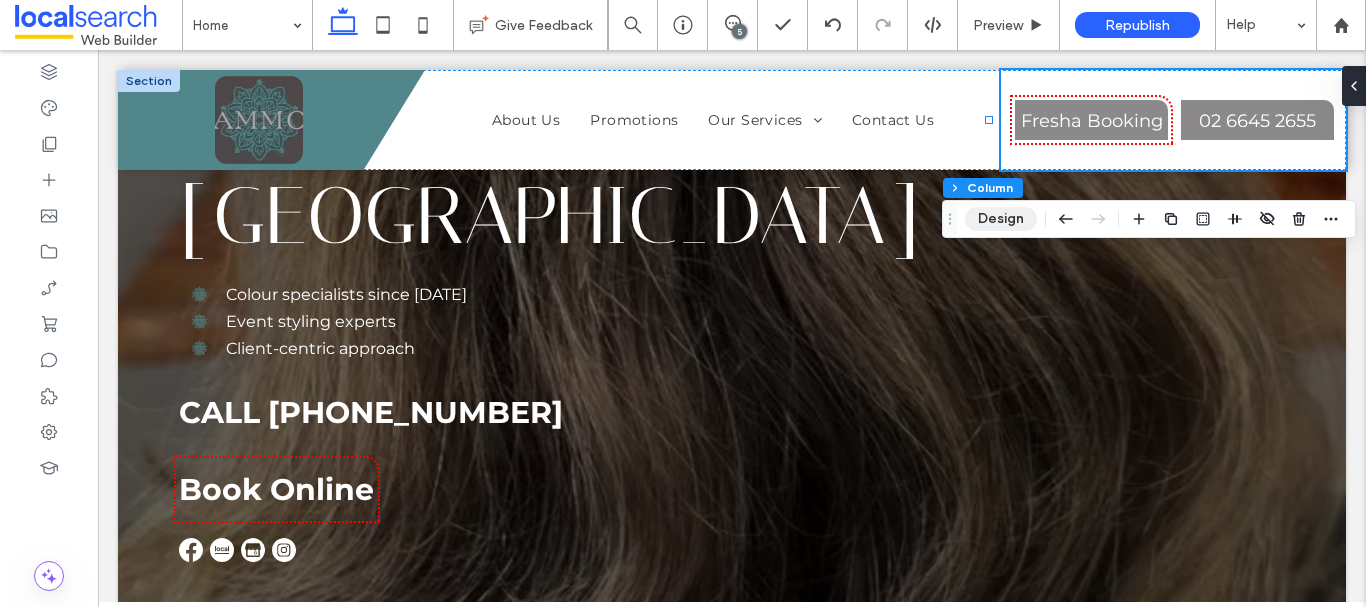 click on "Design" at bounding box center (1001, 219) 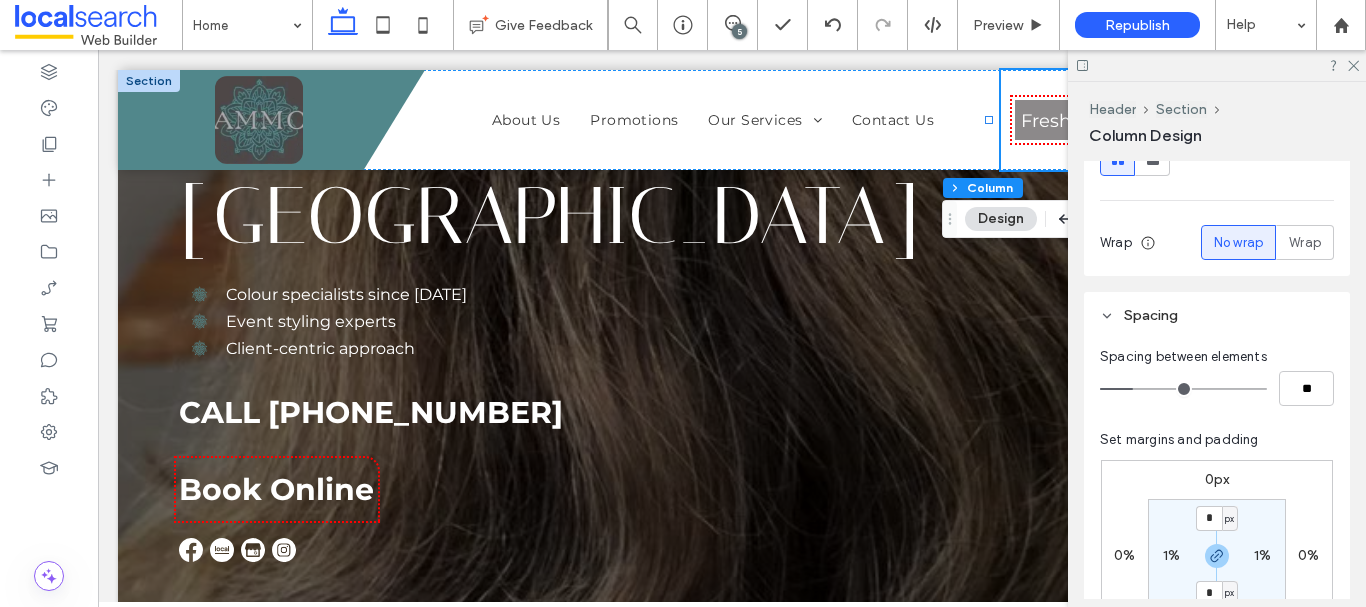 scroll, scrollTop: 300, scrollLeft: 0, axis: vertical 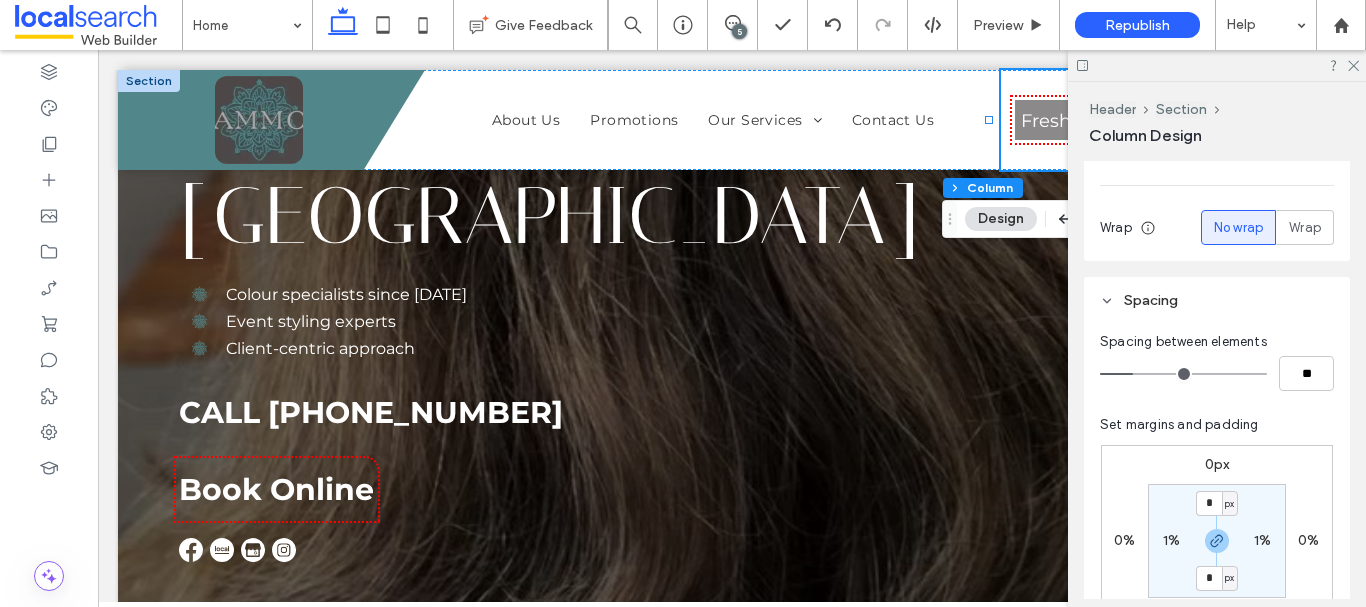 type on "*" 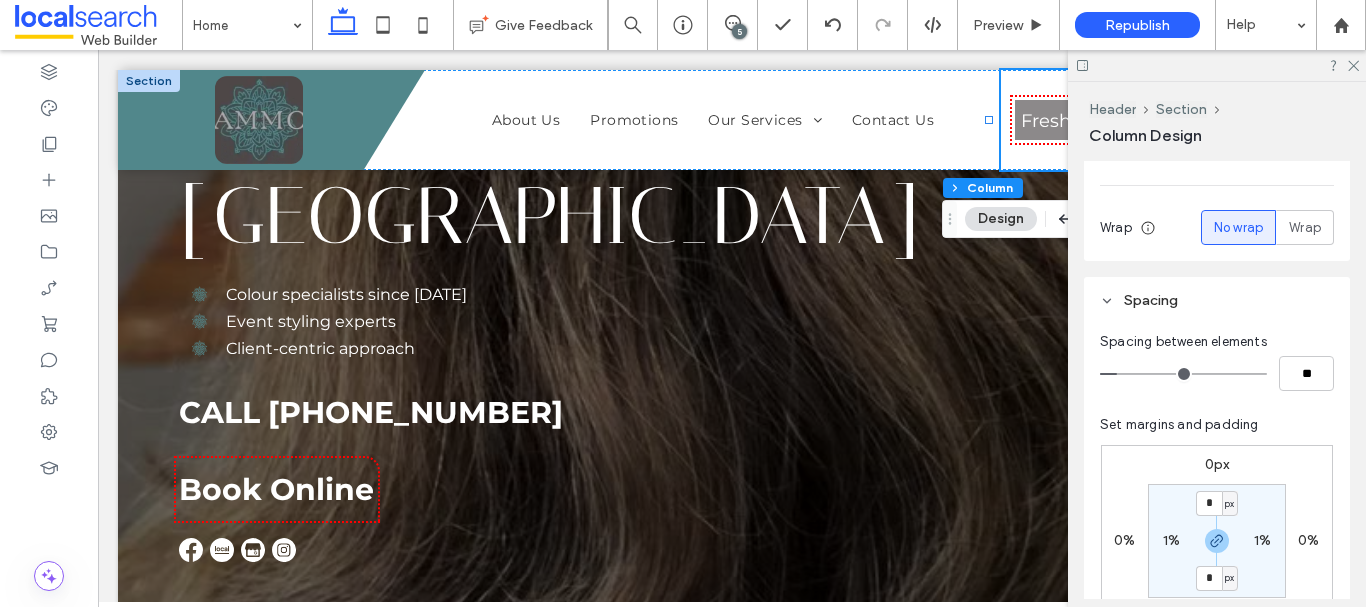 type on "*" 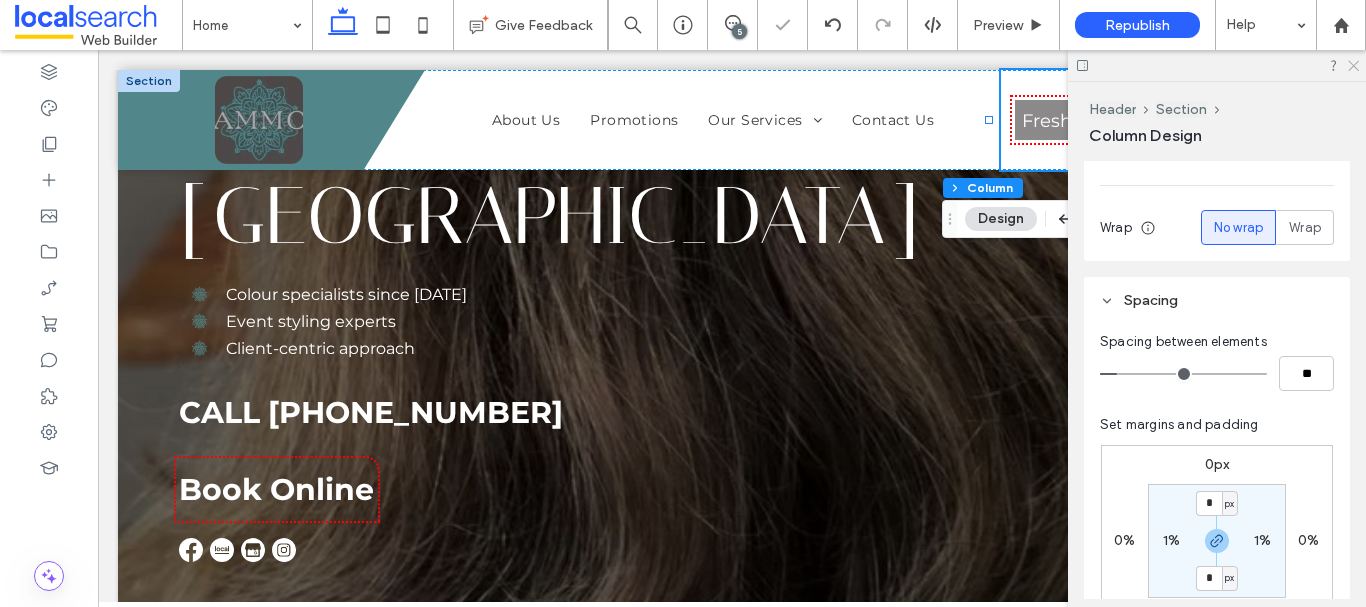 click 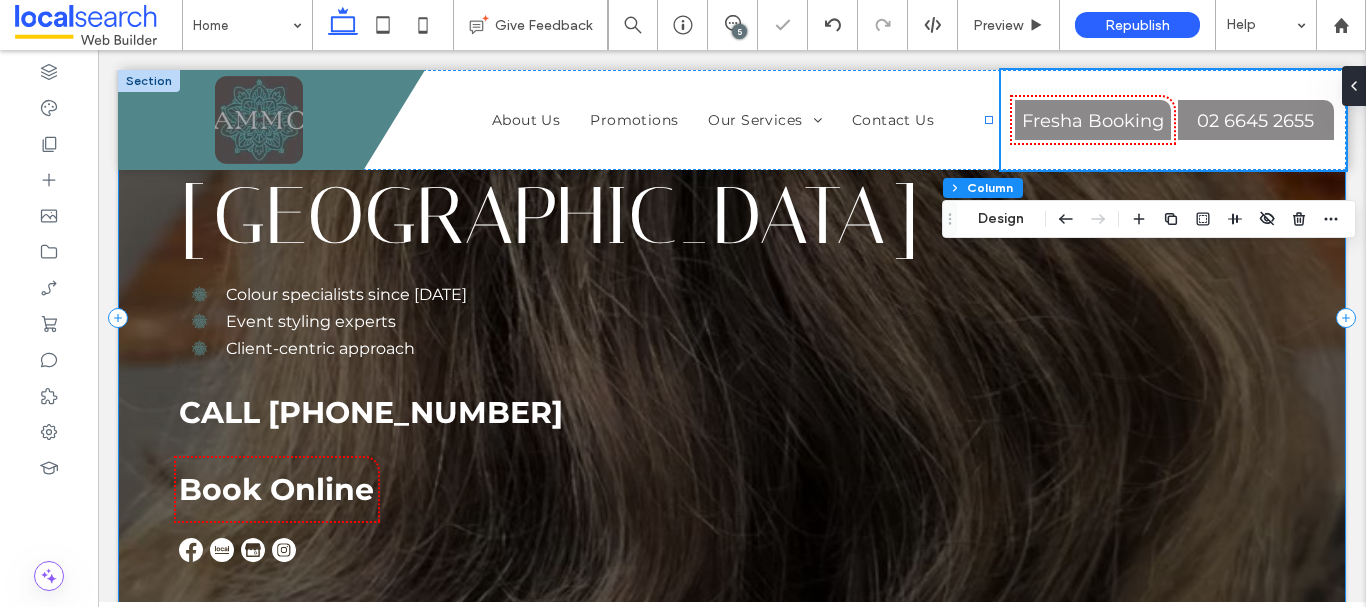 click on "Ammo Hair and Beauty
Hairdressers in [GEOGRAPHIC_DATA]
Colour specialists since [DATE] Event styling experts Client-centric approach
CALL [PHONE_NUMBER]
Book Online" at bounding box center [732, 318] 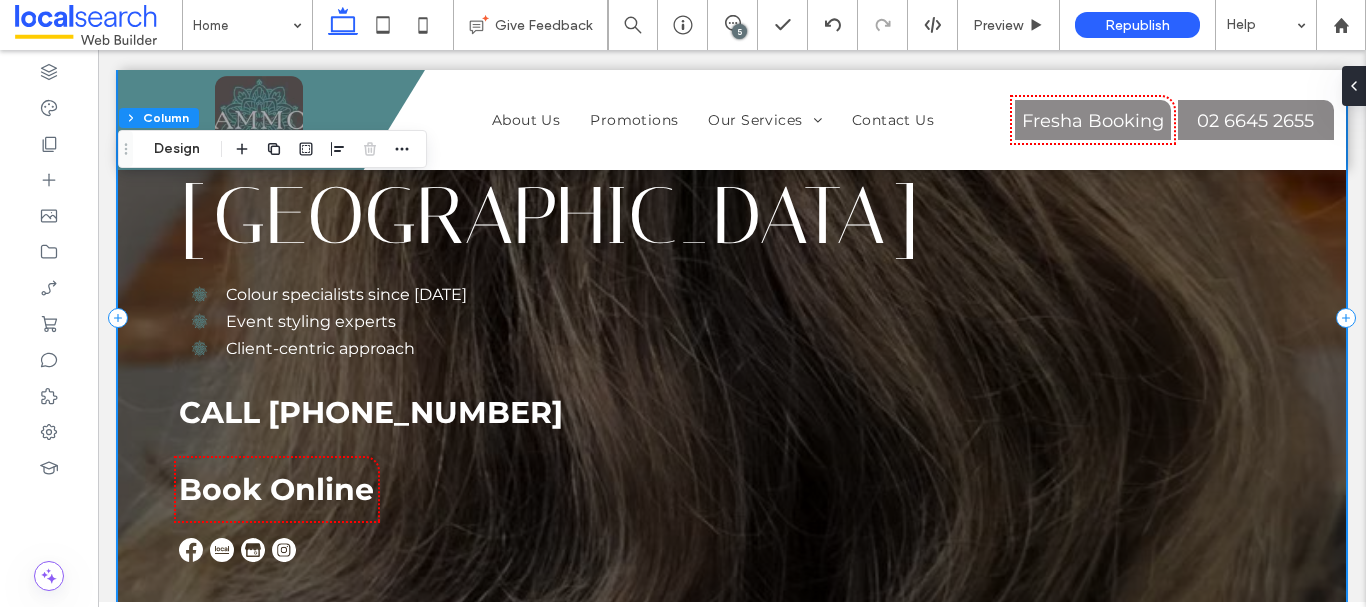 scroll, scrollTop: 100, scrollLeft: 0, axis: vertical 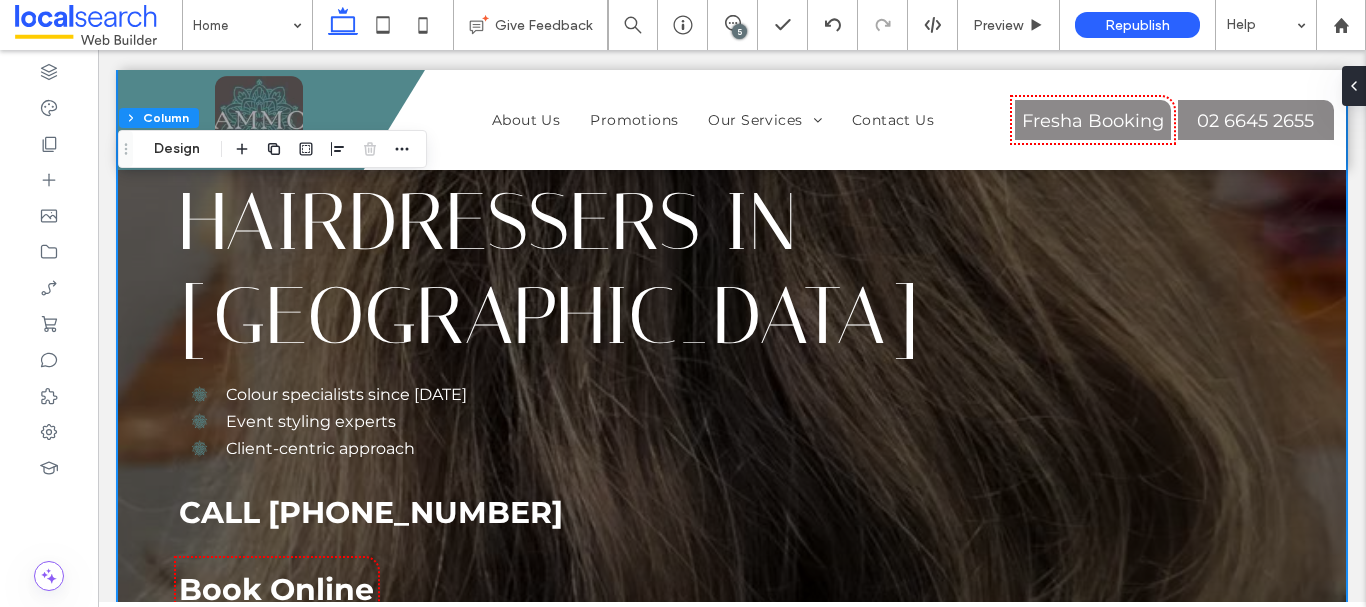 click on "5" at bounding box center (739, 31) 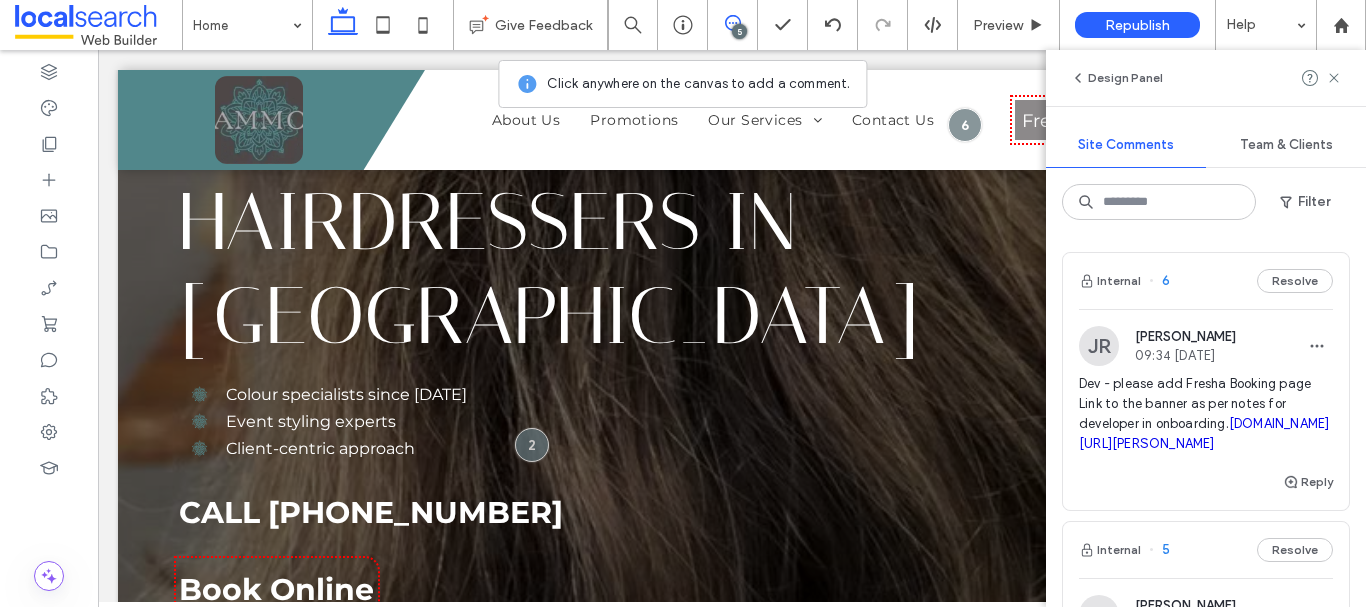 click on "5" at bounding box center [739, 31] 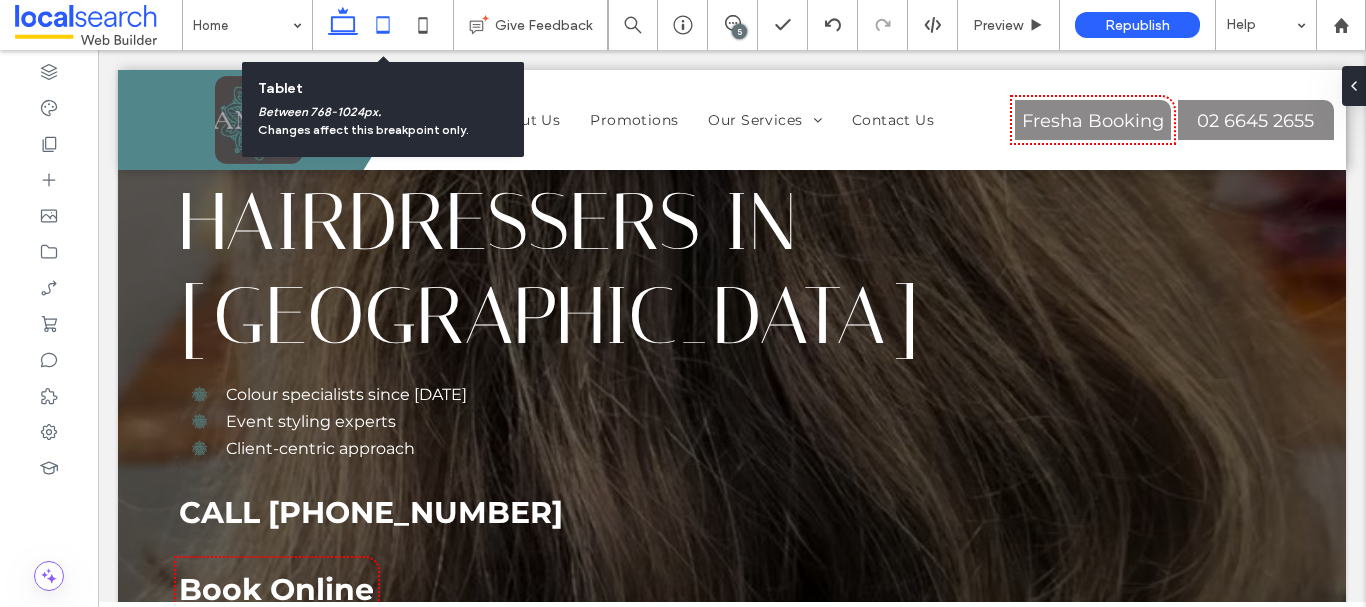 click 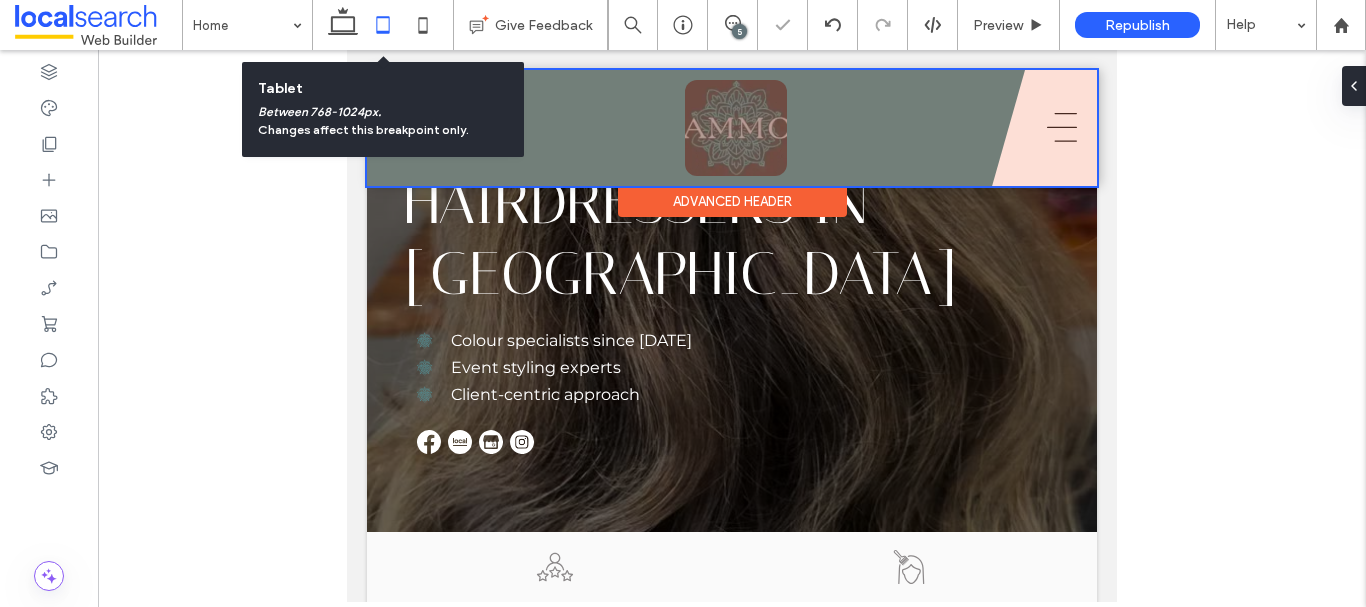 scroll, scrollTop: 82, scrollLeft: 0, axis: vertical 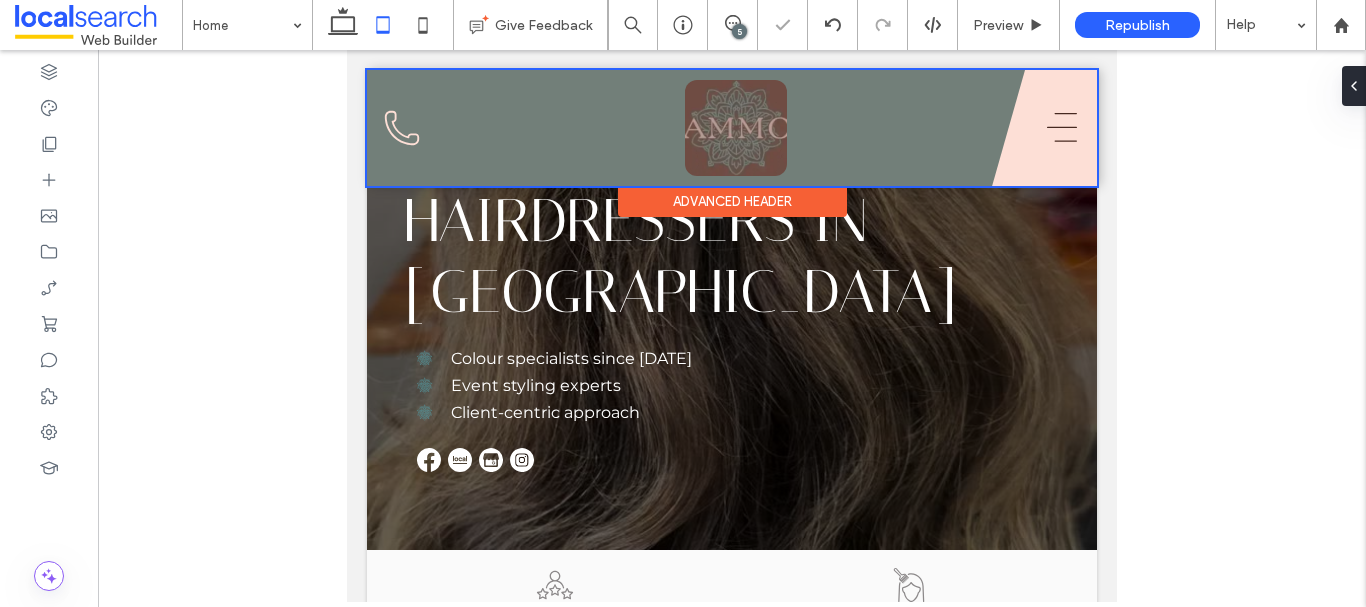 click at bounding box center [732, 128] 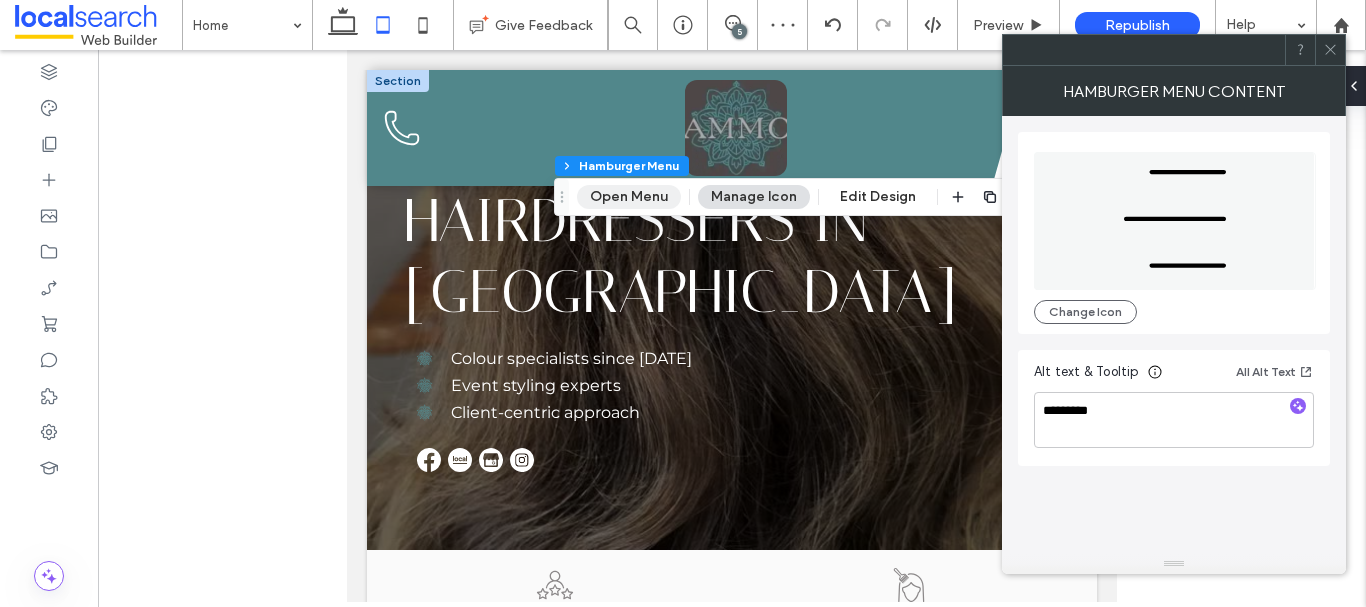 click on "Open Menu" at bounding box center (629, 197) 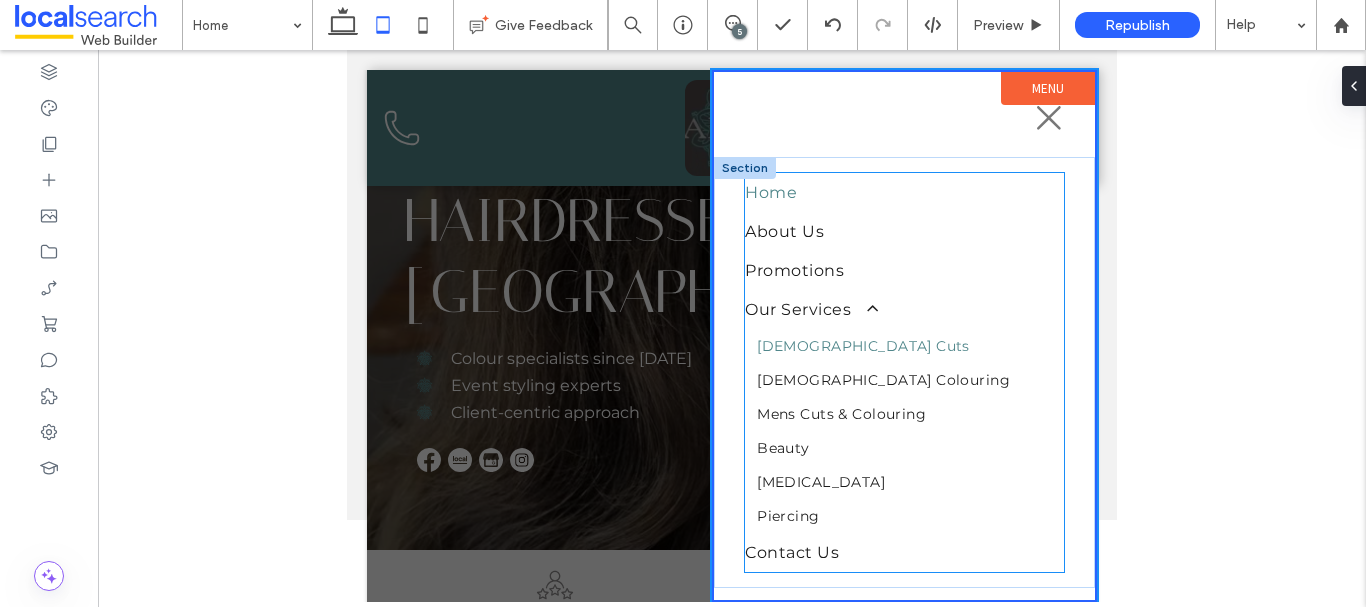 scroll, scrollTop: 361, scrollLeft: 0, axis: vertical 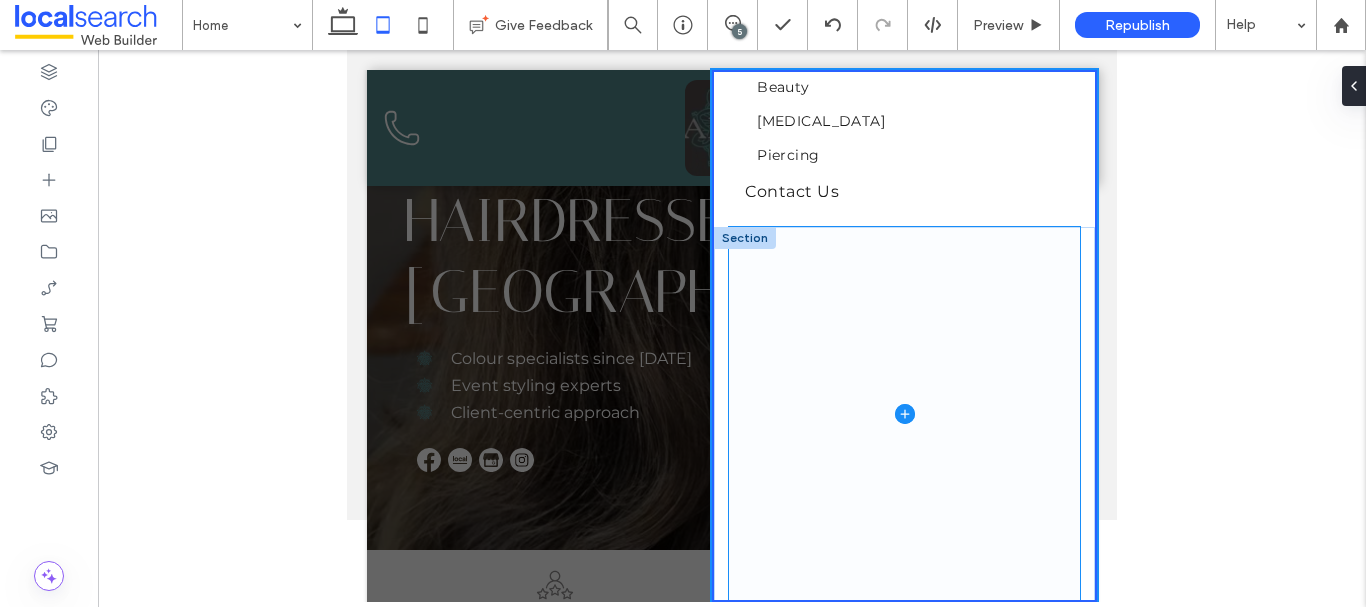 click at bounding box center [904, 414] 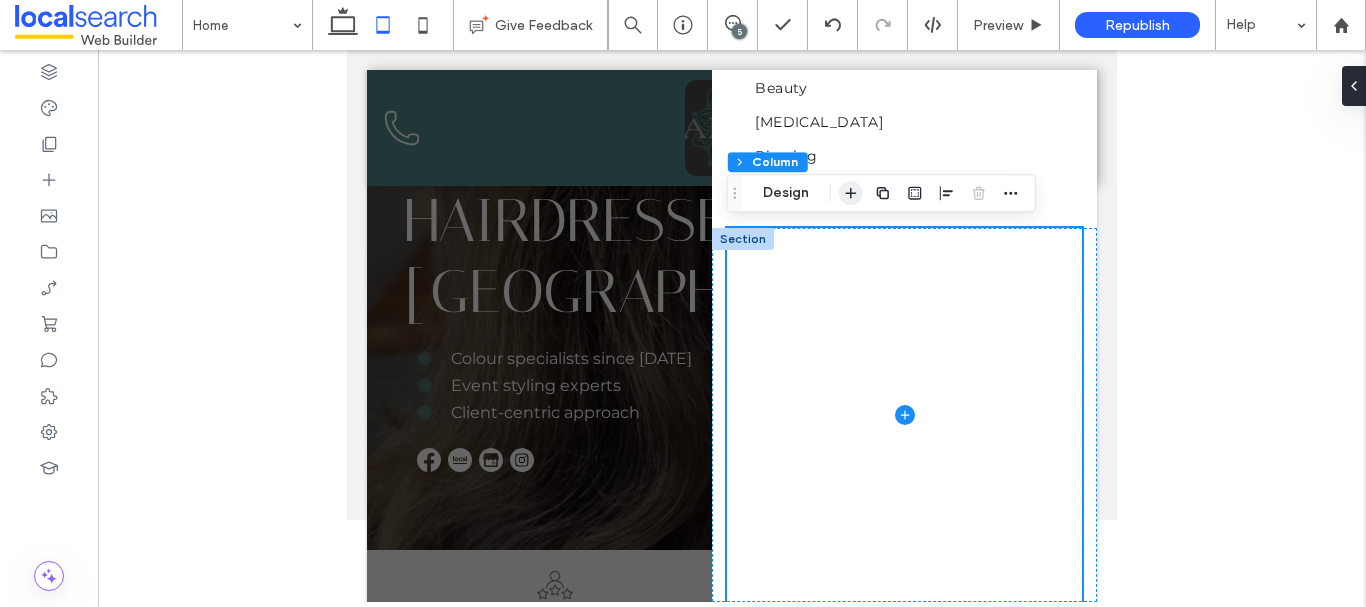 drag, startPoint x: 855, startPoint y: 204, endPoint x: 510, endPoint y: 178, distance: 345.97833 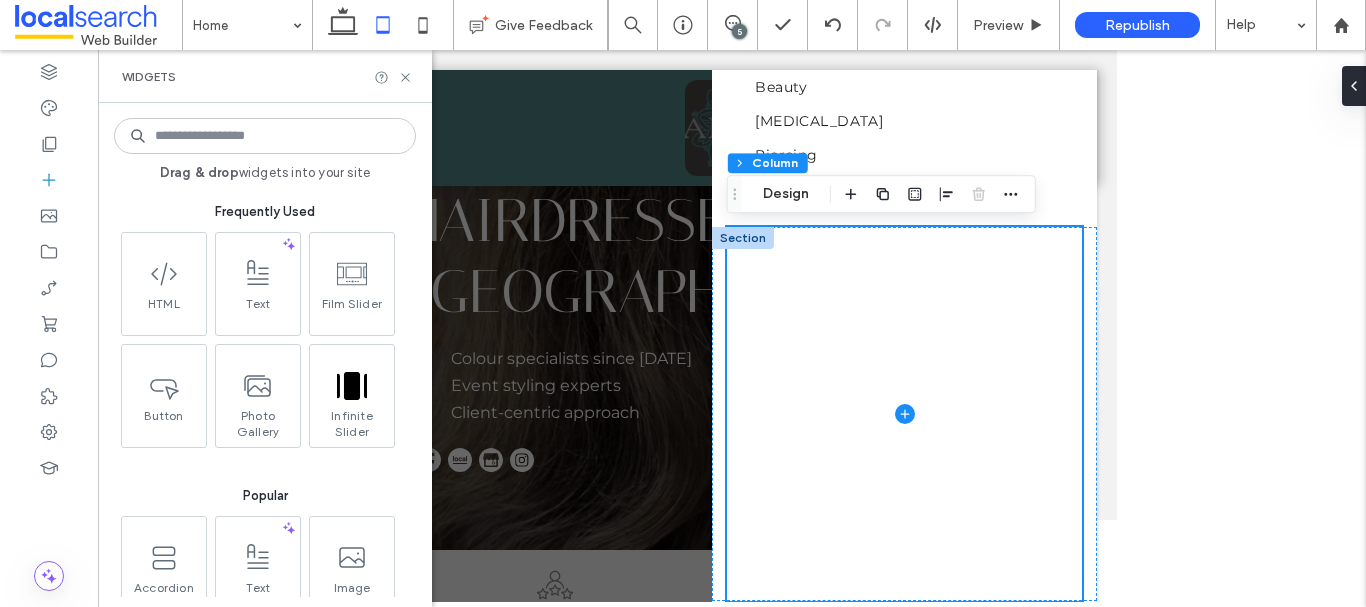 scroll, scrollTop: 358, scrollLeft: 0, axis: vertical 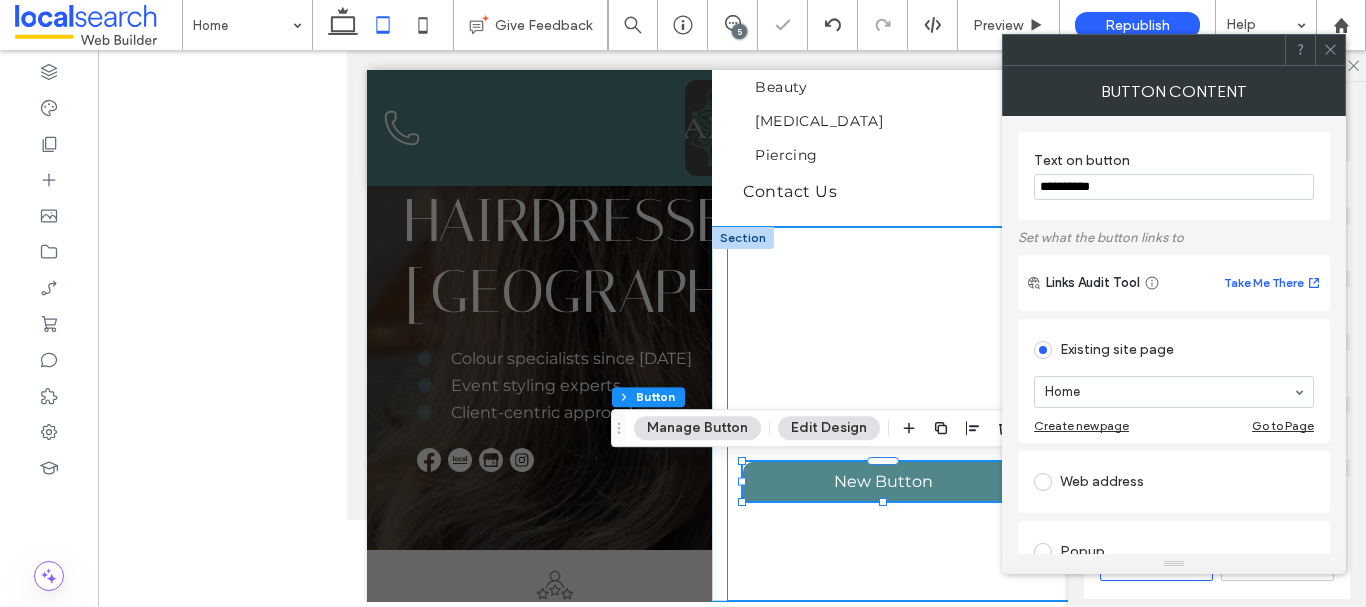 type on "**" 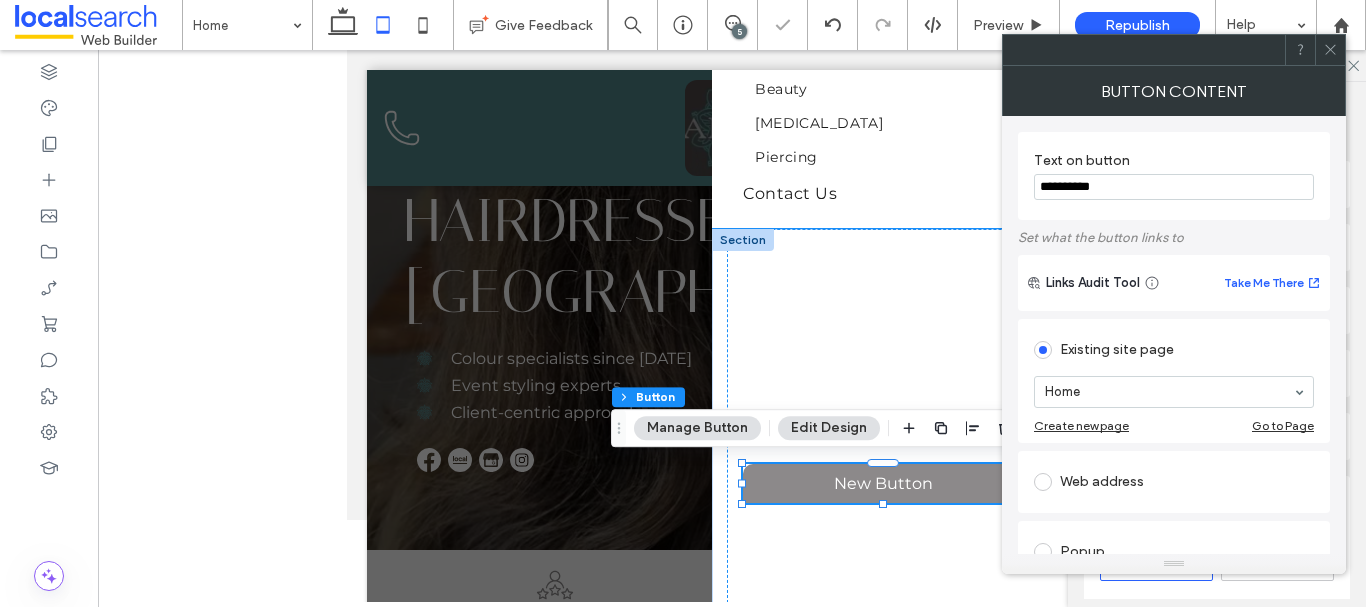scroll, scrollTop: 359, scrollLeft: 0, axis: vertical 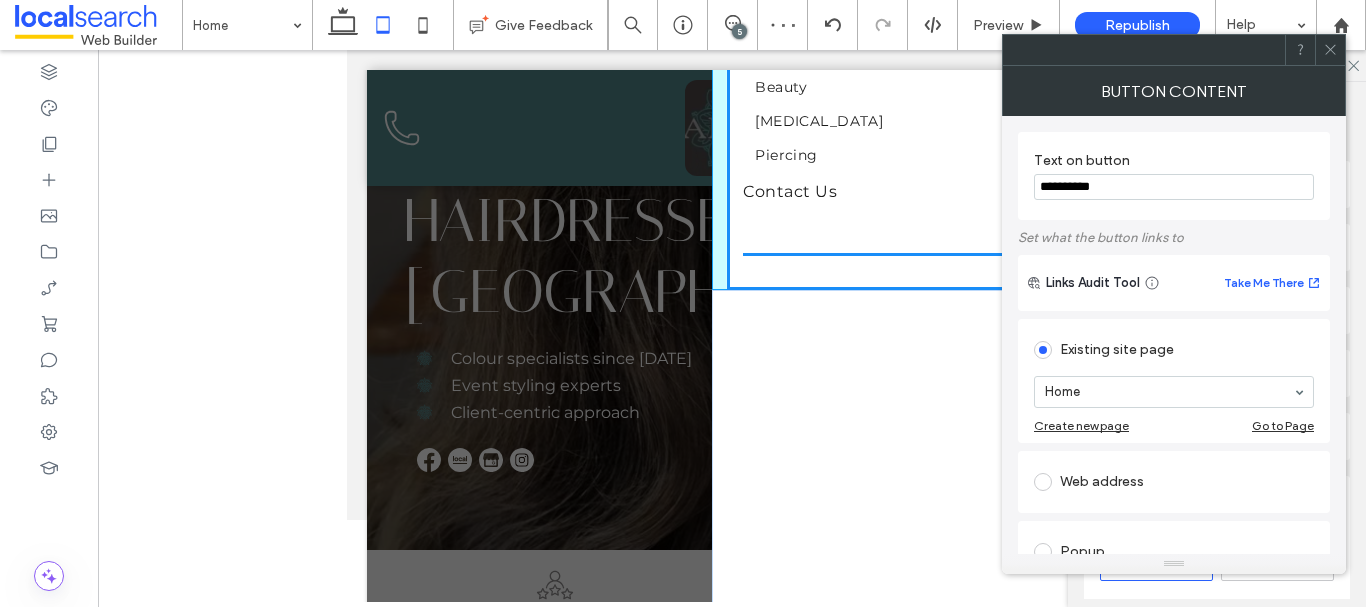 drag, startPoint x: 888, startPoint y: 476, endPoint x: 839, endPoint y: 213, distance: 267.5257 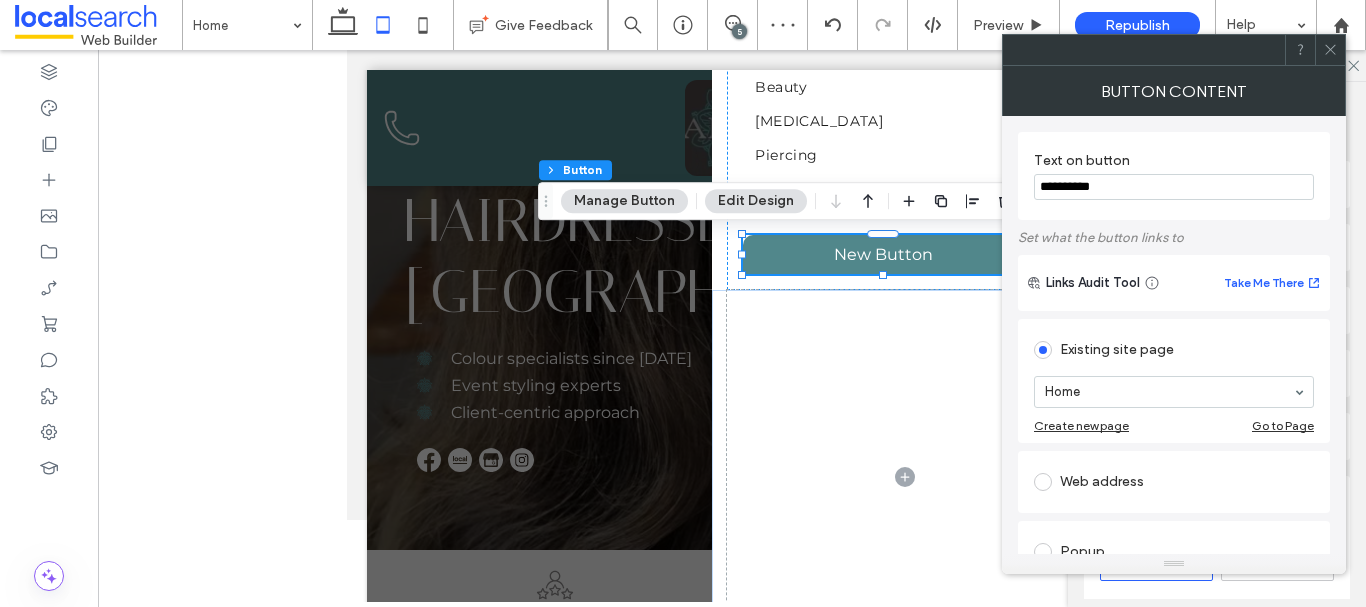 click at bounding box center [1330, 50] 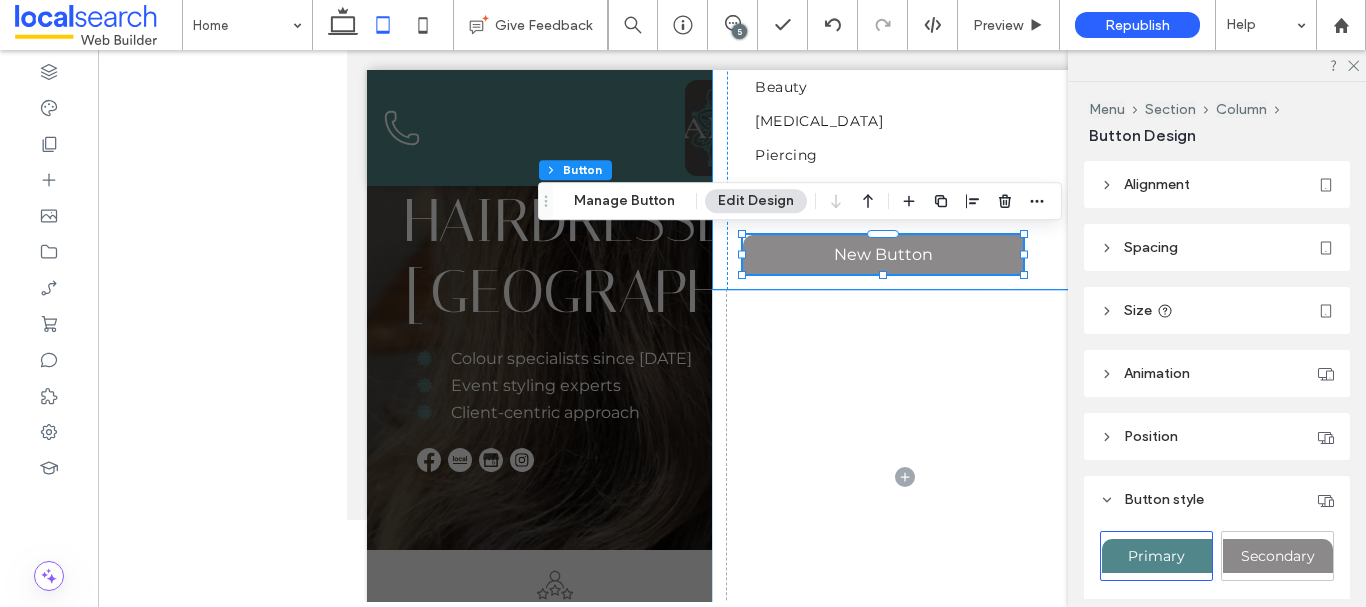 click on "New Button" at bounding box center [883, 254] 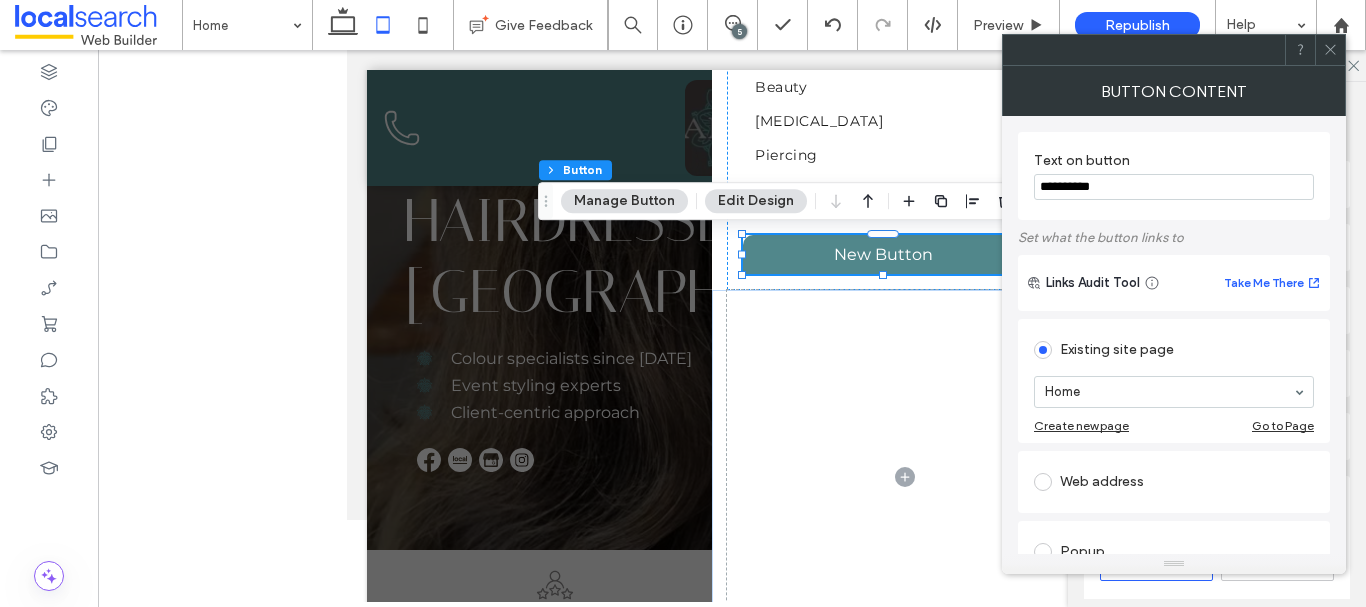 drag, startPoint x: 1176, startPoint y: 175, endPoint x: 964, endPoint y: 186, distance: 212.28519 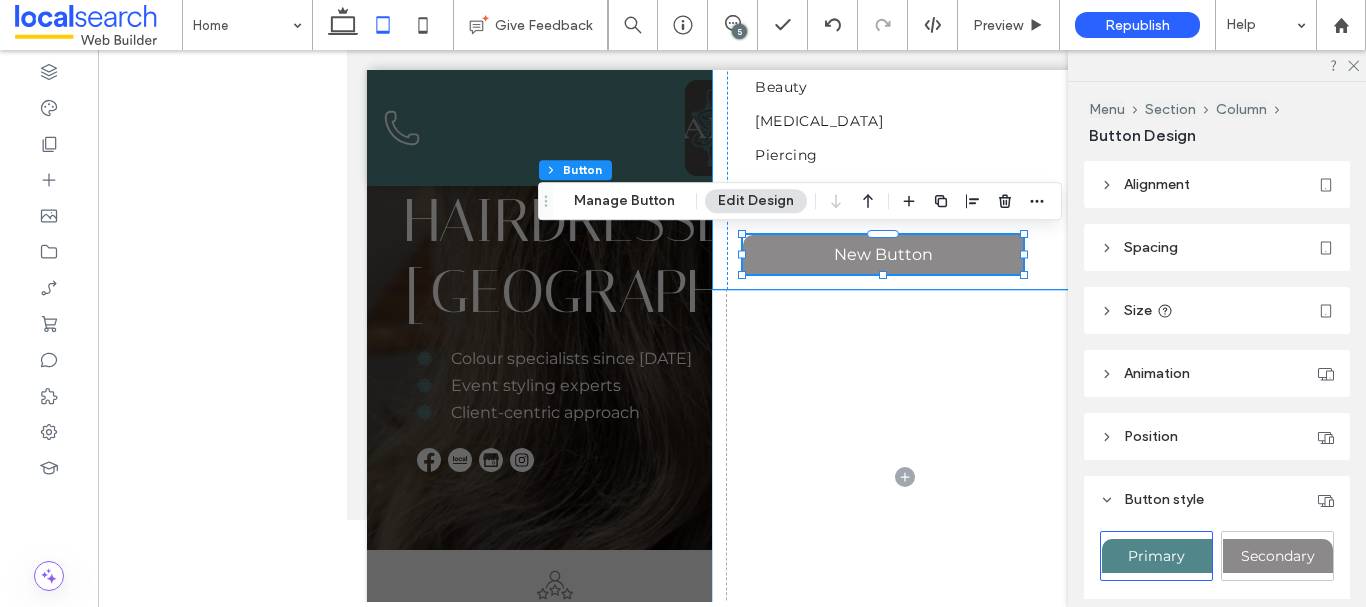 click on "New Button" at bounding box center [883, 254] 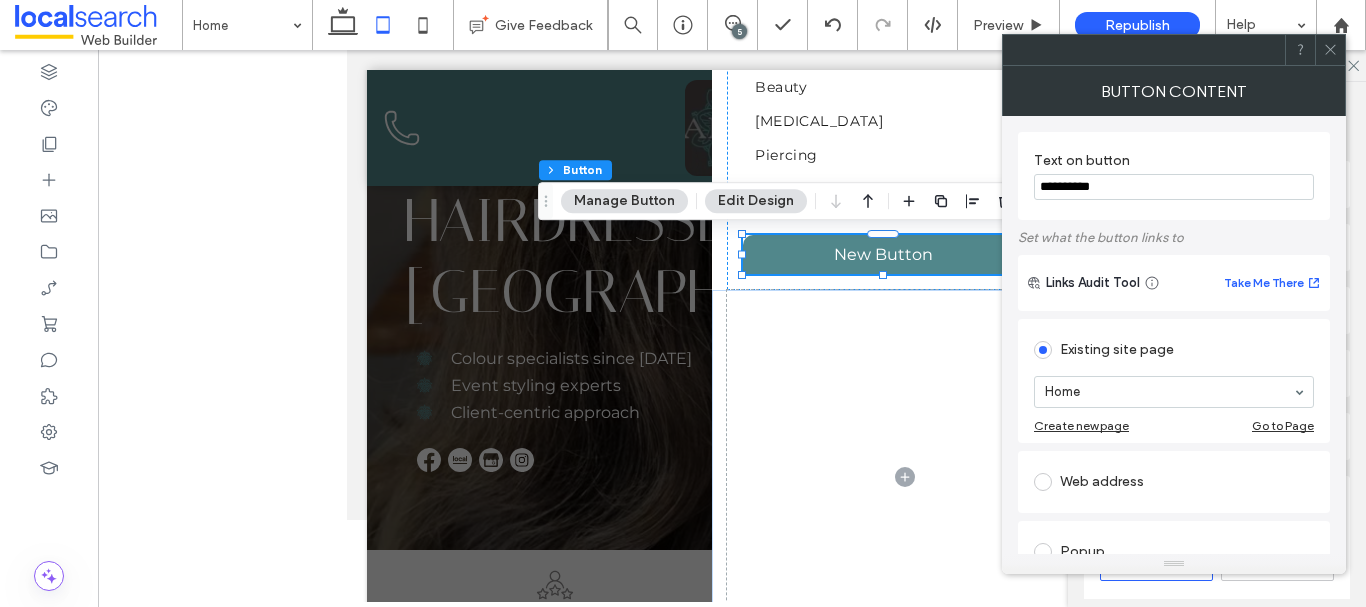 drag, startPoint x: 1122, startPoint y: 194, endPoint x: 1027, endPoint y: 197, distance: 95.047356 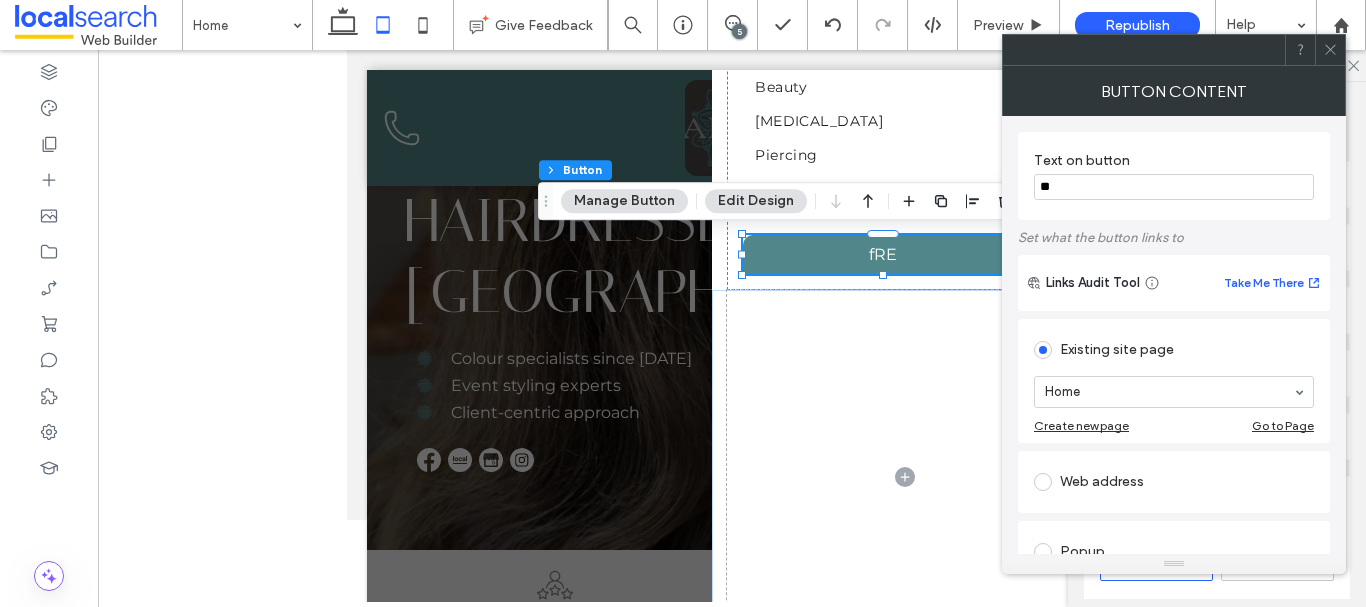 type on "*" 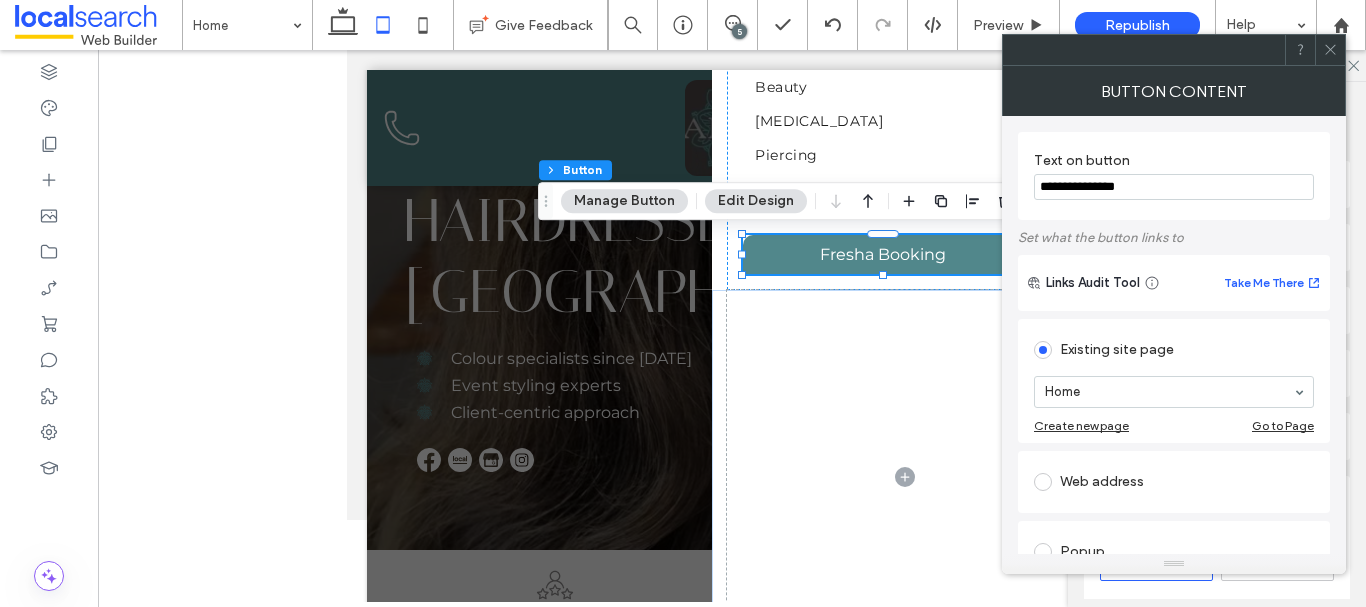 click on "Web address" at bounding box center [1174, 482] 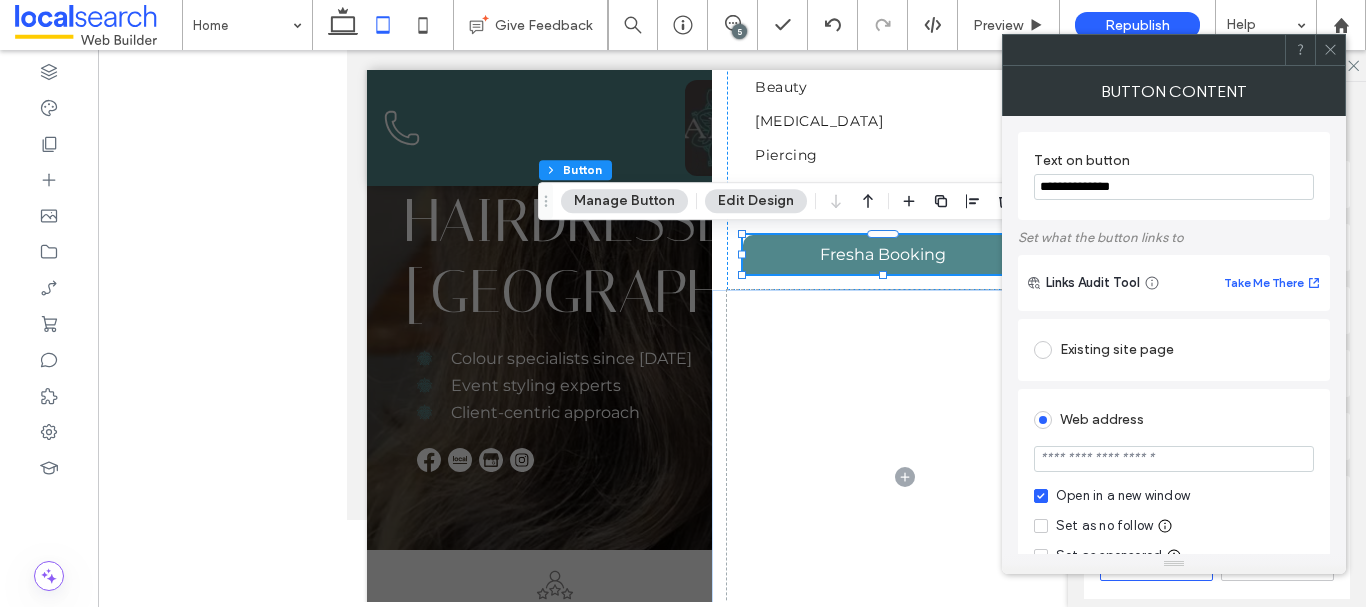 click at bounding box center [1174, 459] 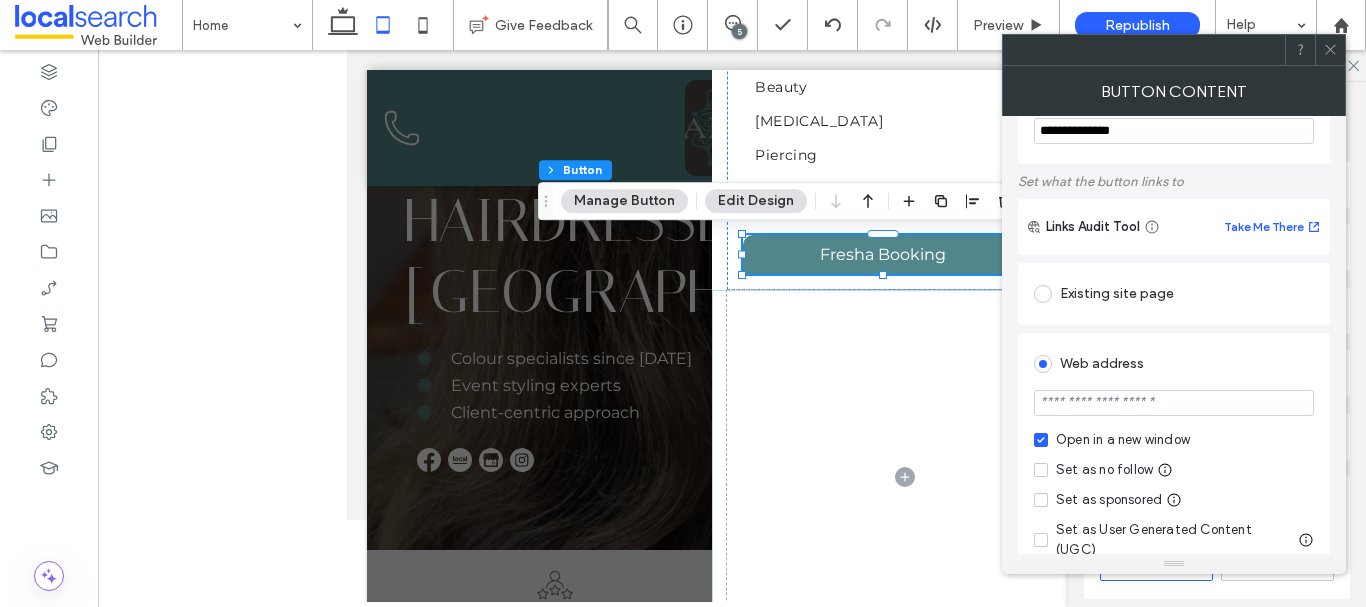 scroll, scrollTop: 200, scrollLeft: 0, axis: vertical 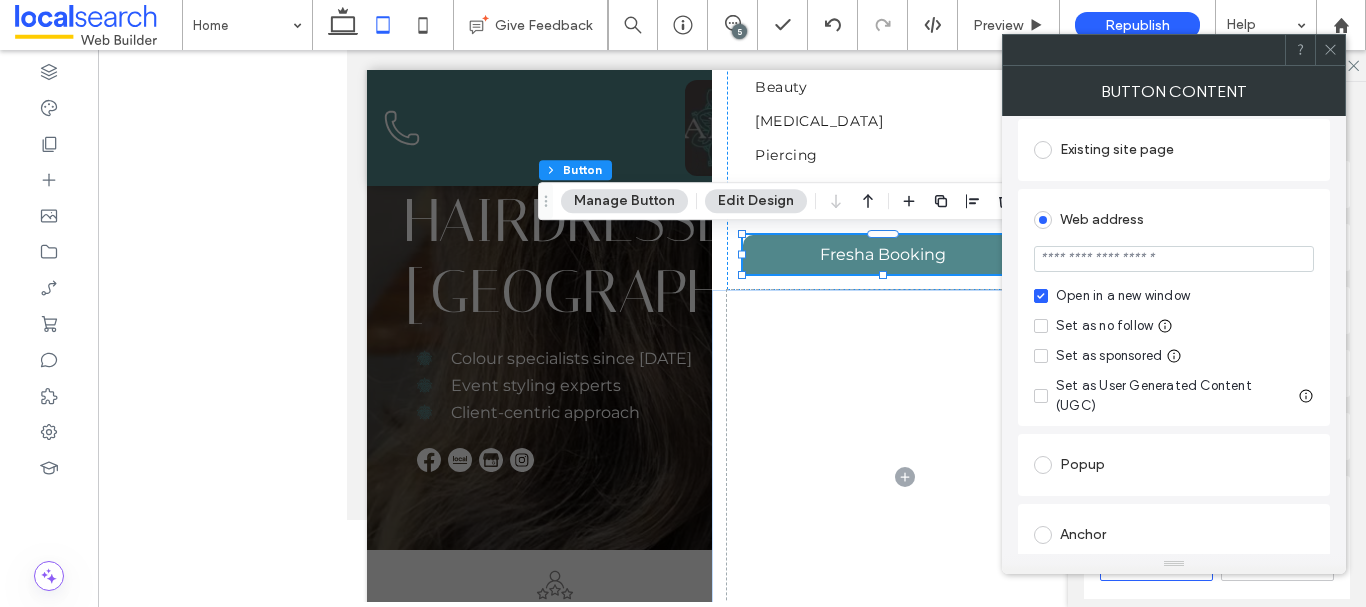 click at bounding box center [1041, 326] 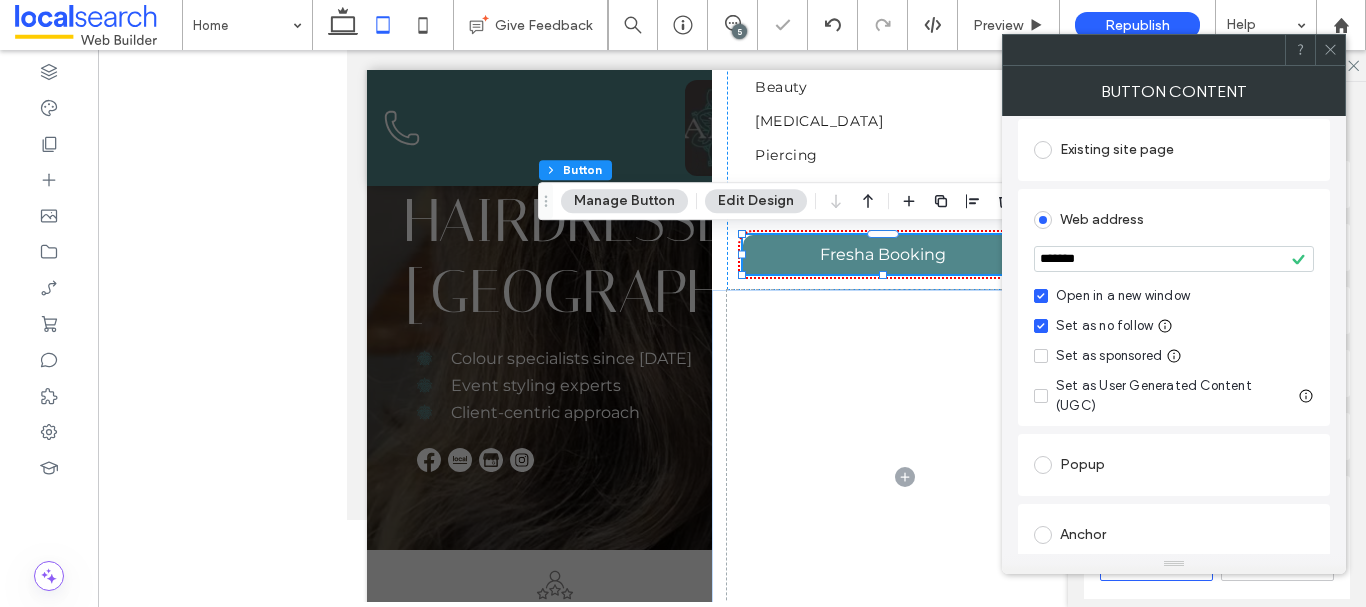 click on "*******" at bounding box center (1174, 259) 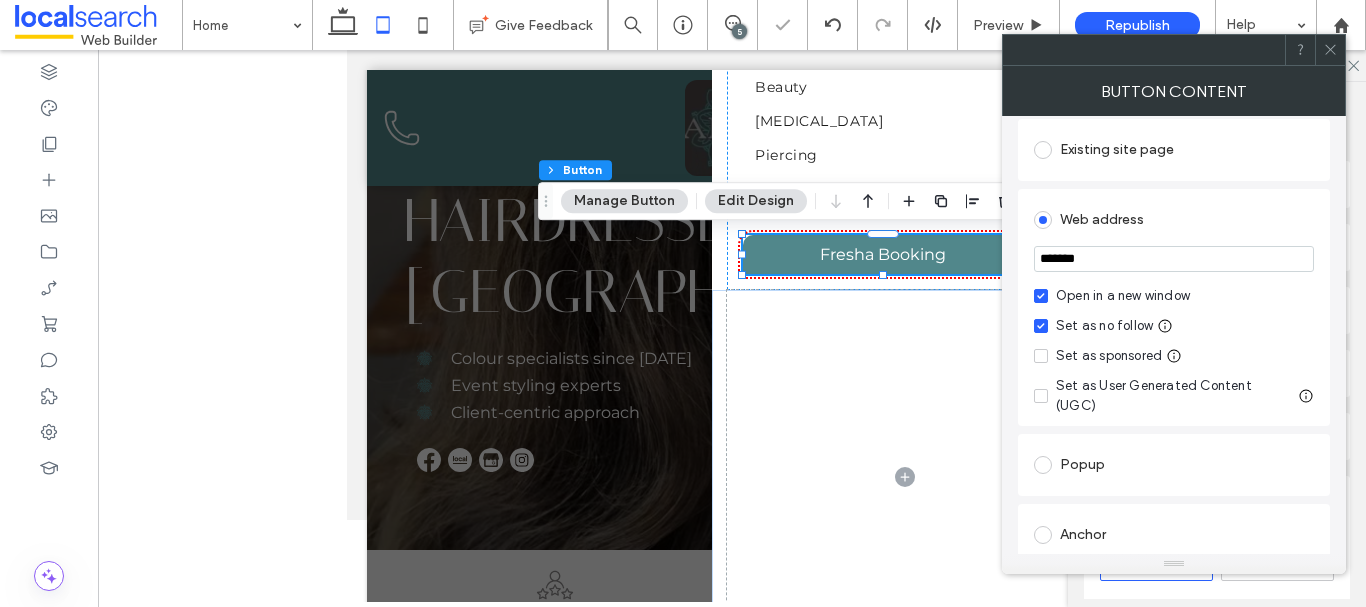 paste on "**********" 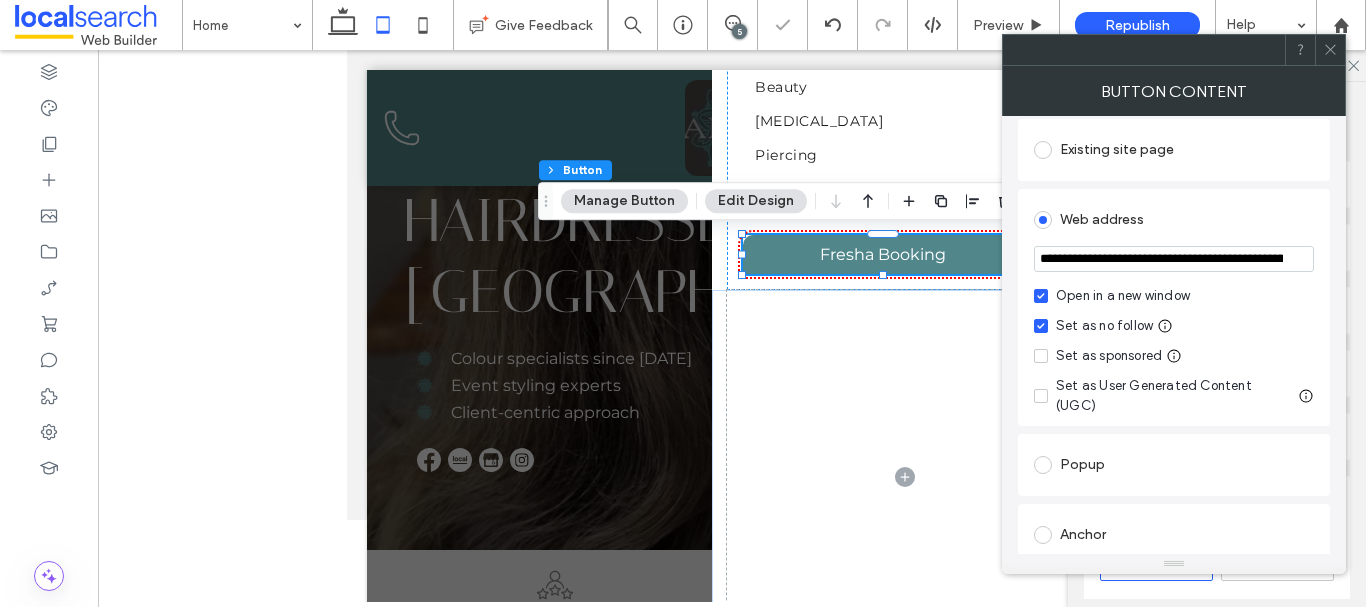 scroll, scrollTop: 0, scrollLeft: 288, axis: horizontal 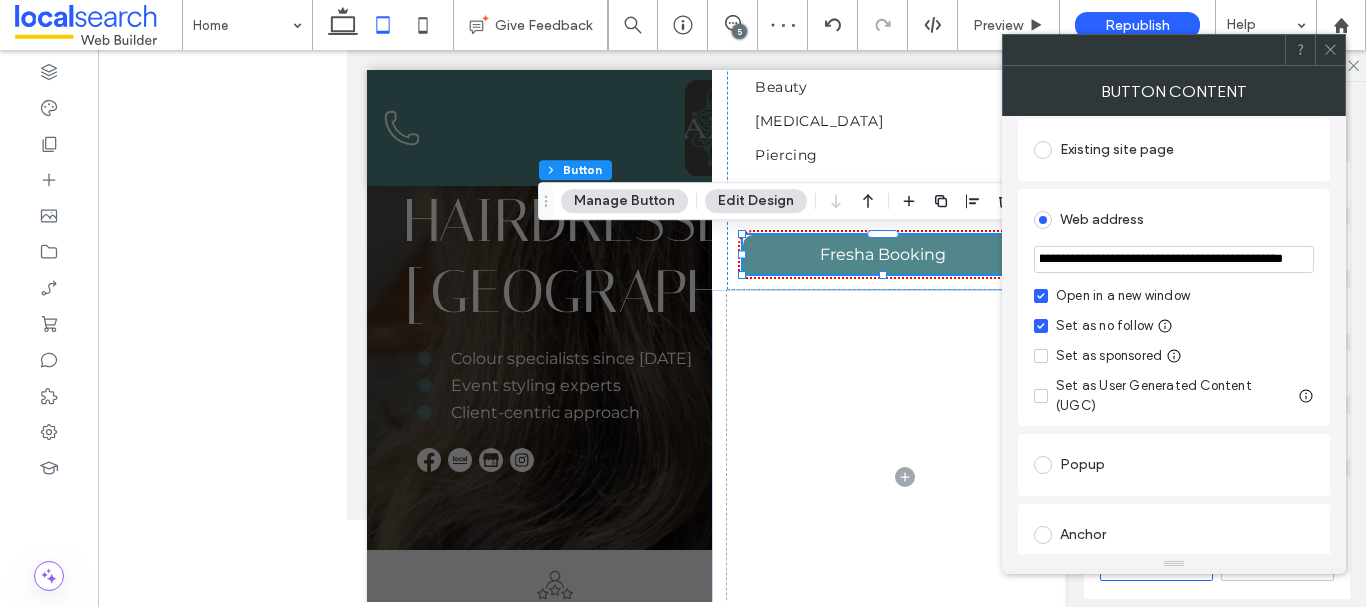 type on "**********" 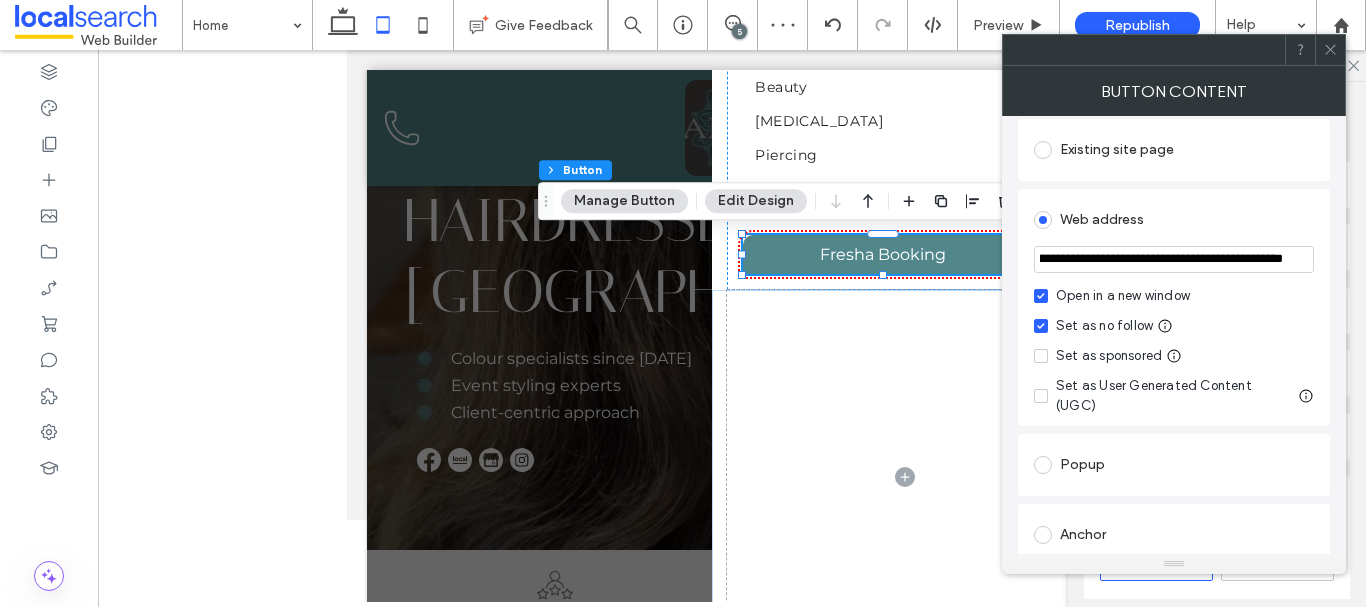 click on "**********" at bounding box center [1174, 307] 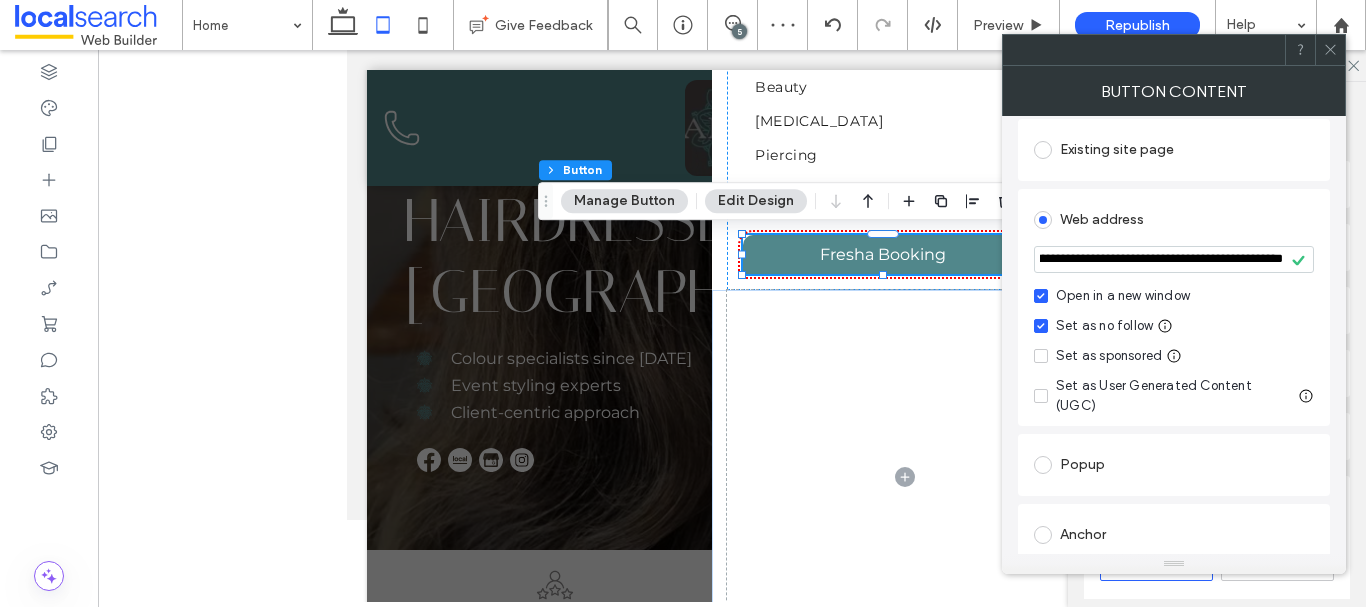 scroll, scrollTop: 0, scrollLeft: 0, axis: both 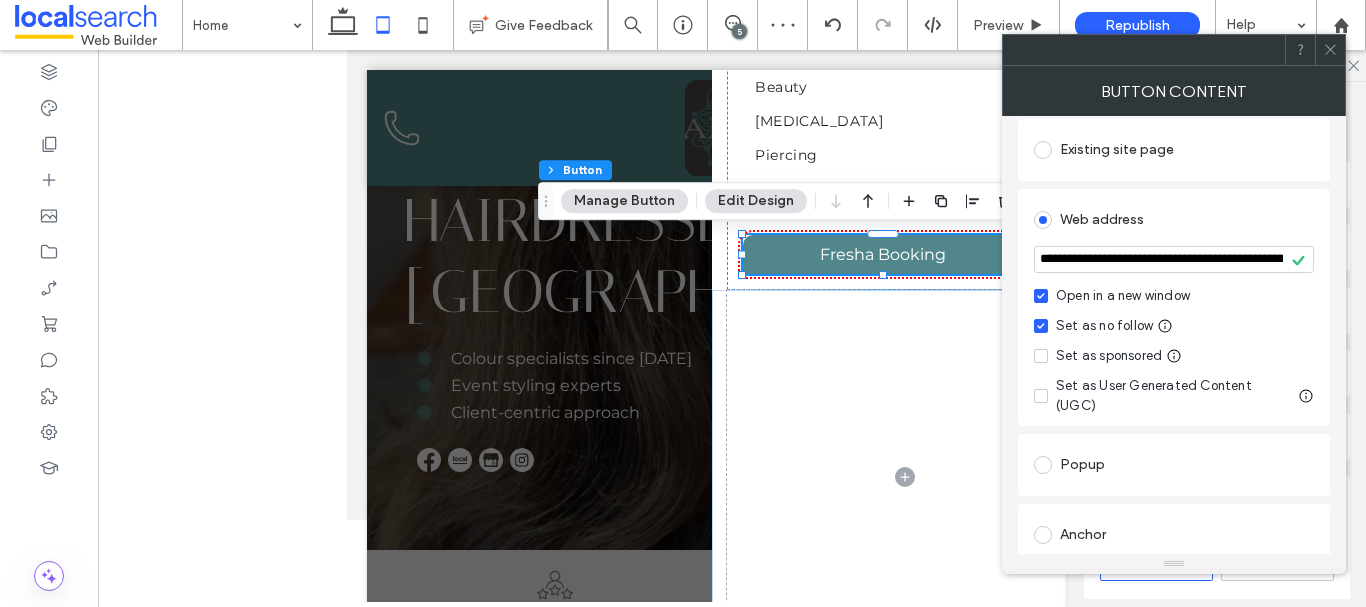 click on "**********" at bounding box center [1174, 335] 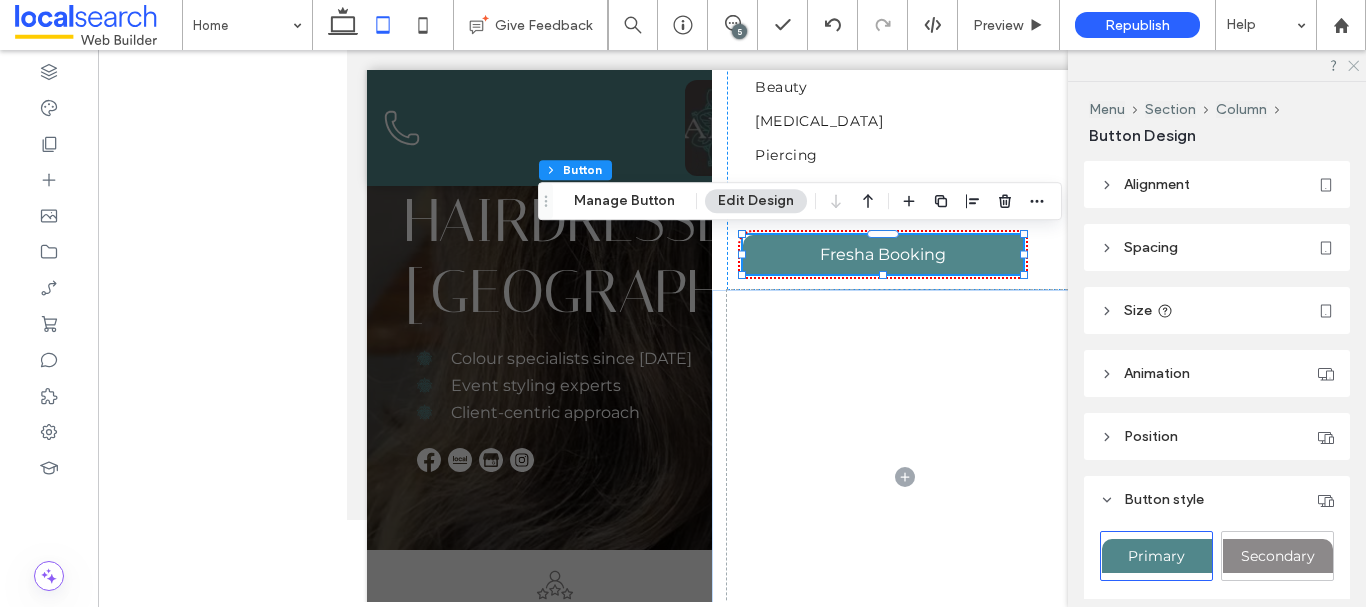 click 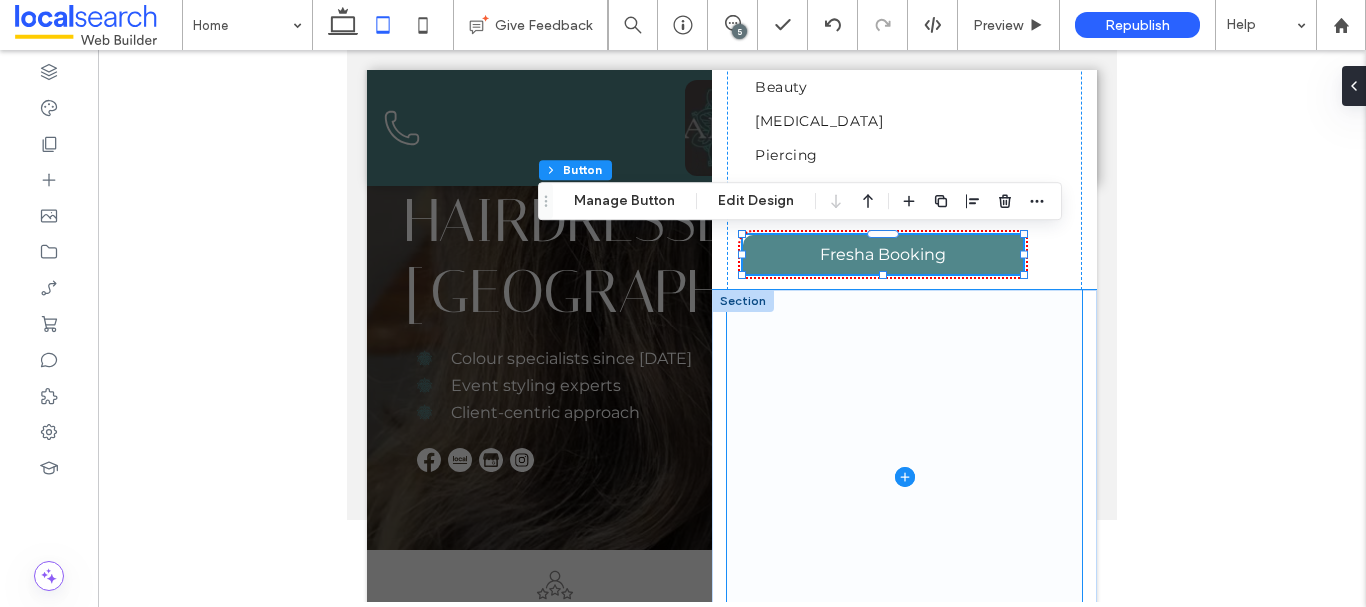 click at bounding box center [904, 477] 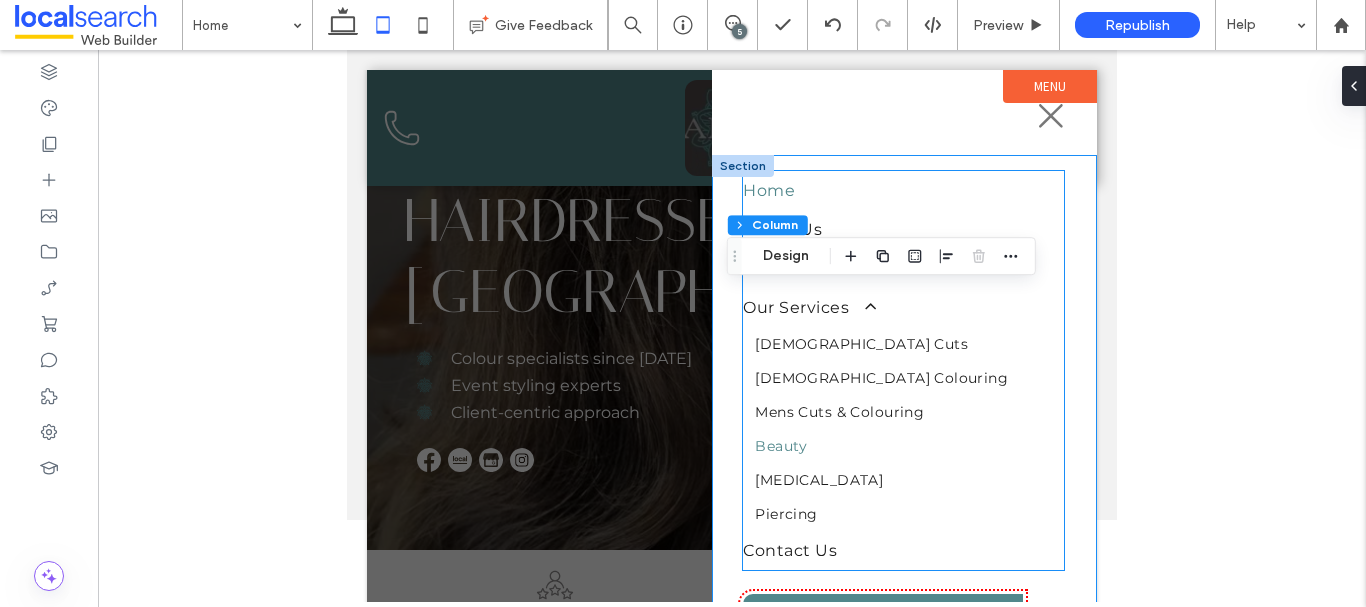 scroll, scrollTop: 100, scrollLeft: 0, axis: vertical 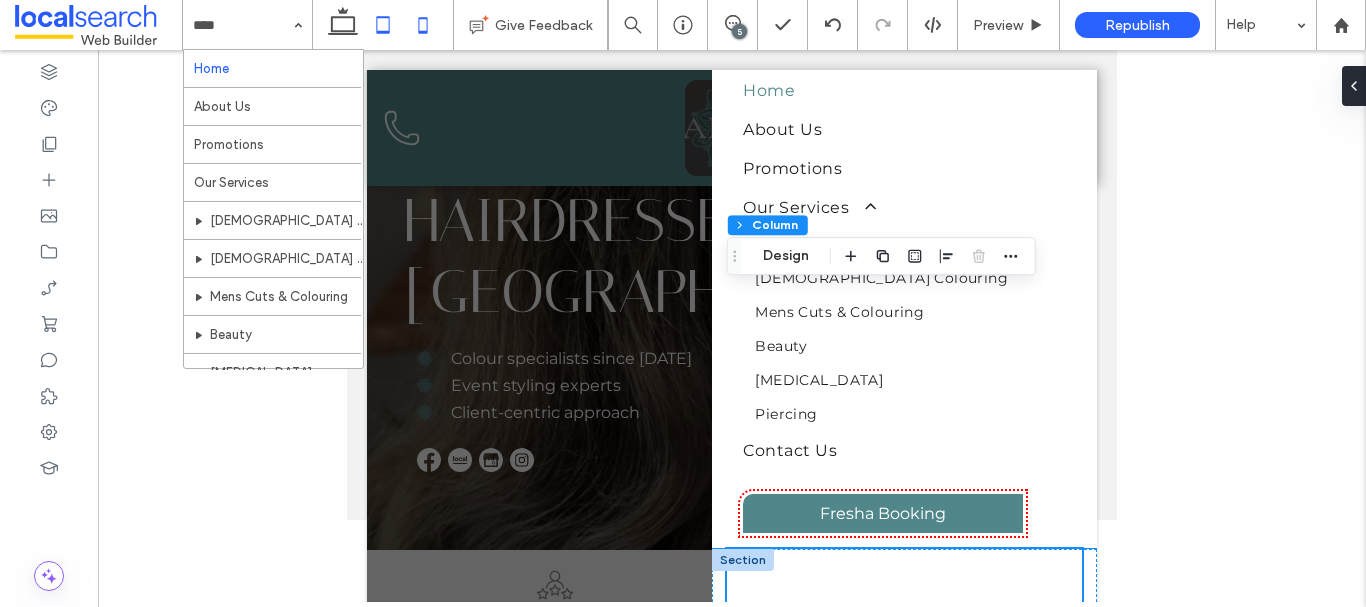 click 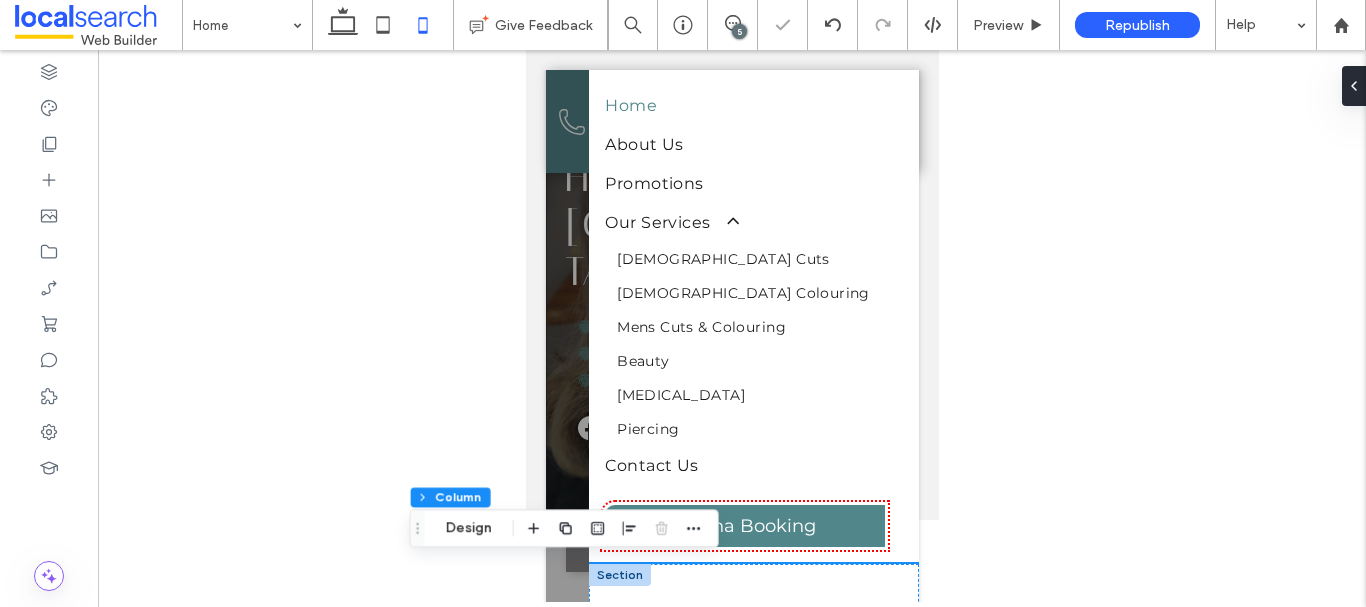 type on "**" 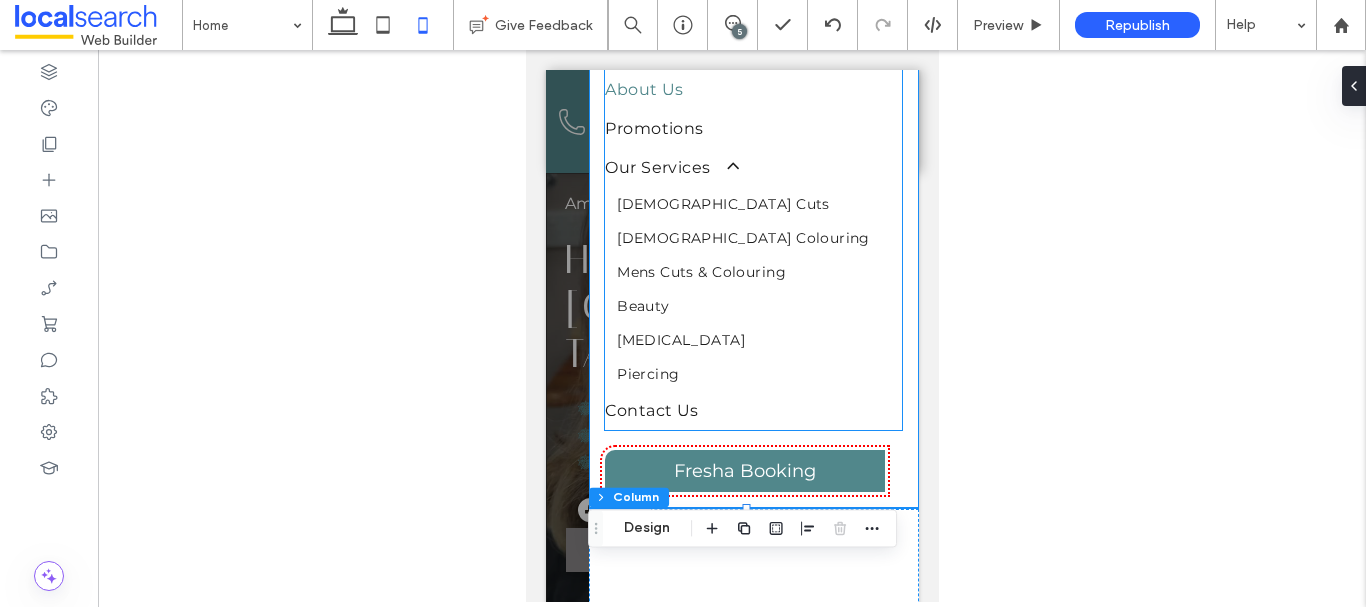 scroll, scrollTop: 0, scrollLeft: 0, axis: both 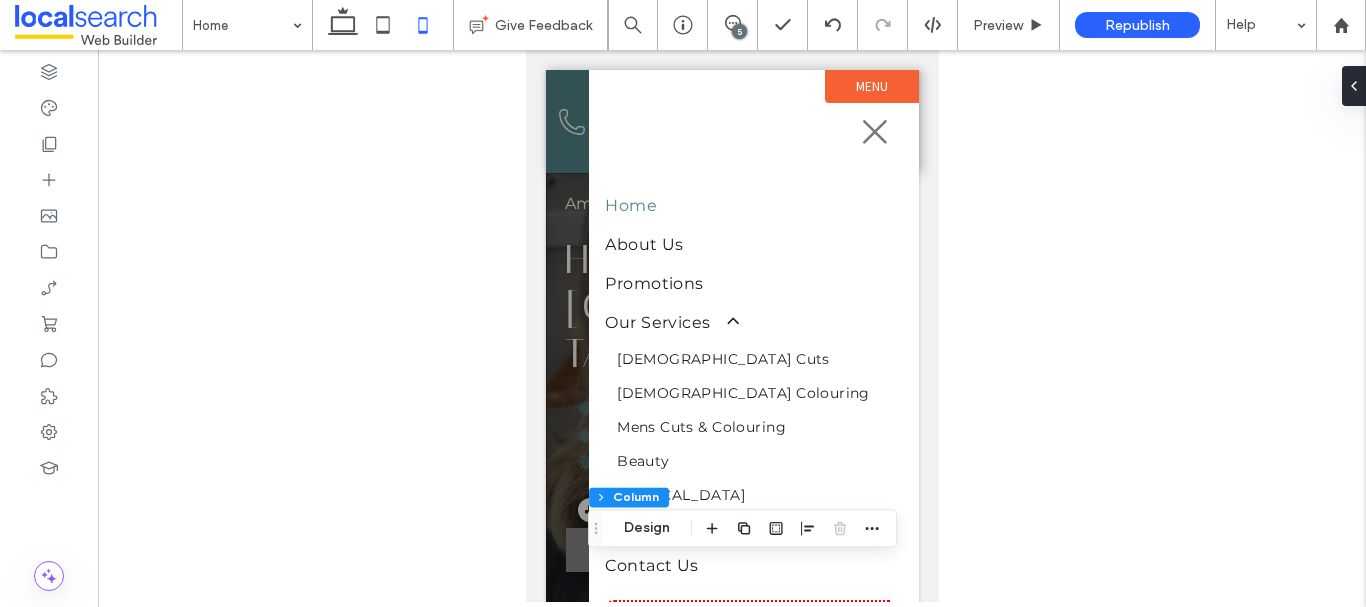 click at bounding box center [732, 326] 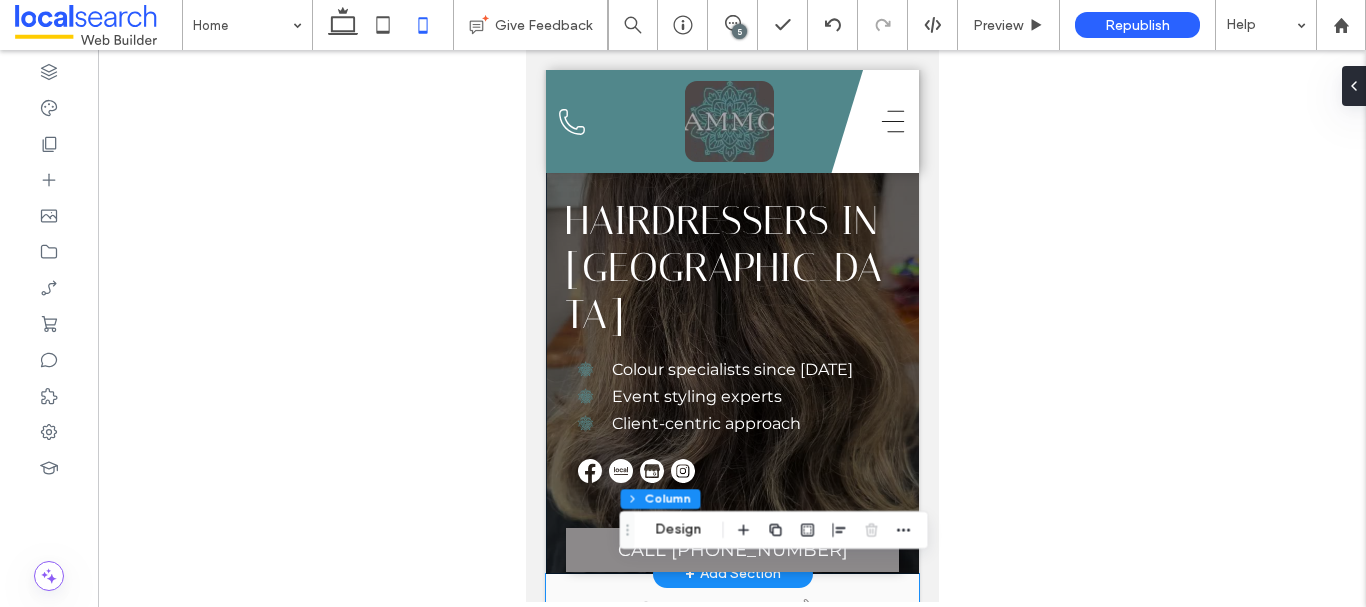 scroll, scrollTop: 0, scrollLeft: 0, axis: both 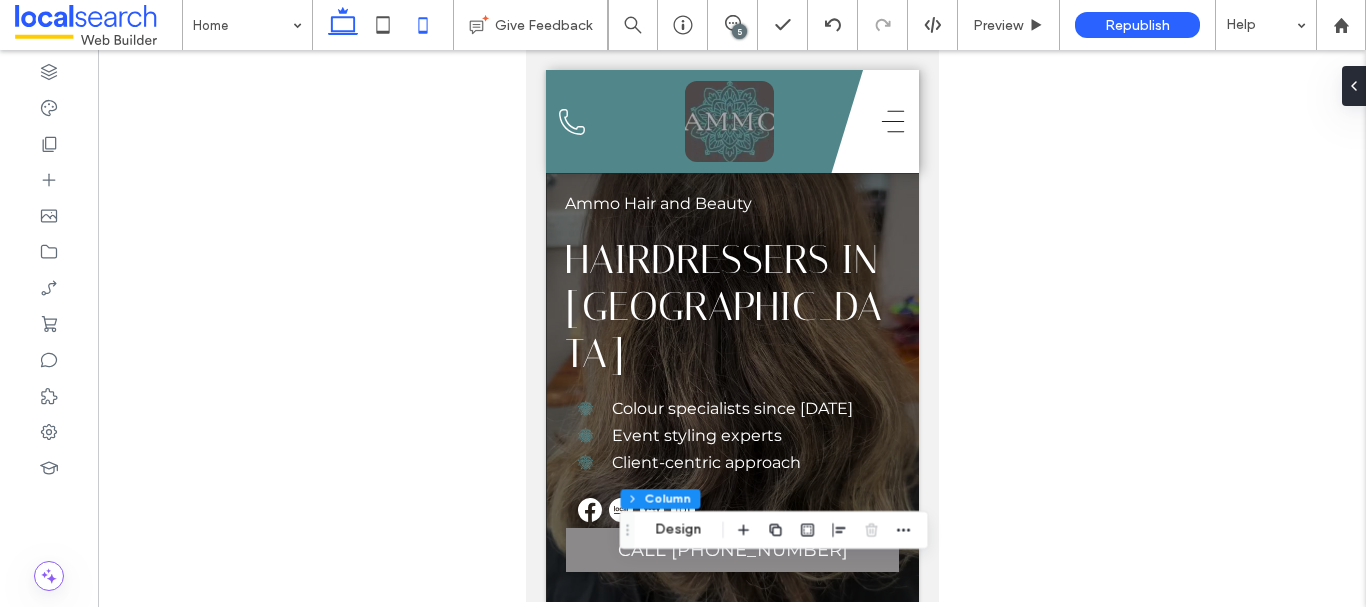 click 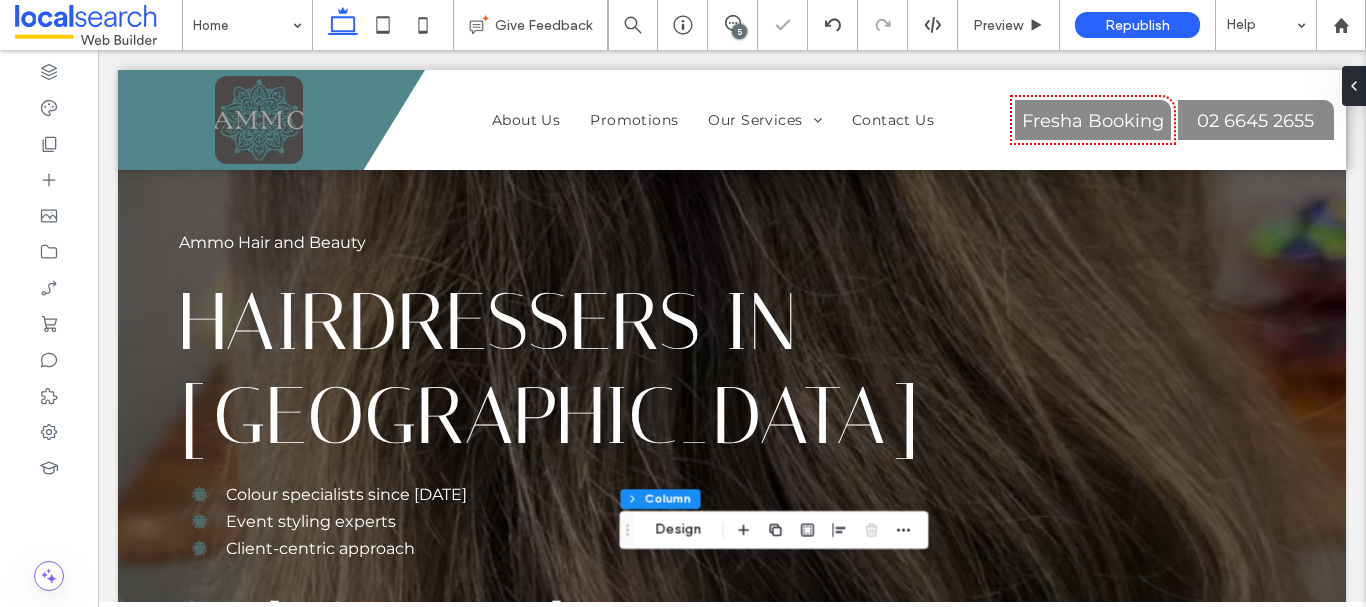 type on "***" 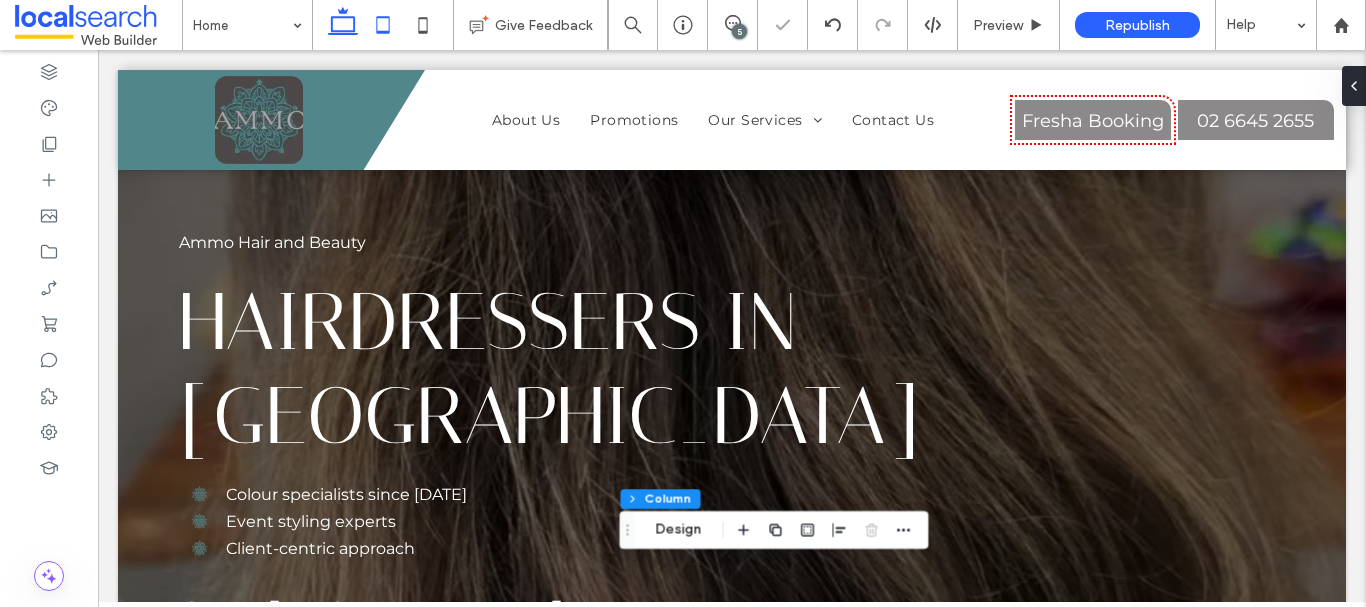 type on "****" 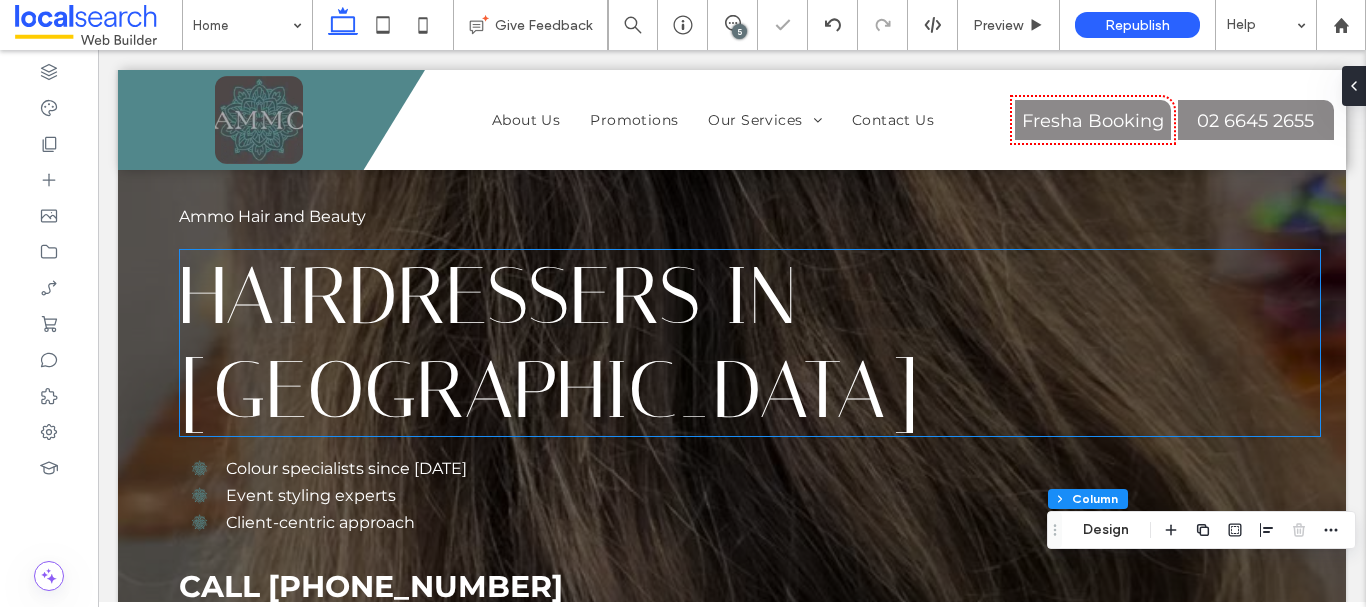 scroll, scrollTop: 100, scrollLeft: 0, axis: vertical 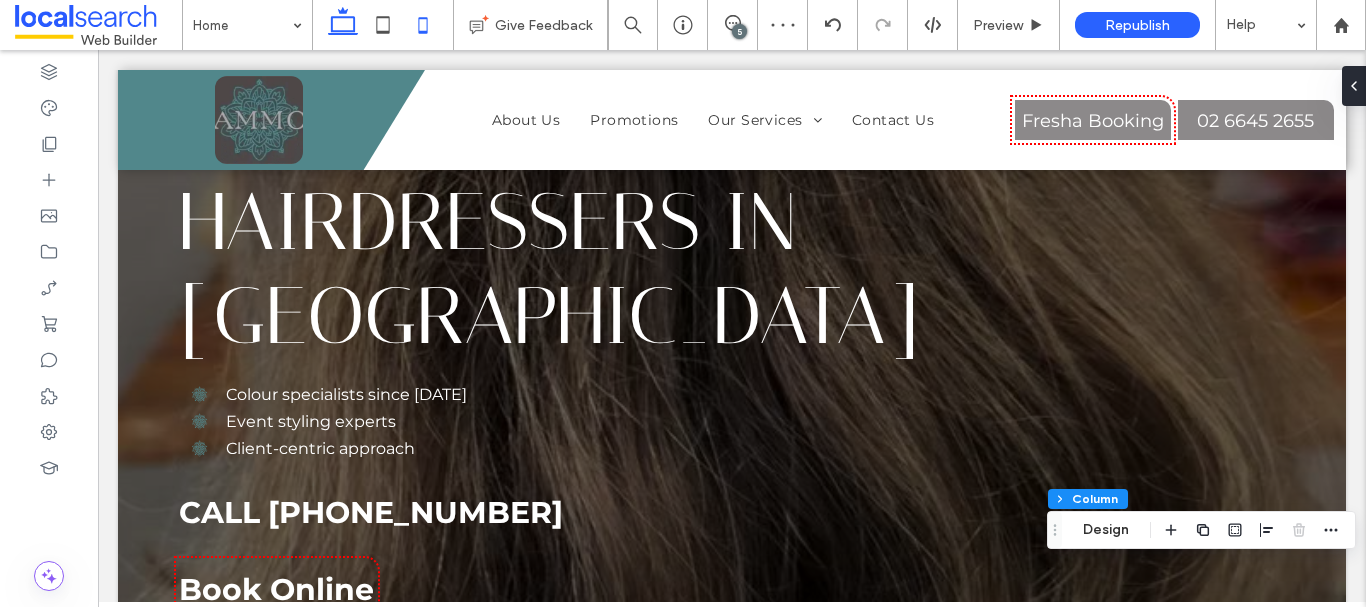 click 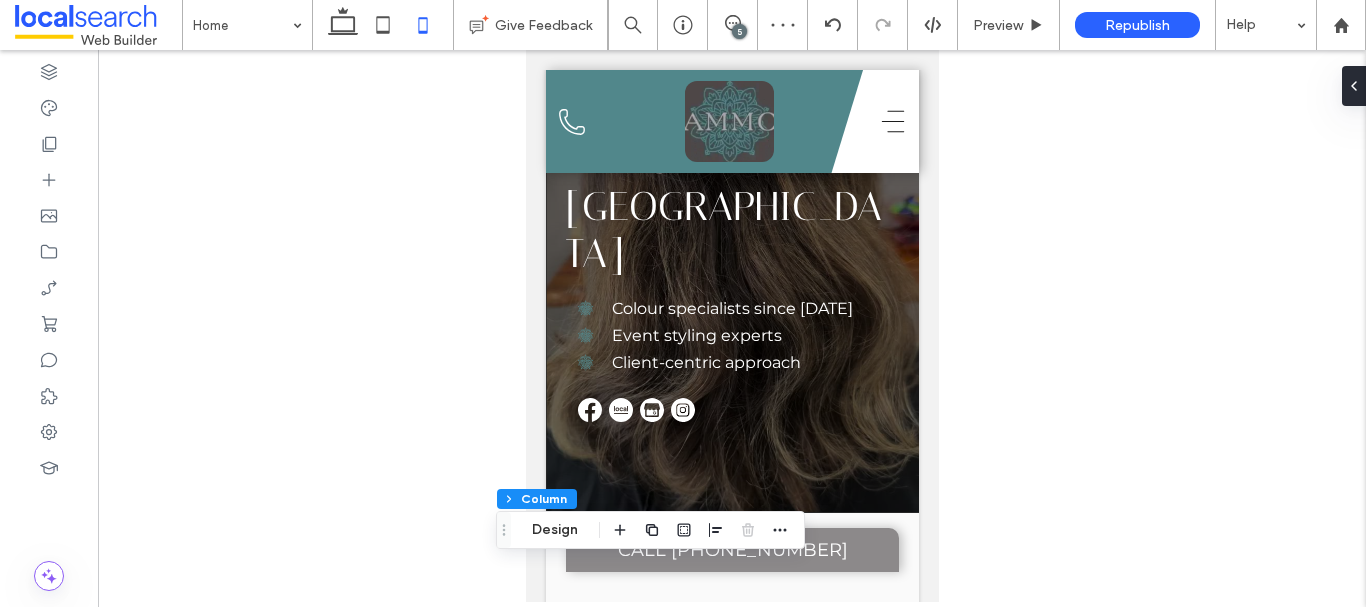 type on "**" 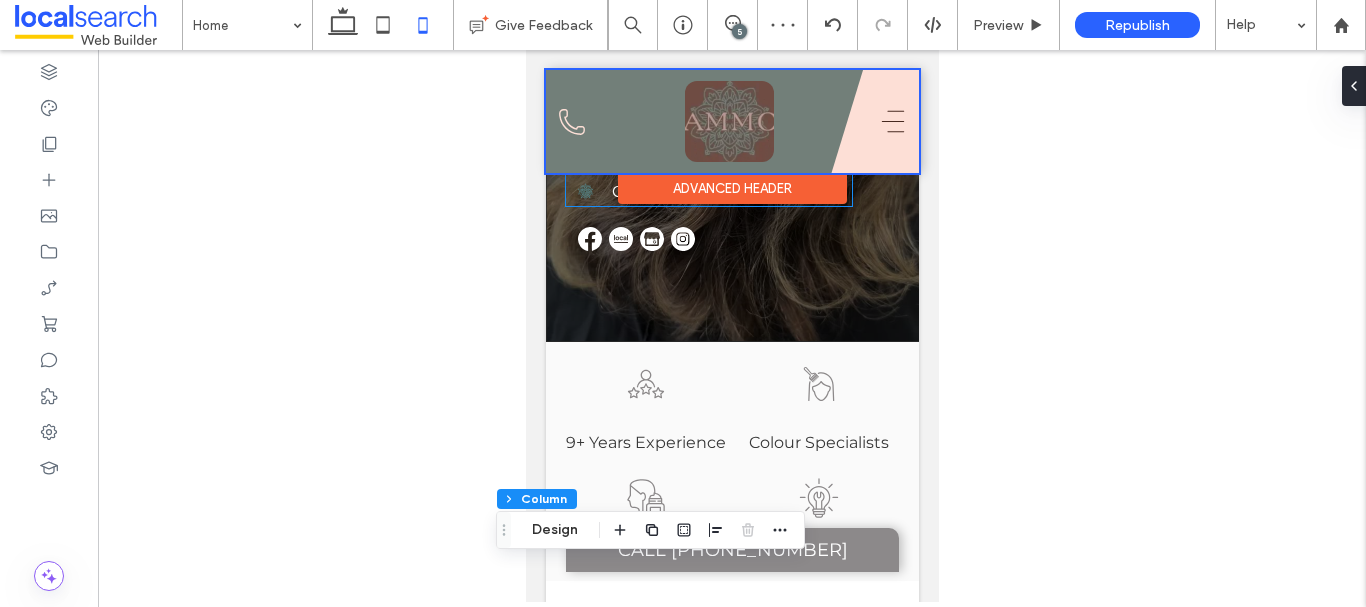 scroll, scrollTop: 0, scrollLeft: 0, axis: both 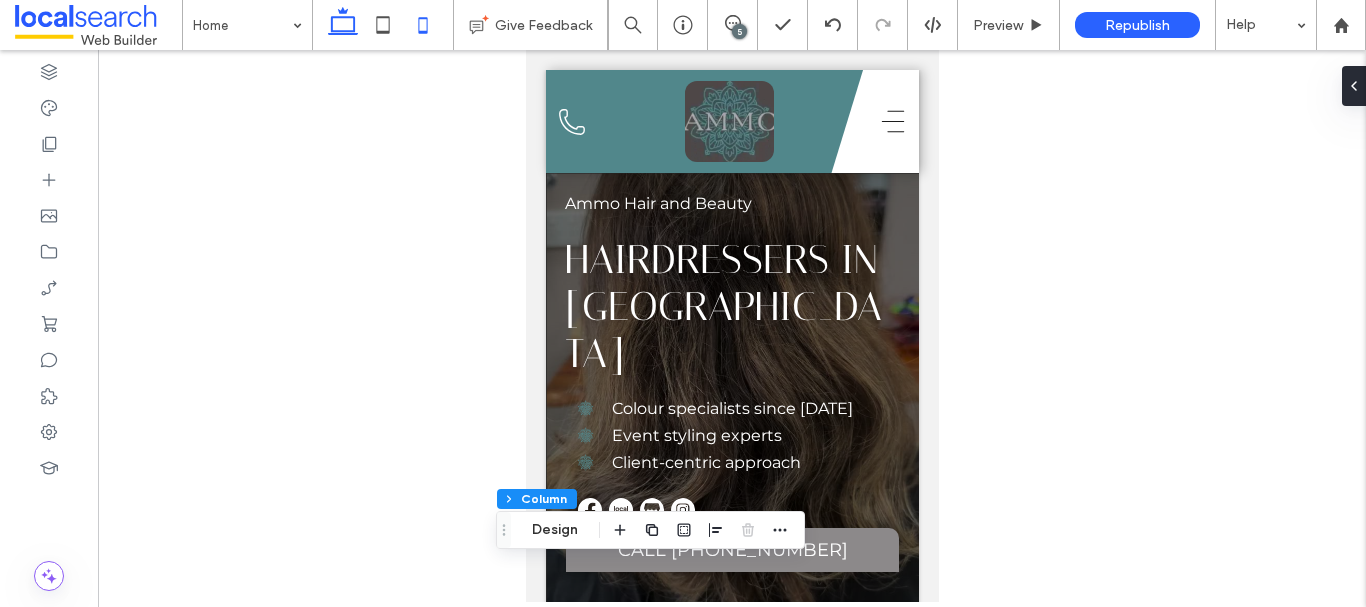 click 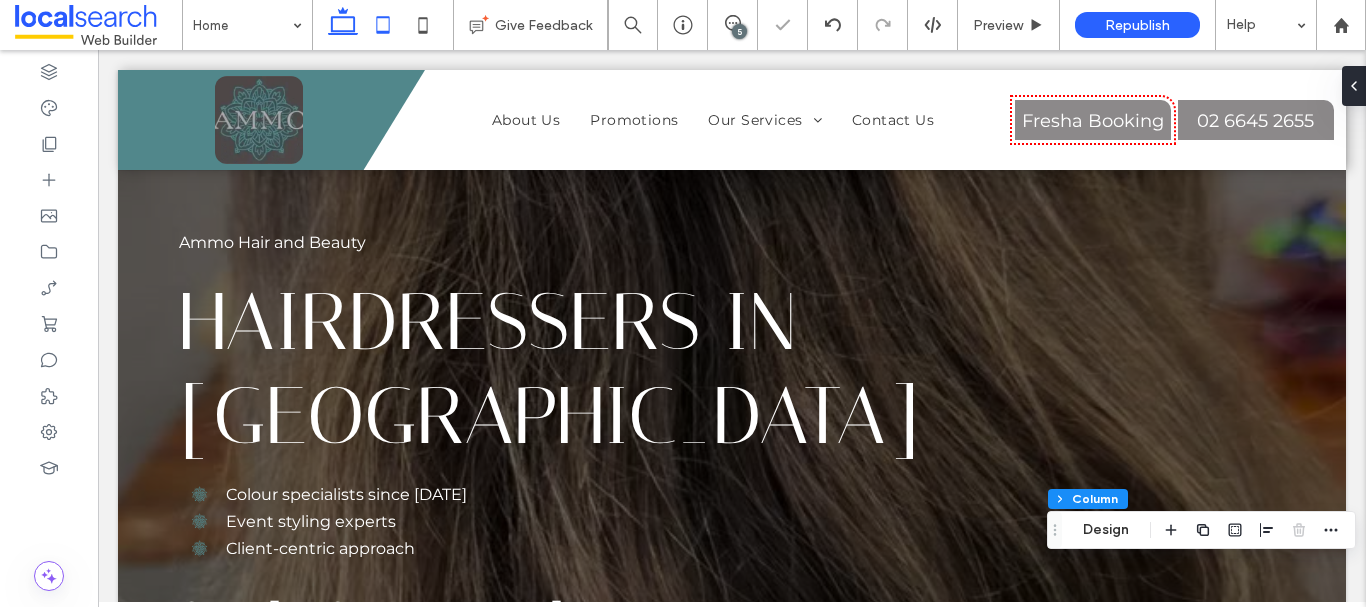 type on "***" 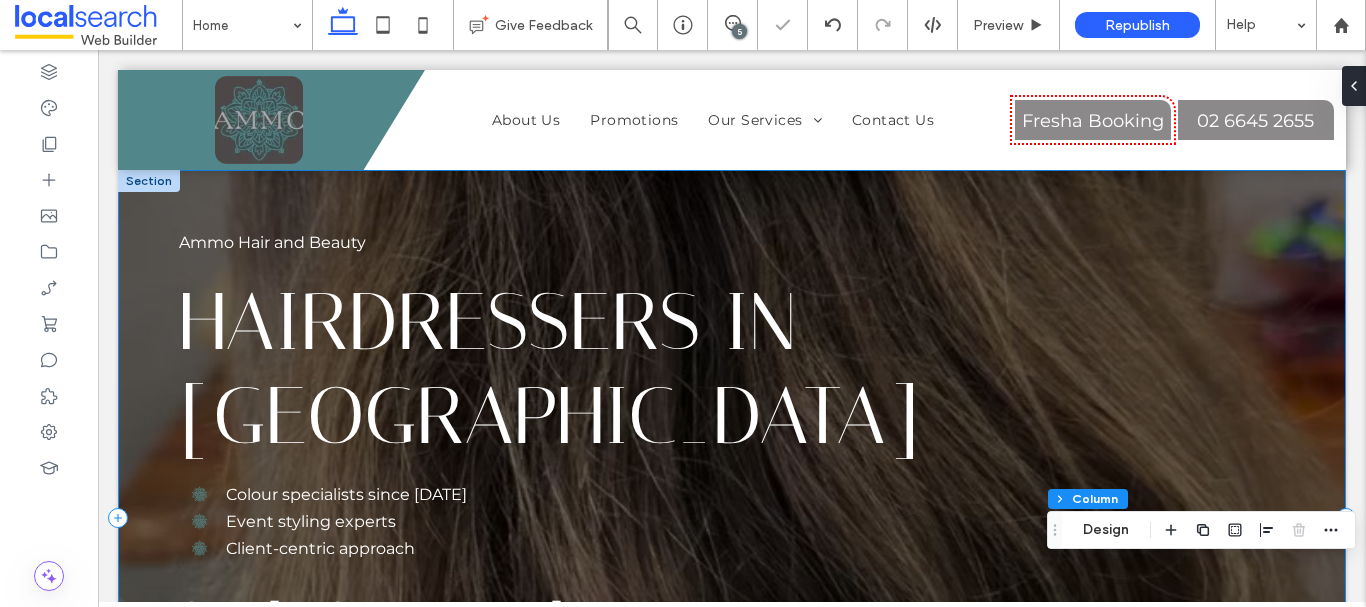 scroll, scrollTop: 200, scrollLeft: 0, axis: vertical 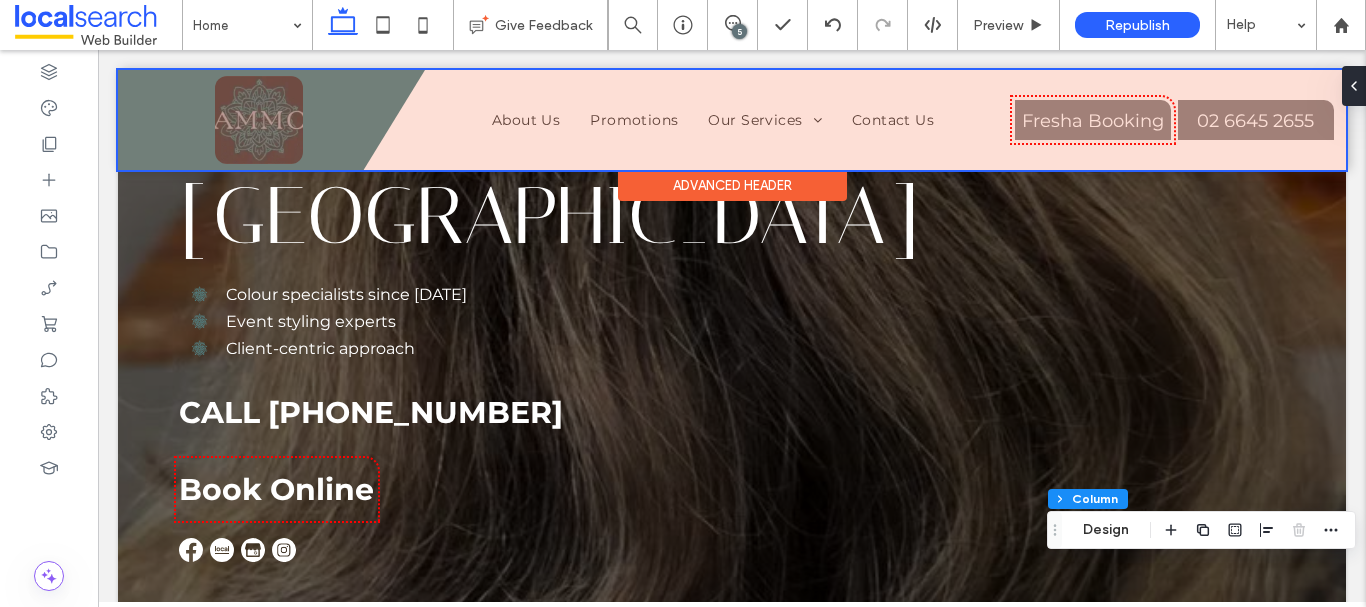 click at bounding box center [732, 120] 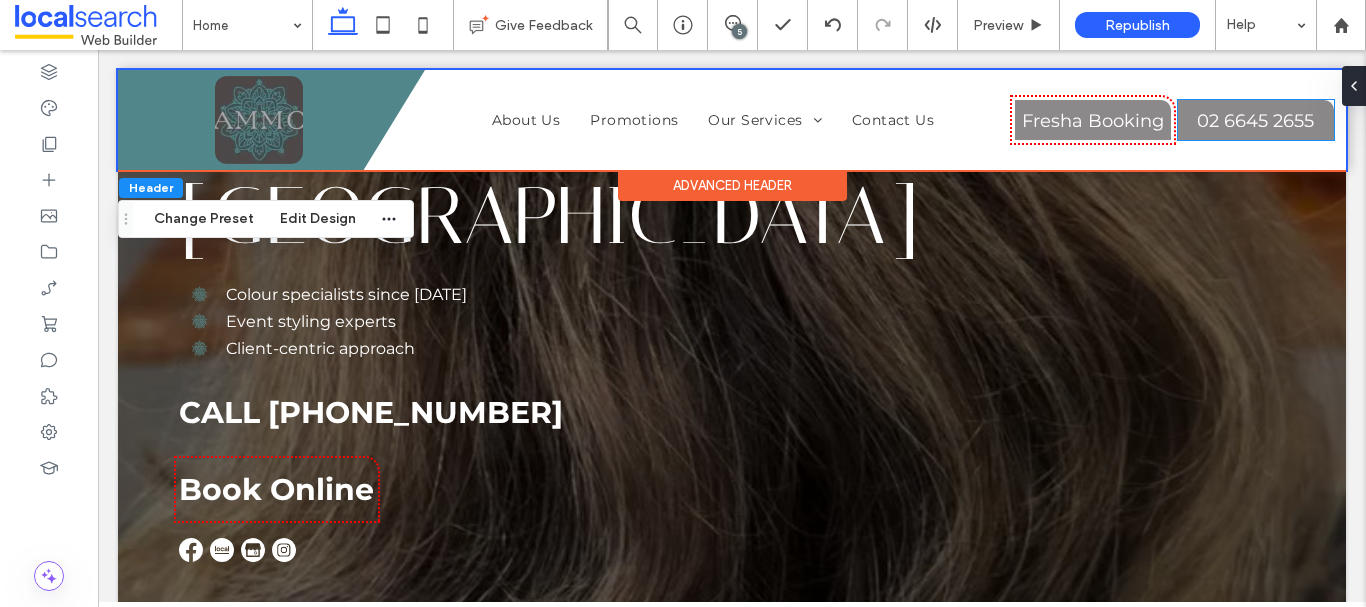 click on "02 6645 2655" at bounding box center [1255, 121] 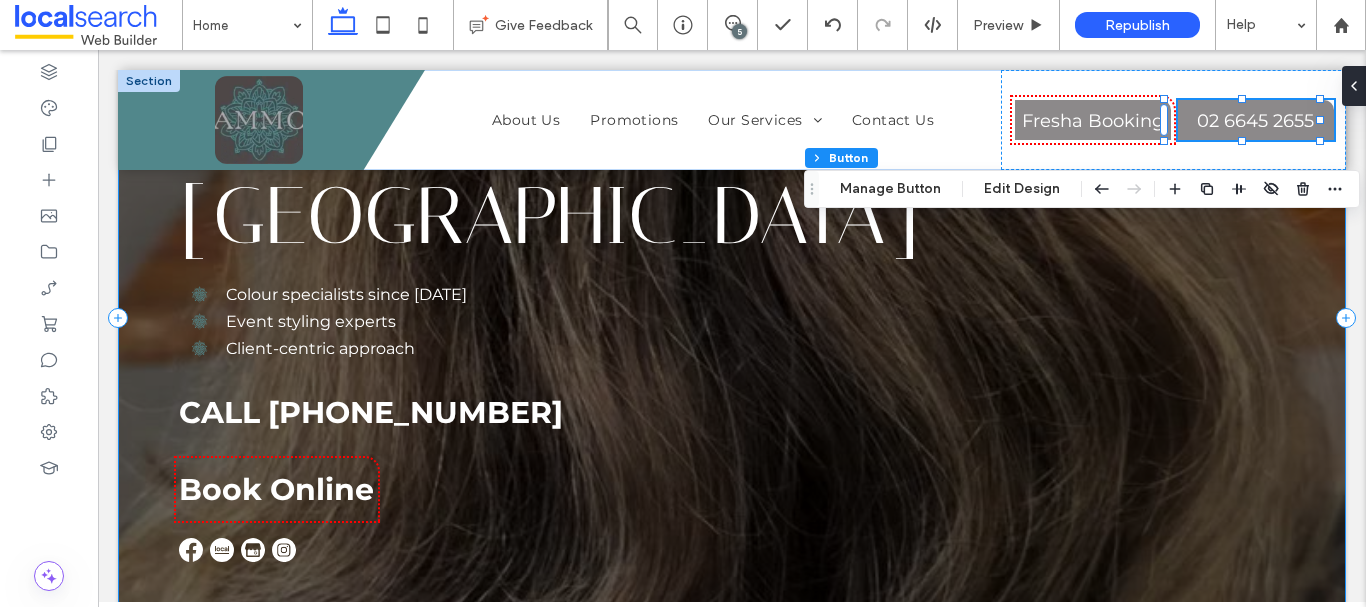 click on "Ammo Hair and Beauty
Hairdressers in [GEOGRAPHIC_DATA]
Colour specialists since [DATE] Event styling experts Client-centric approach
CALL [PHONE_NUMBER]
Book Online" at bounding box center [732, 318] 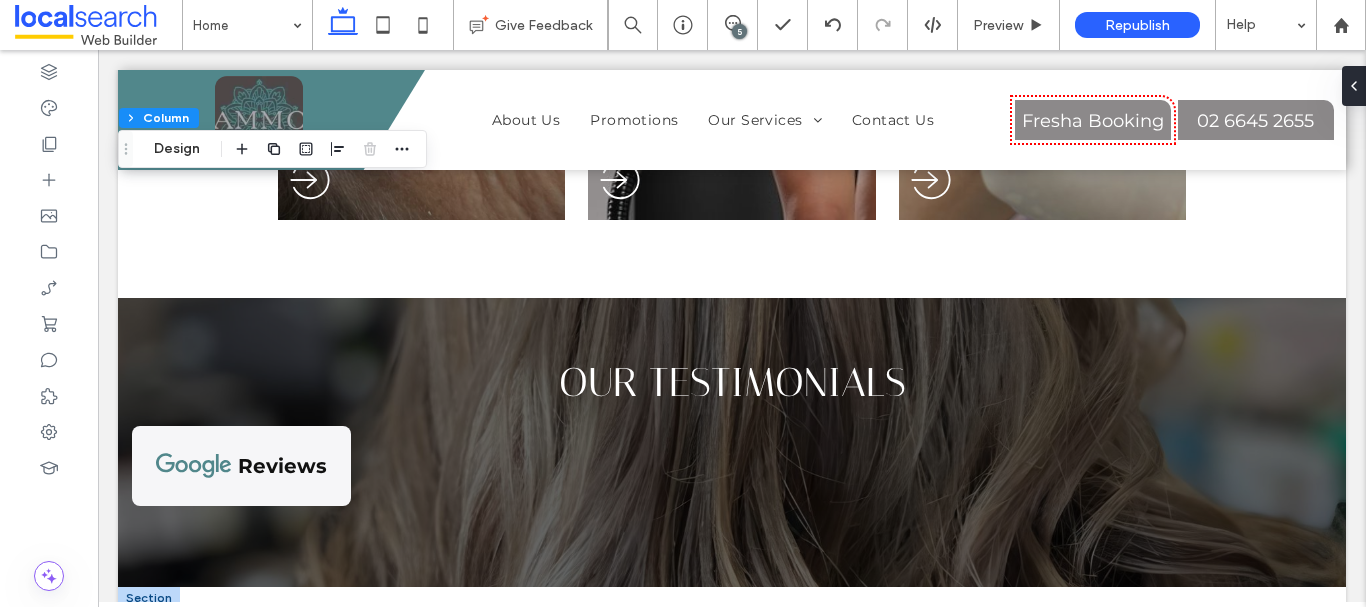 scroll, scrollTop: 2500, scrollLeft: 0, axis: vertical 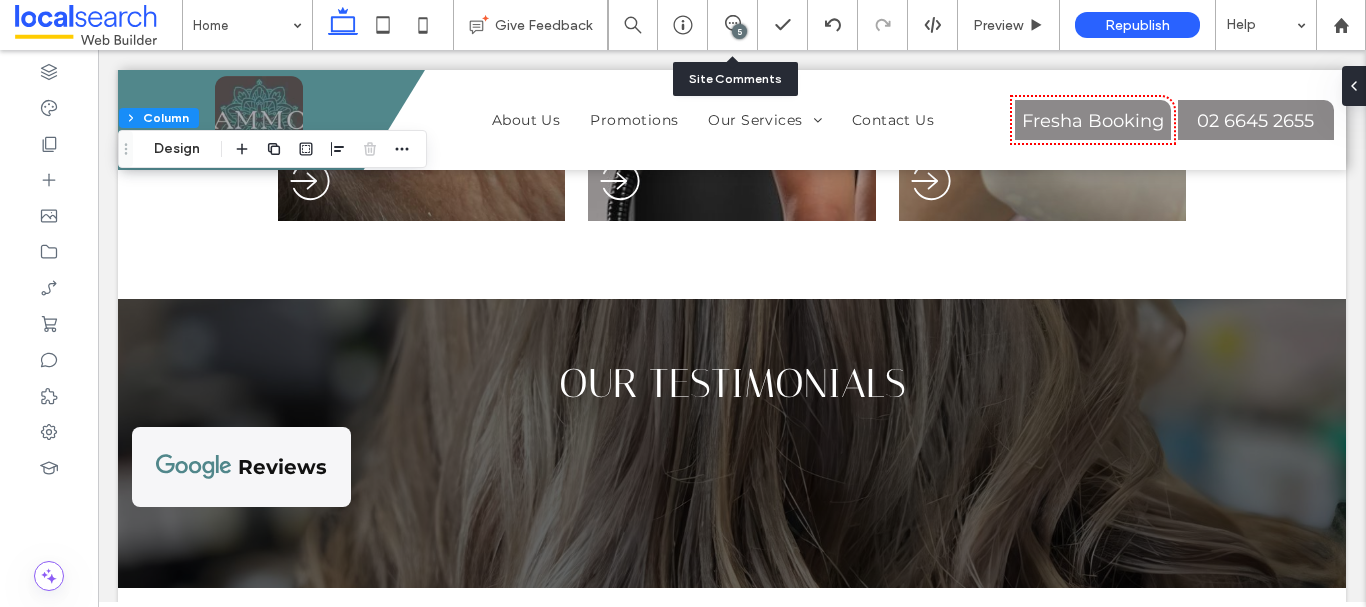 click on "5" at bounding box center [732, 25] 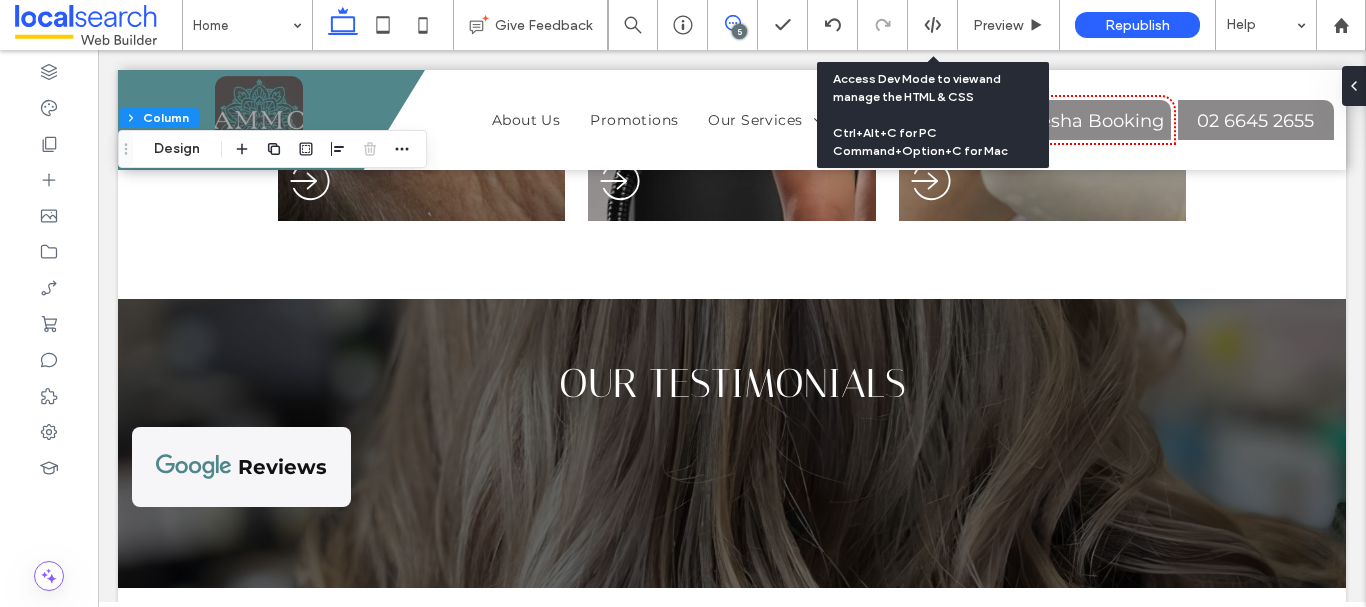 click at bounding box center (732, 23) 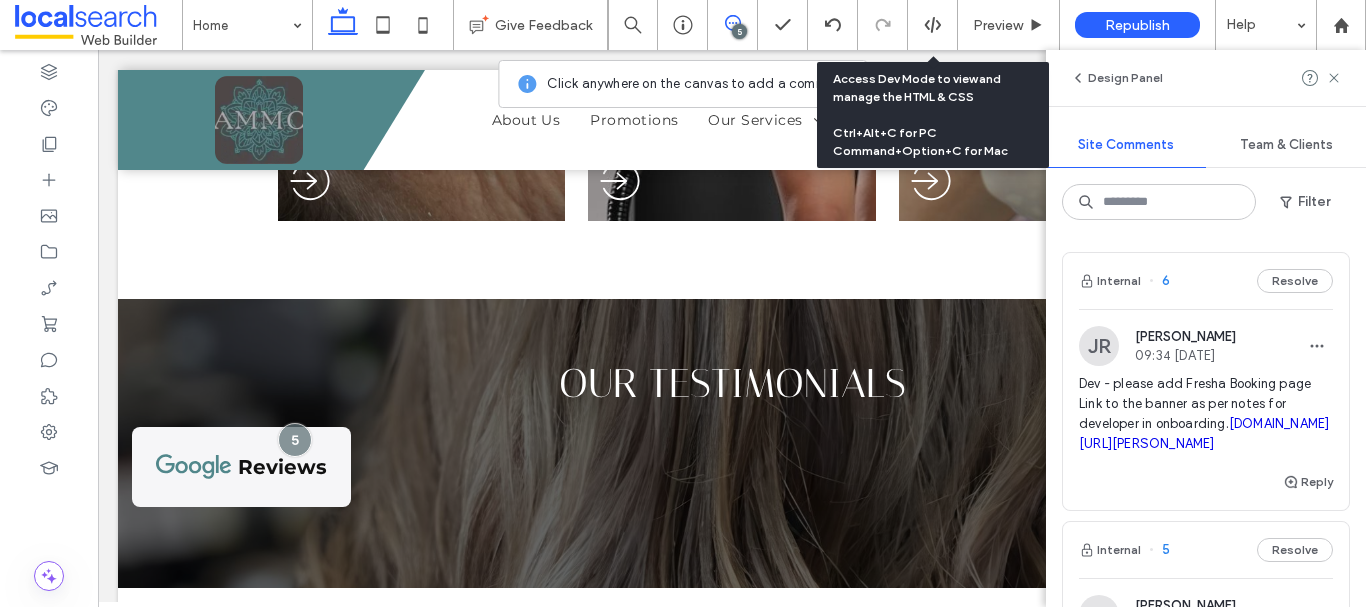scroll, scrollTop: 100, scrollLeft: 0, axis: vertical 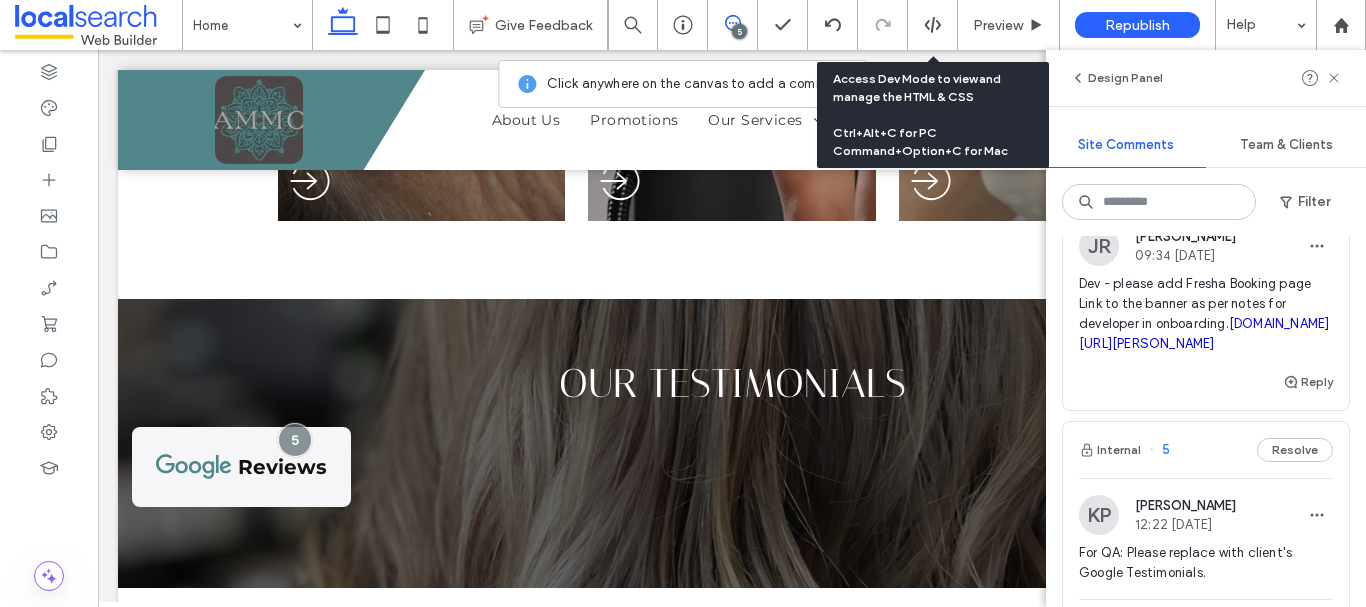 click on "Reply" at bounding box center [1206, 390] 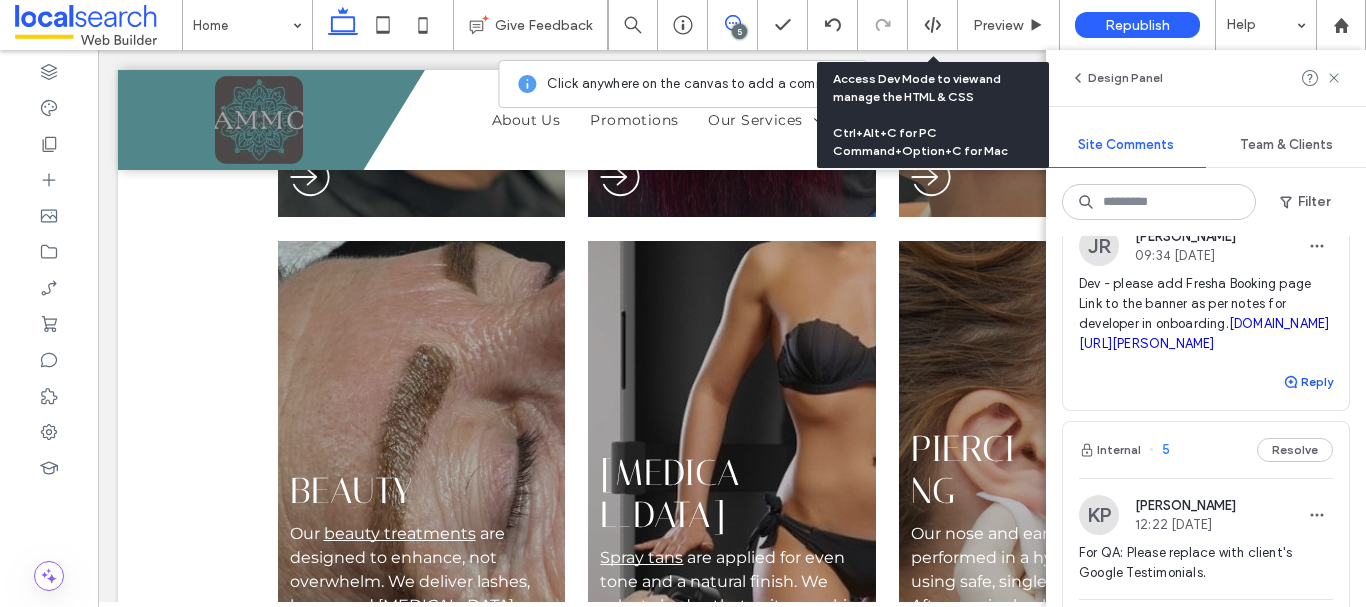 scroll, scrollTop: 163, scrollLeft: 0, axis: vertical 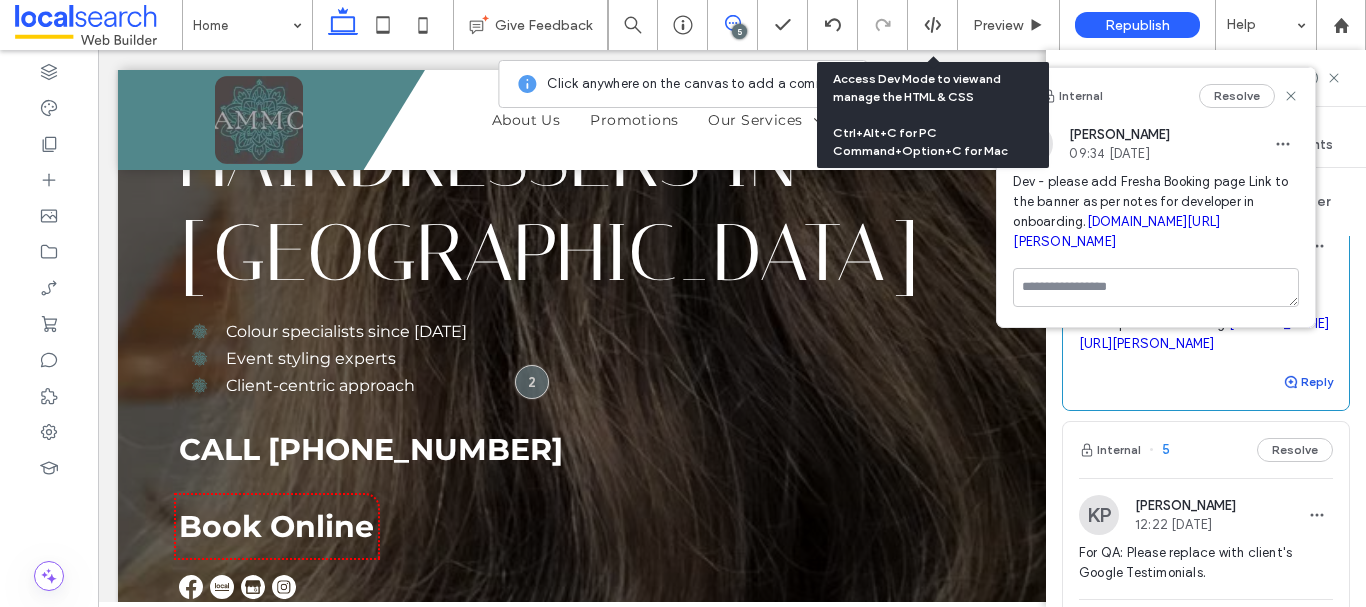 click 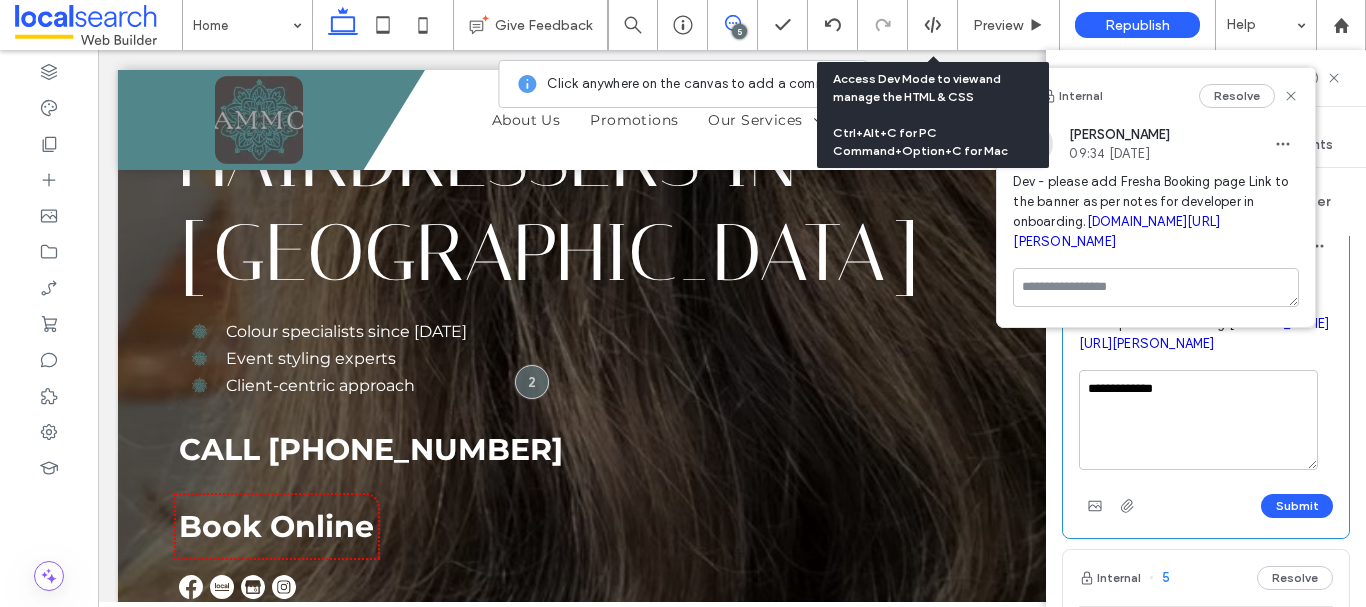 type on "**********" 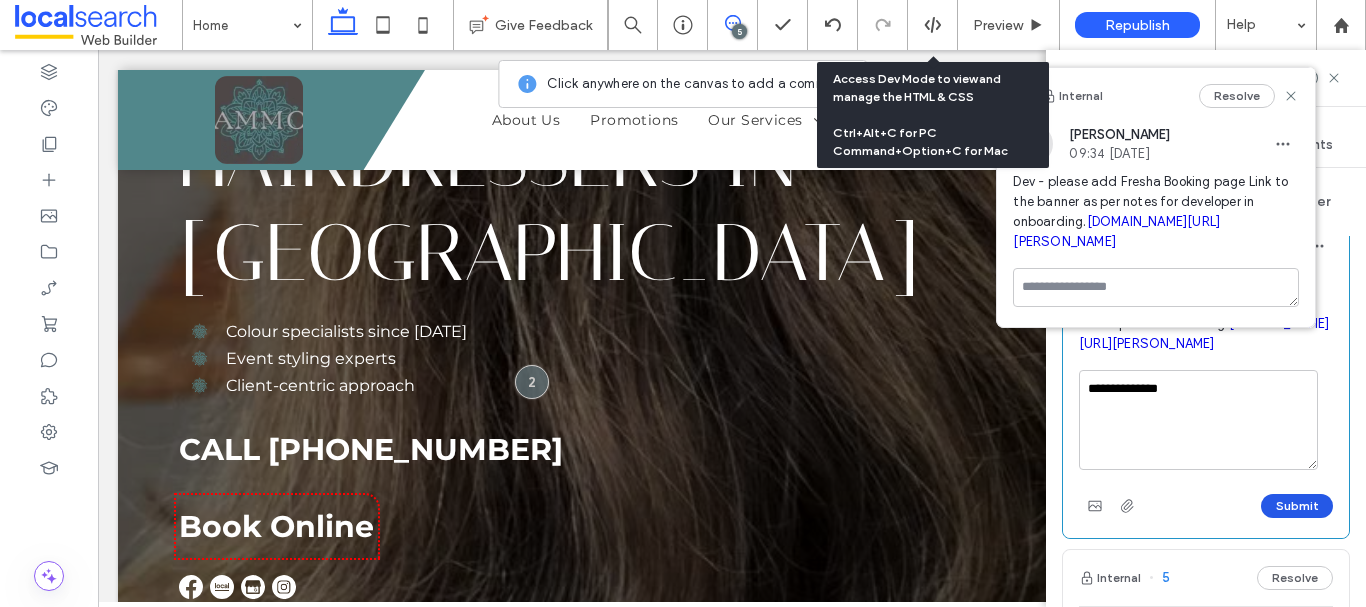 click on "Submit" at bounding box center [1297, 506] 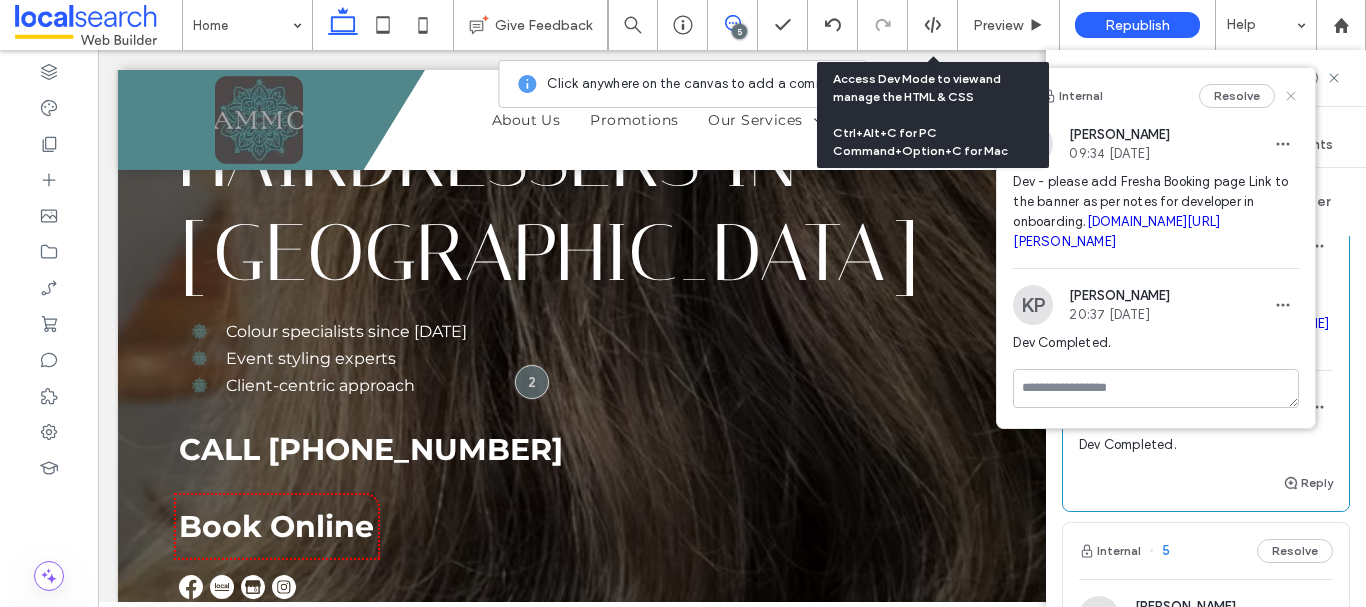 click 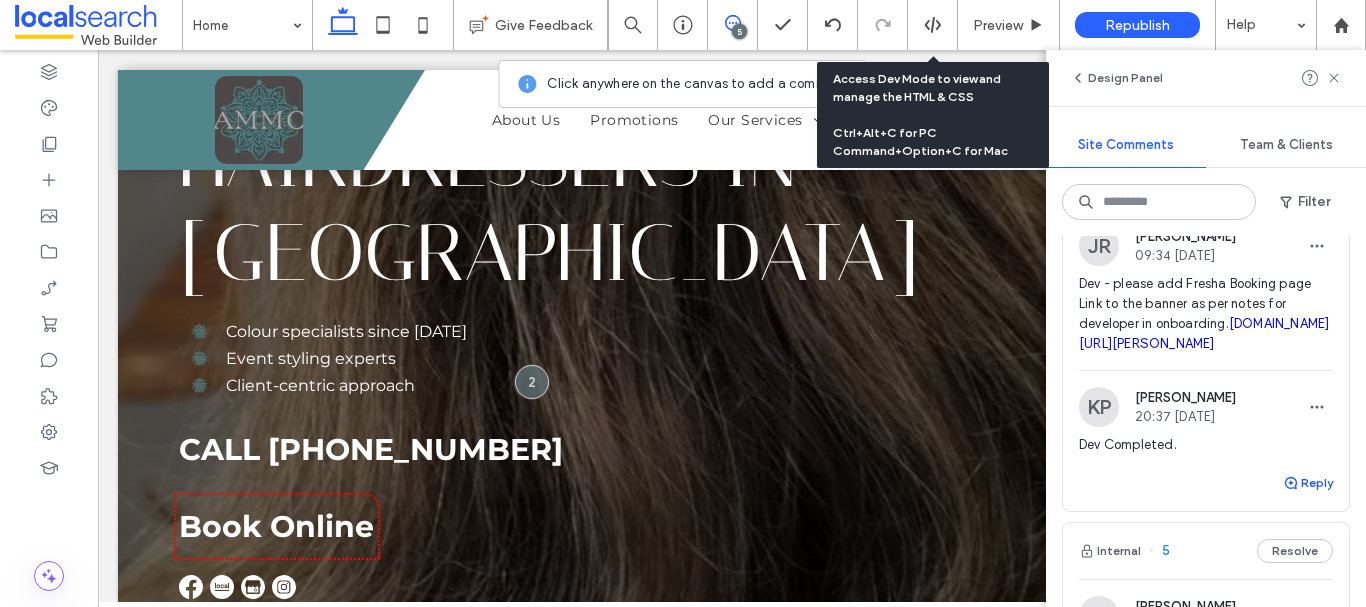 click on "Reply" at bounding box center (1308, 483) 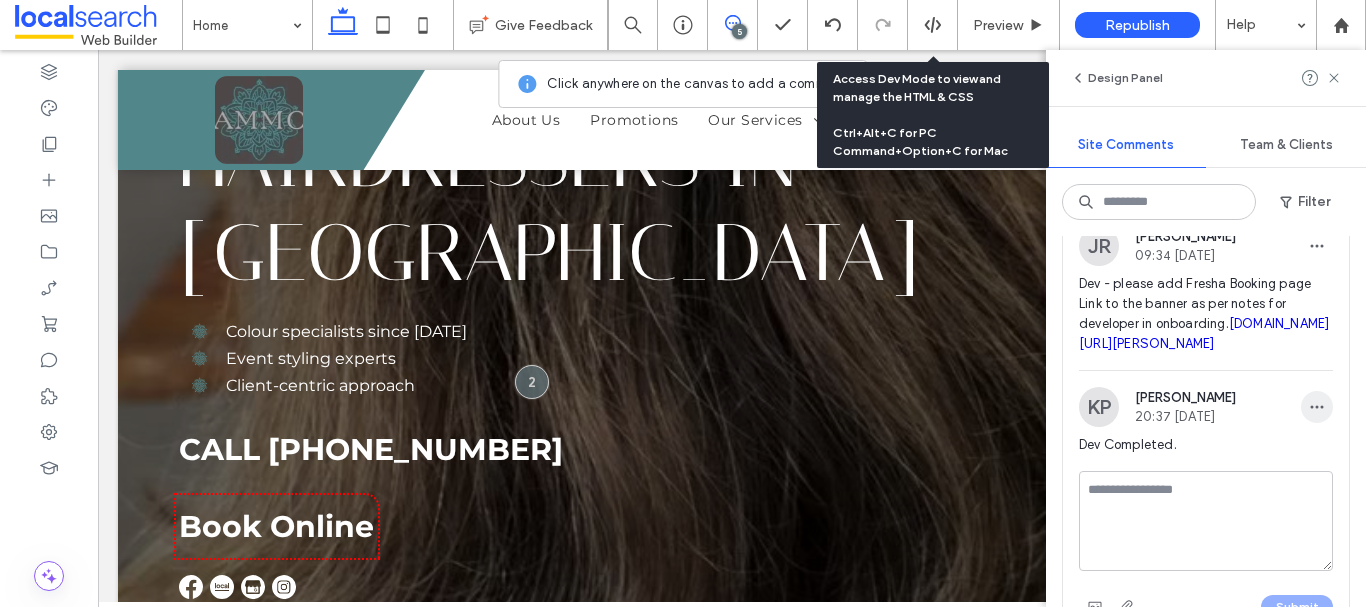 click 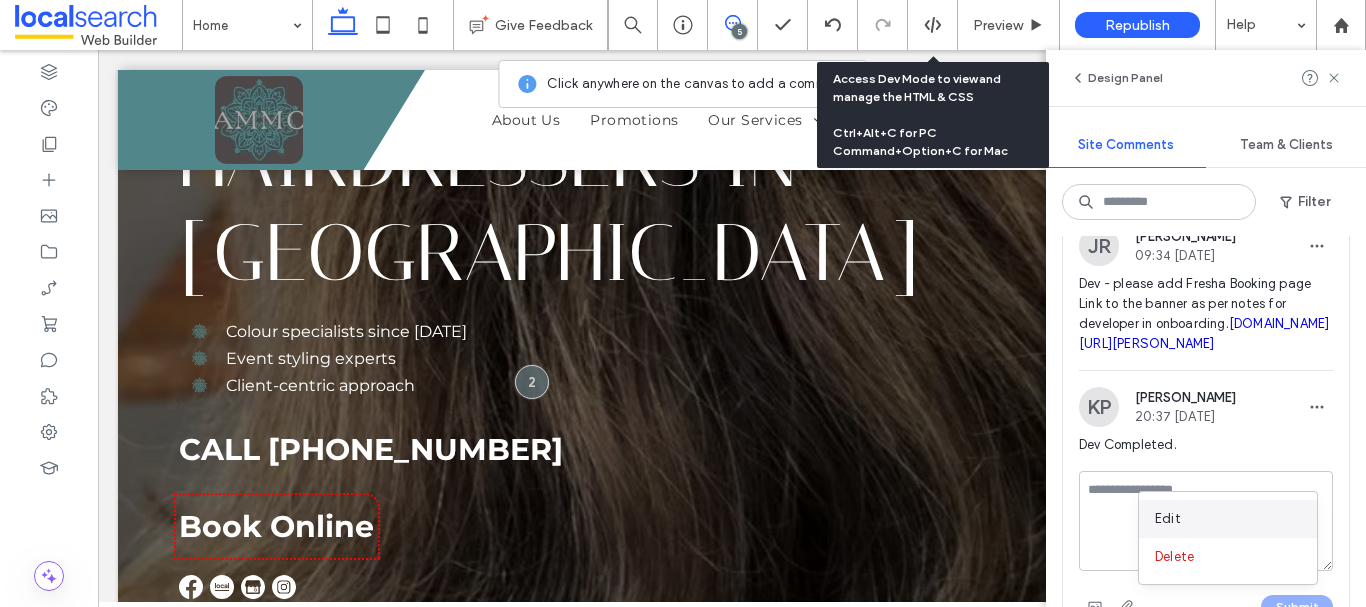 click on "Edit" at bounding box center (1228, 519) 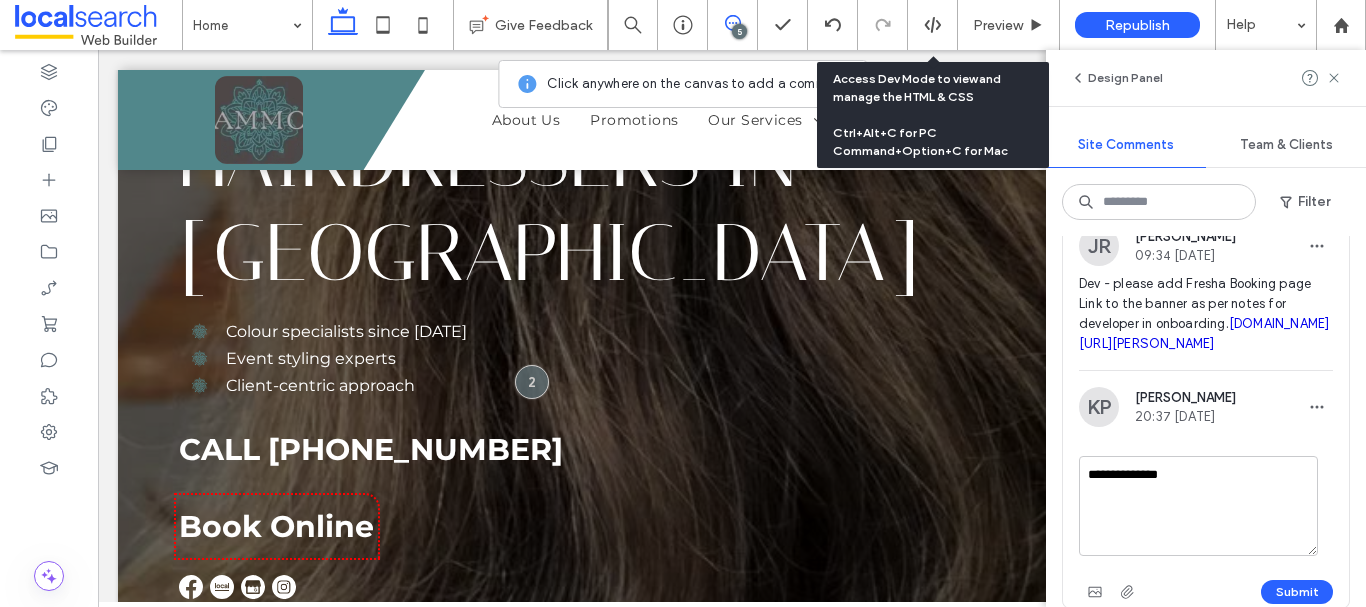 click on "**********" at bounding box center (1198, 506) 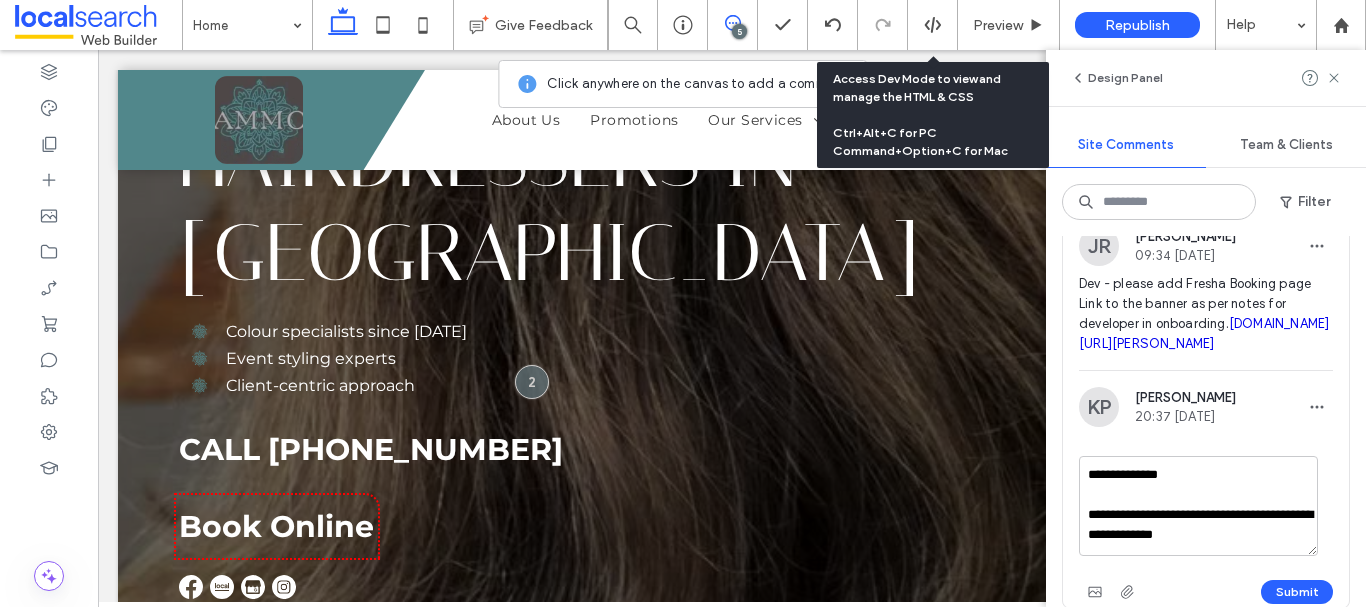 type on "**********" 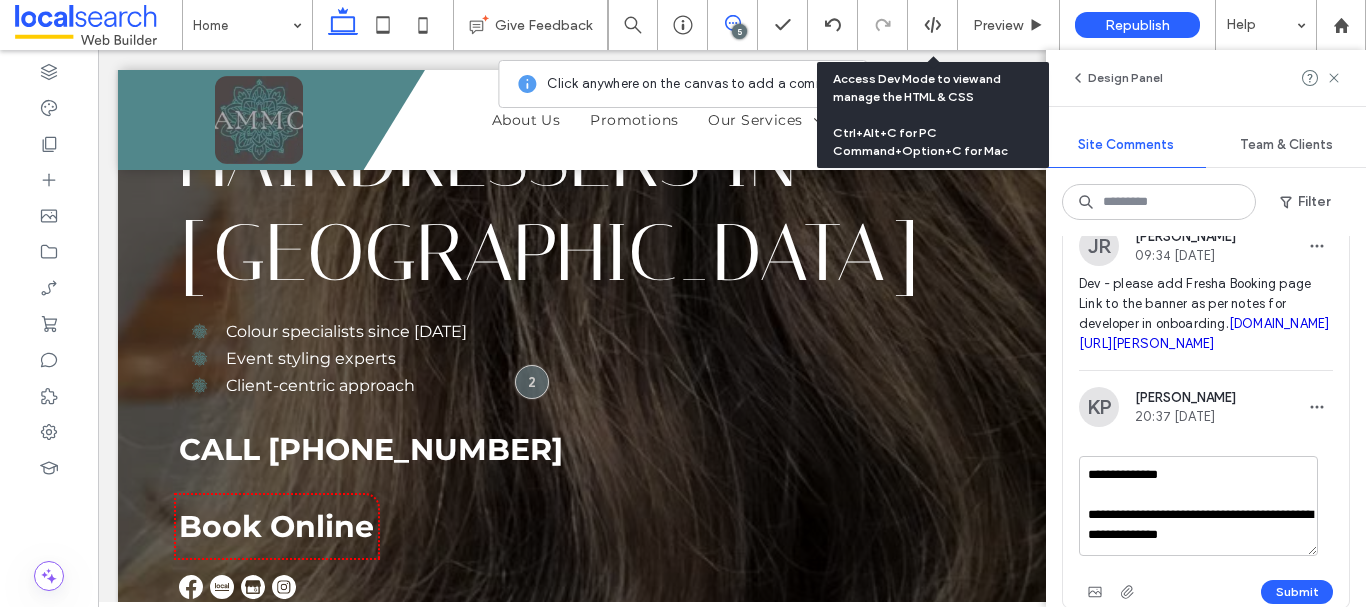 scroll, scrollTop: 200, scrollLeft: 0, axis: vertical 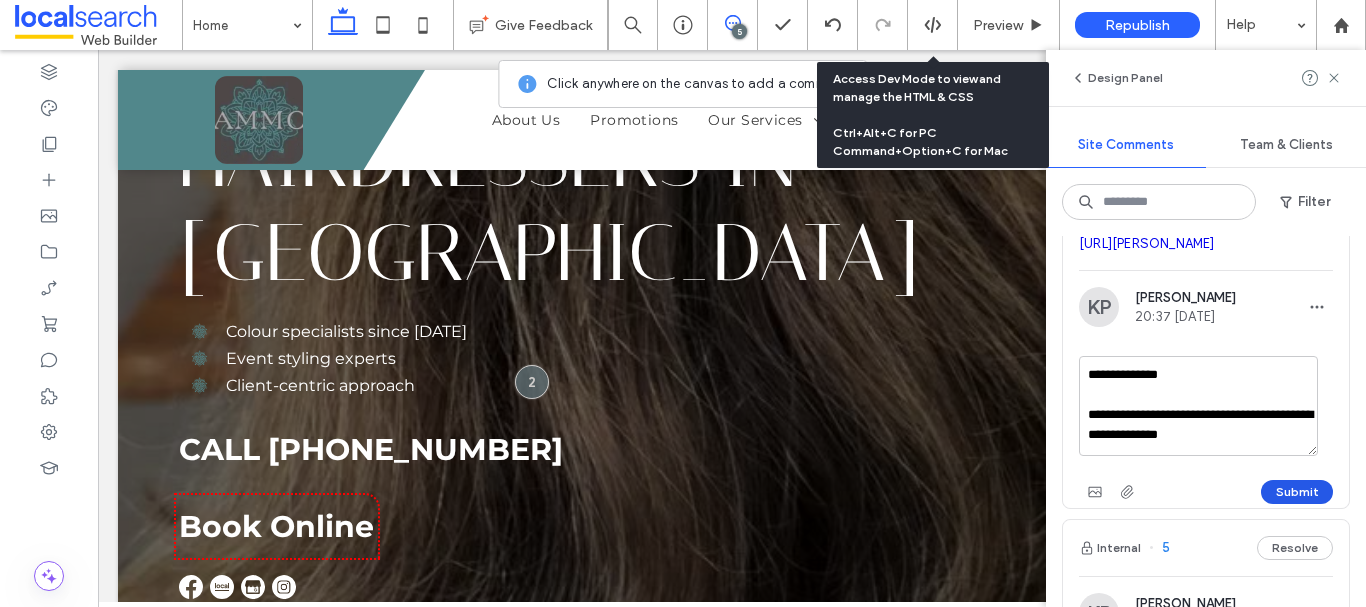 click on "Submit" at bounding box center [1297, 492] 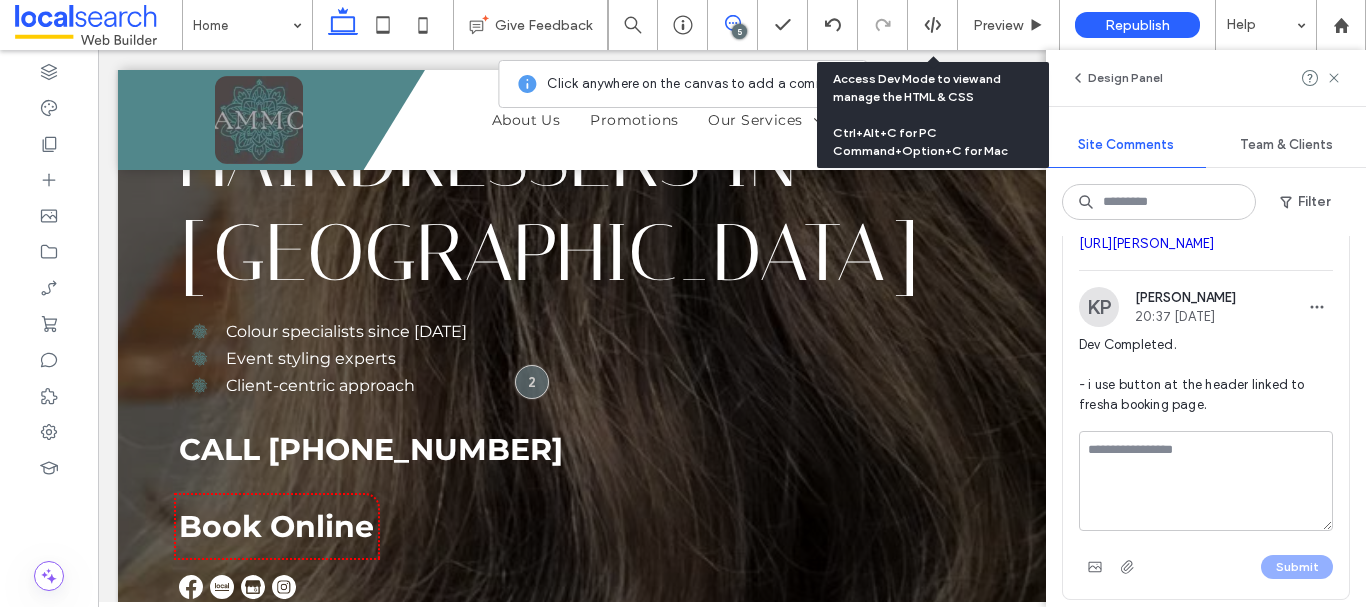 click on "KP Keano Pentinio 20:37 [DATE] Dev Completed.
- i use button at the header linked to fresha booking page." at bounding box center (1206, 359) 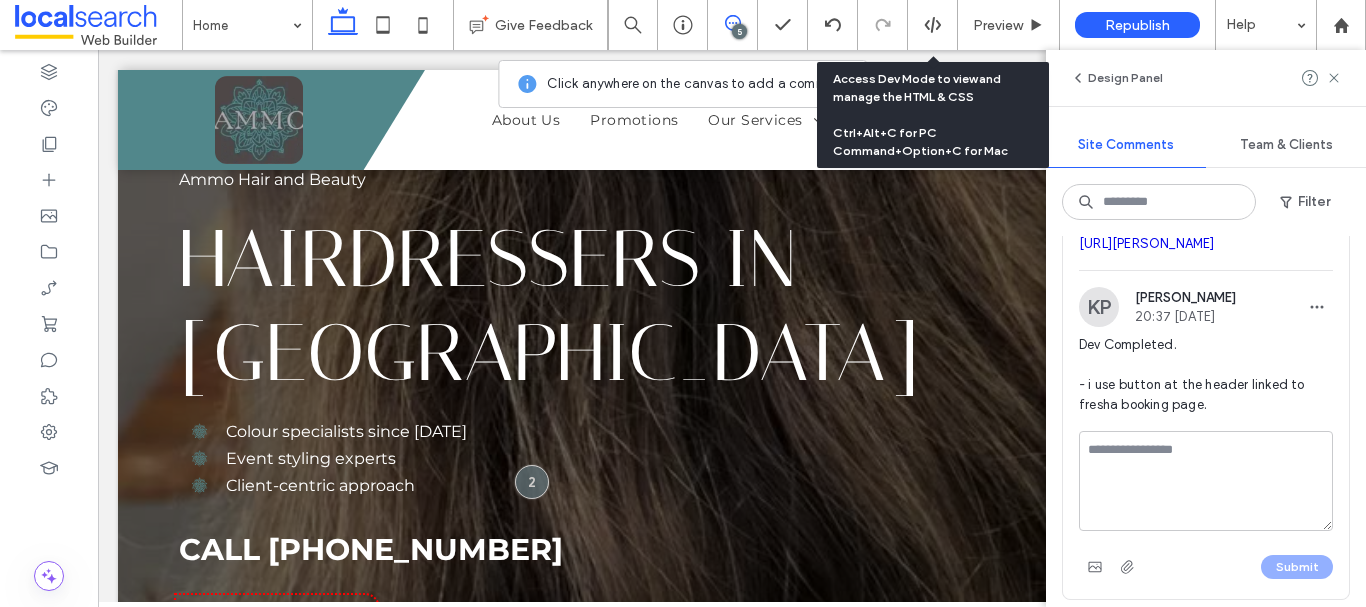 scroll, scrollTop: 0, scrollLeft: 0, axis: both 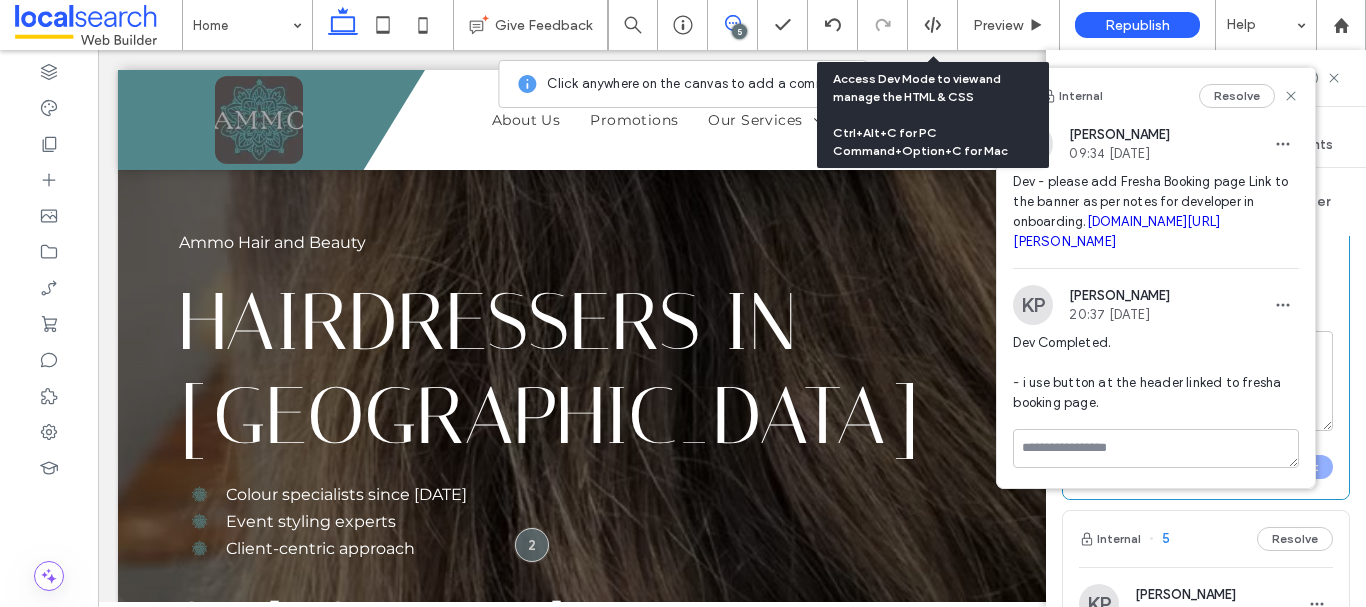 click on "Internal 6 Resolve JR [PERSON_NAME] 09:34 [DATE] Dev - please add Fresha Booking page Link to the banner as per notes for developer in onboarding.
[DOMAIN_NAME][URL][PERSON_NAME] KP Keano Pentinio 20:37 [DATE] Dev Completed.
- i use button at the header linked to fresha booking page. Submit Internal 5 Resolve KP Keano Pentinio 12:22 [DATE] For QA: Please replace with client's Google Testimonials. [PERSON_NAME] 09:32 [DATE] QA Complete Reply Internal 4 Resolve KP [PERSON_NAME] 12:21 [DATE] For QA: Please replace with client's Google Reviews. Apply to relevant pages. [PERSON_NAME] 09:32 [DATE] QA Complete Reply Internal 3 Resolve [PERSON_NAME] Lavender 09:07 [DATE] Devs:
Please remove this "Our Team" section. Thank you! KP Keano Pentinio 10:59 [DATE] Dev Completed. Reply Internal 2 Resolve [PERSON_NAME] Lavender 12:47 [DATE] KP Keano Pentinio 08:46 [DATE] Dev Completed. Reply Automate new comments See Zap Examples" at bounding box center (1206, 421) 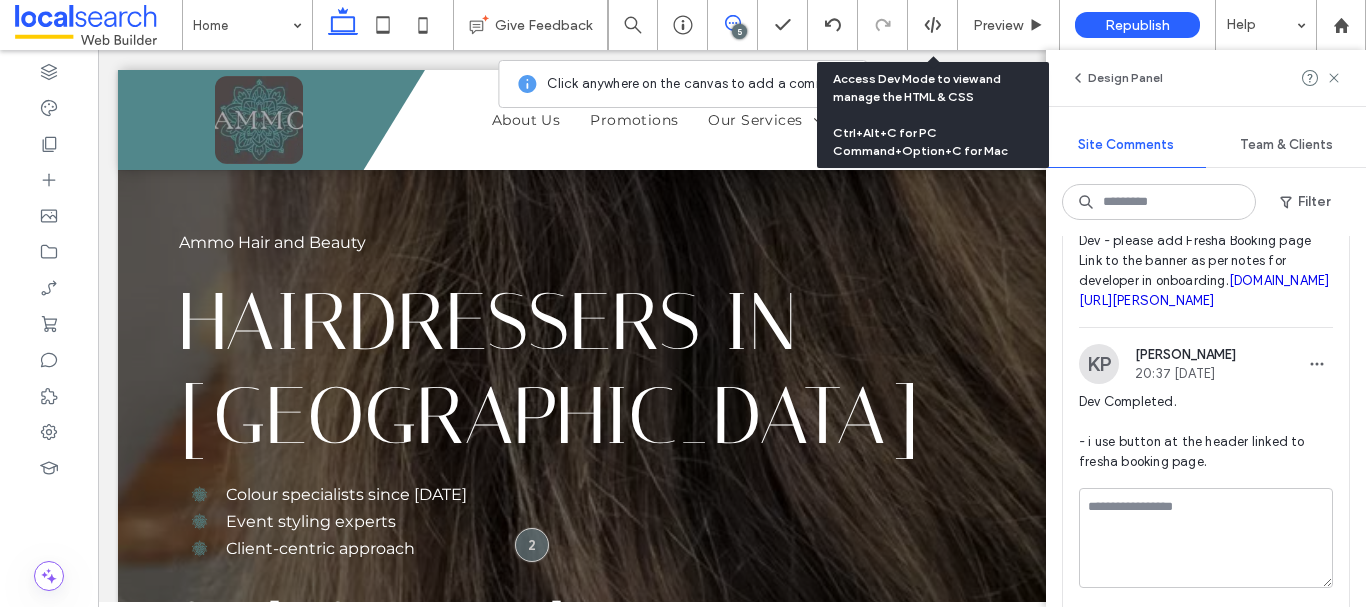 scroll, scrollTop: 100, scrollLeft: 0, axis: vertical 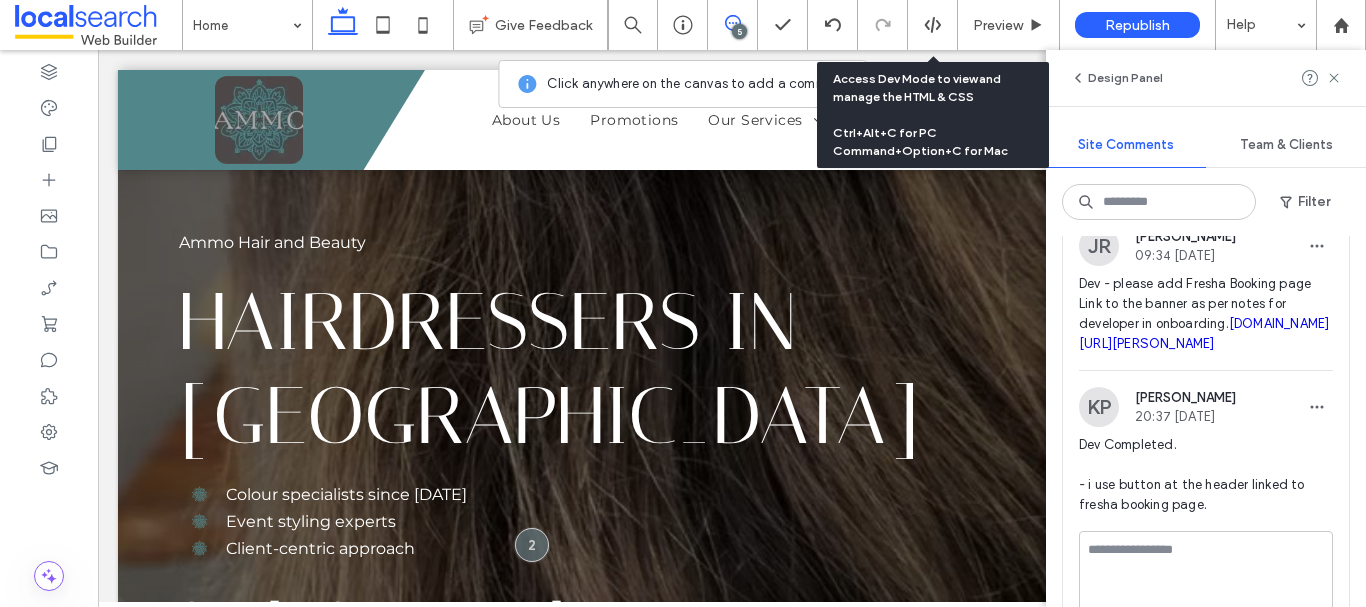 click on "Dev - please add Fresha Booking page Link to the banner as per notes for developer in onboarding.
[DOMAIN_NAME][URL][PERSON_NAME]" at bounding box center (1206, 314) 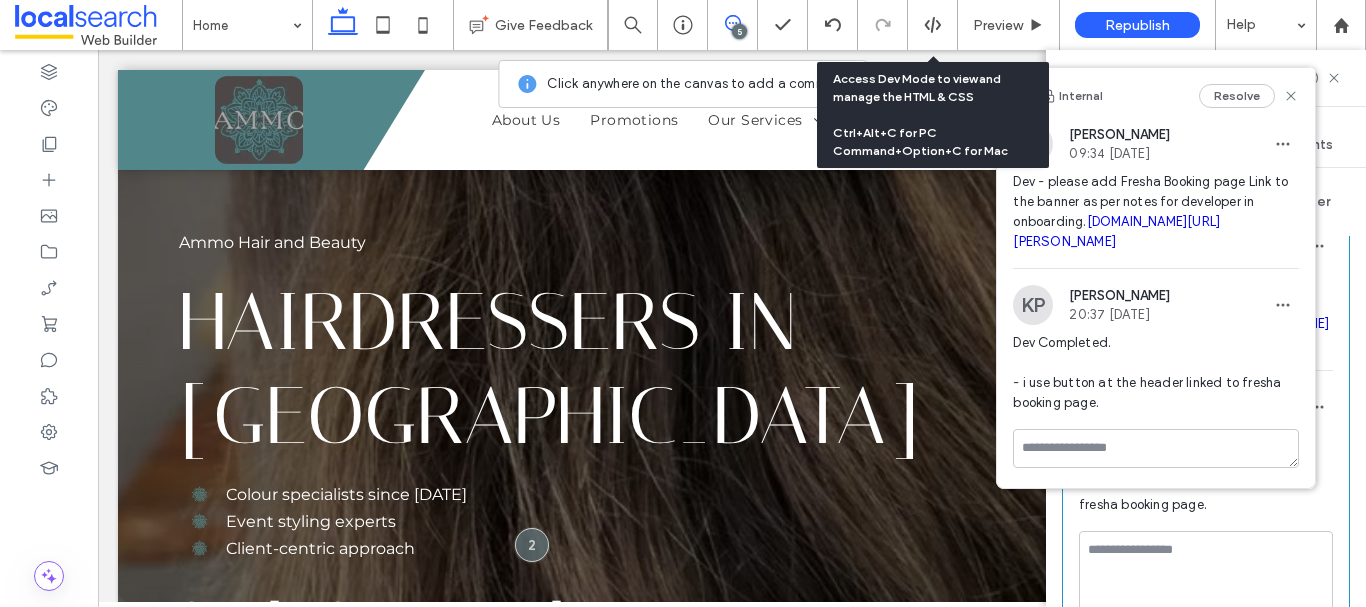 scroll, scrollTop: 12, scrollLeft: 0, axis: vertical 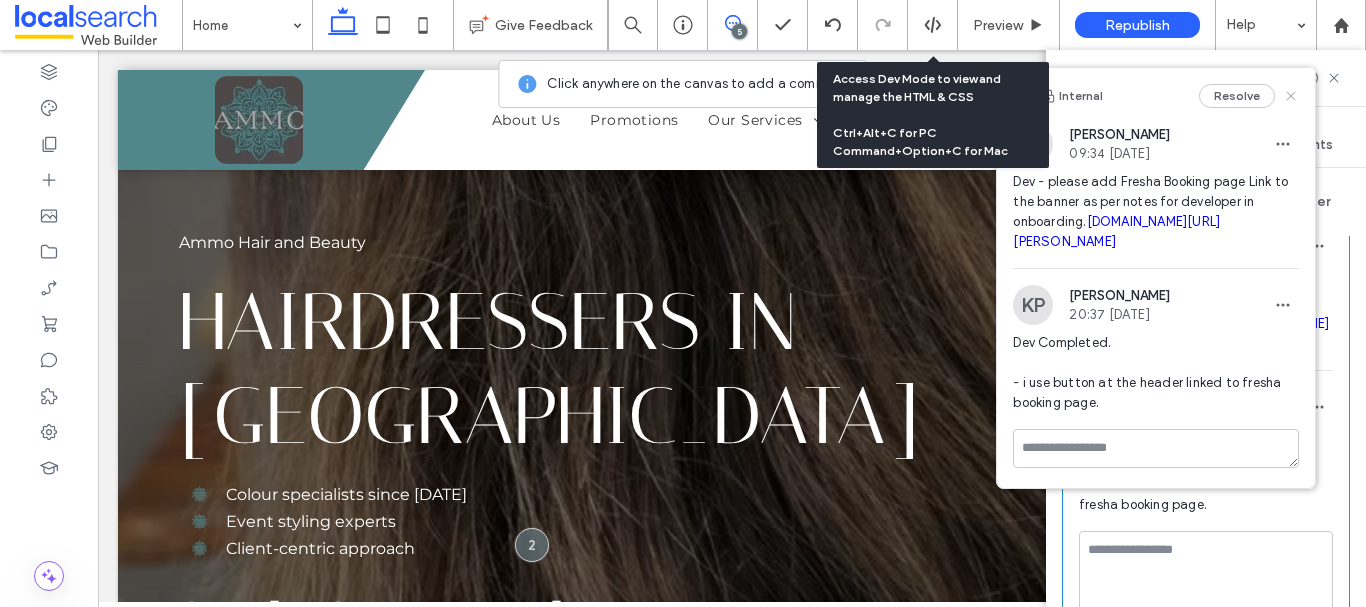 click 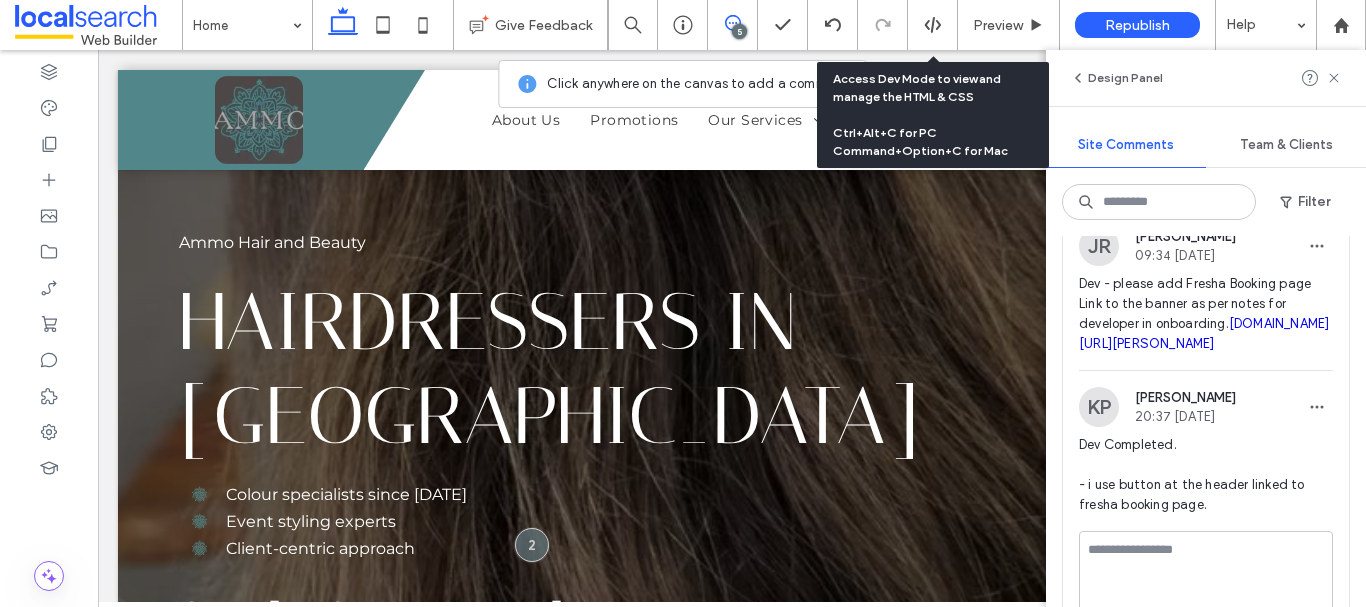 click at bounding box center [1322, 78] 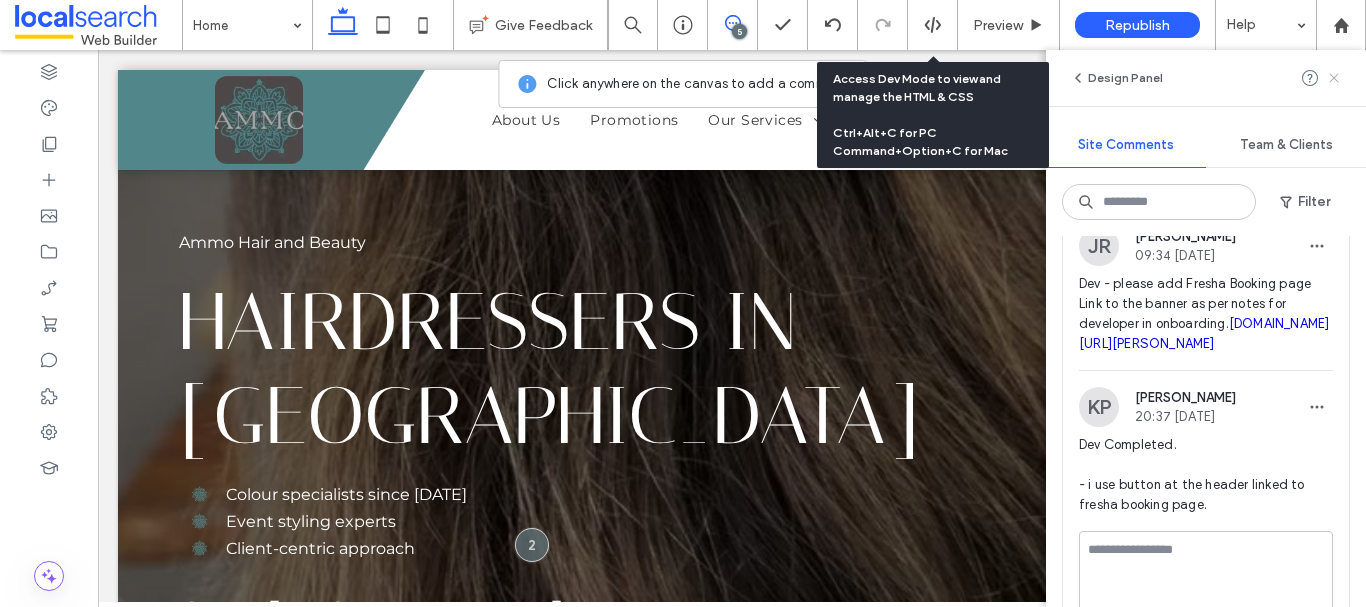 click 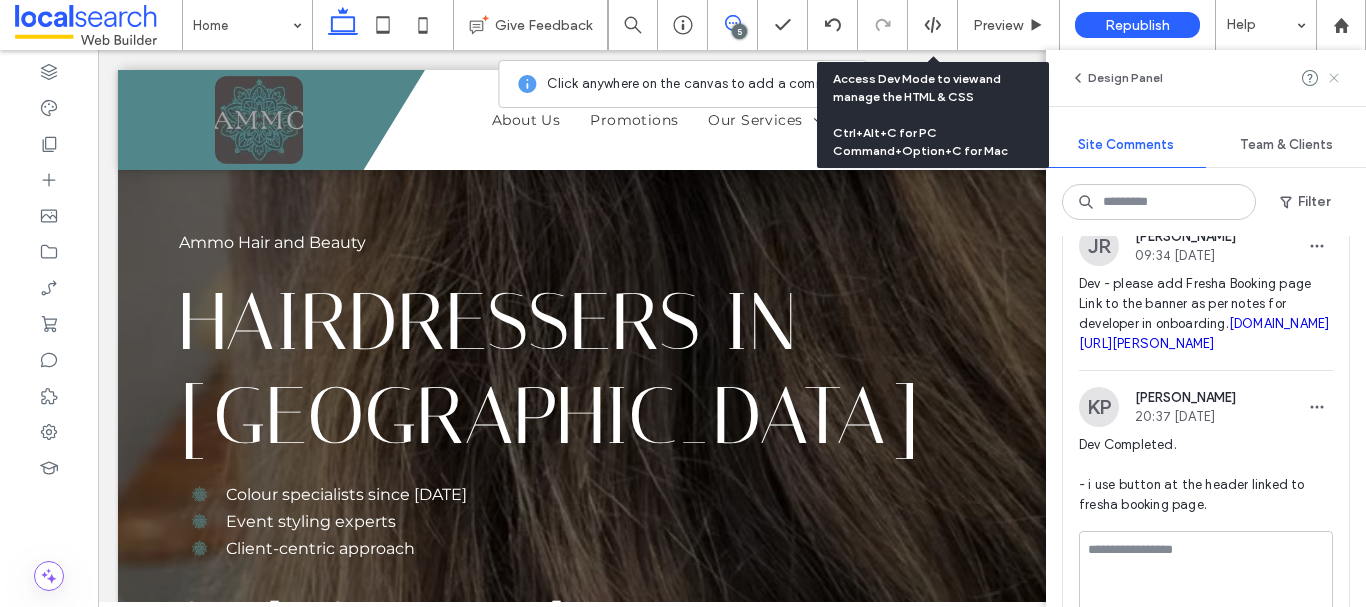 scroll, scrollTop: 0, scrollLeft: 0, axis: both 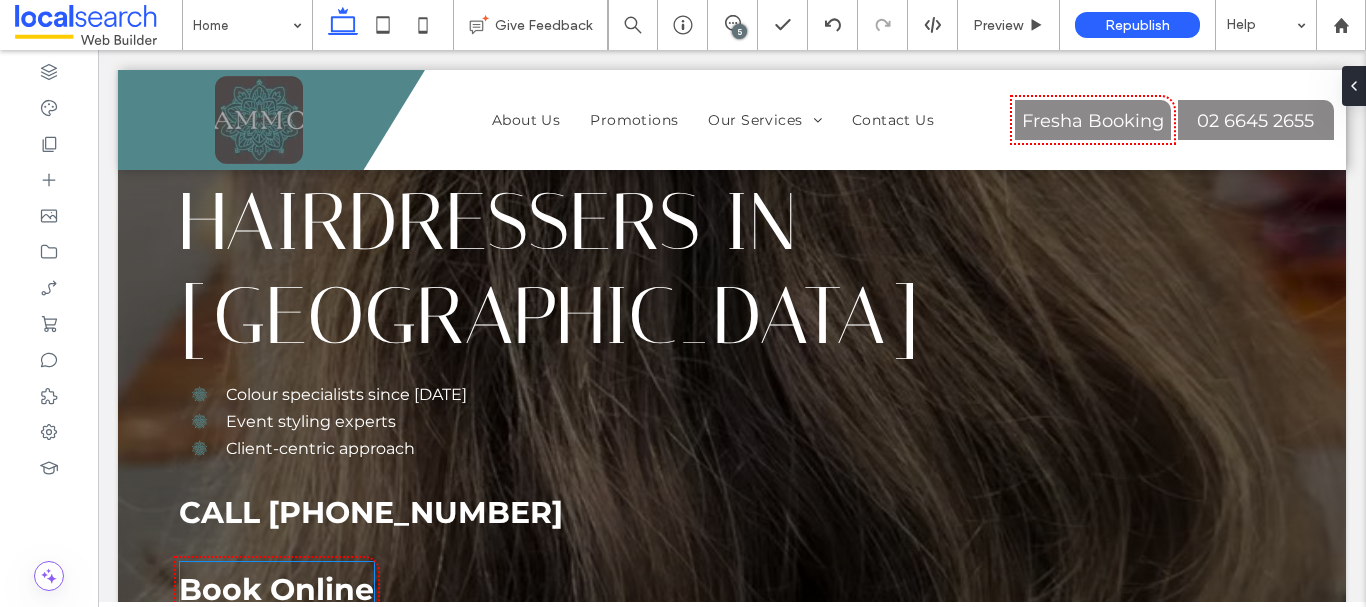 click on "Book Online" at bounding box center [277, 589] 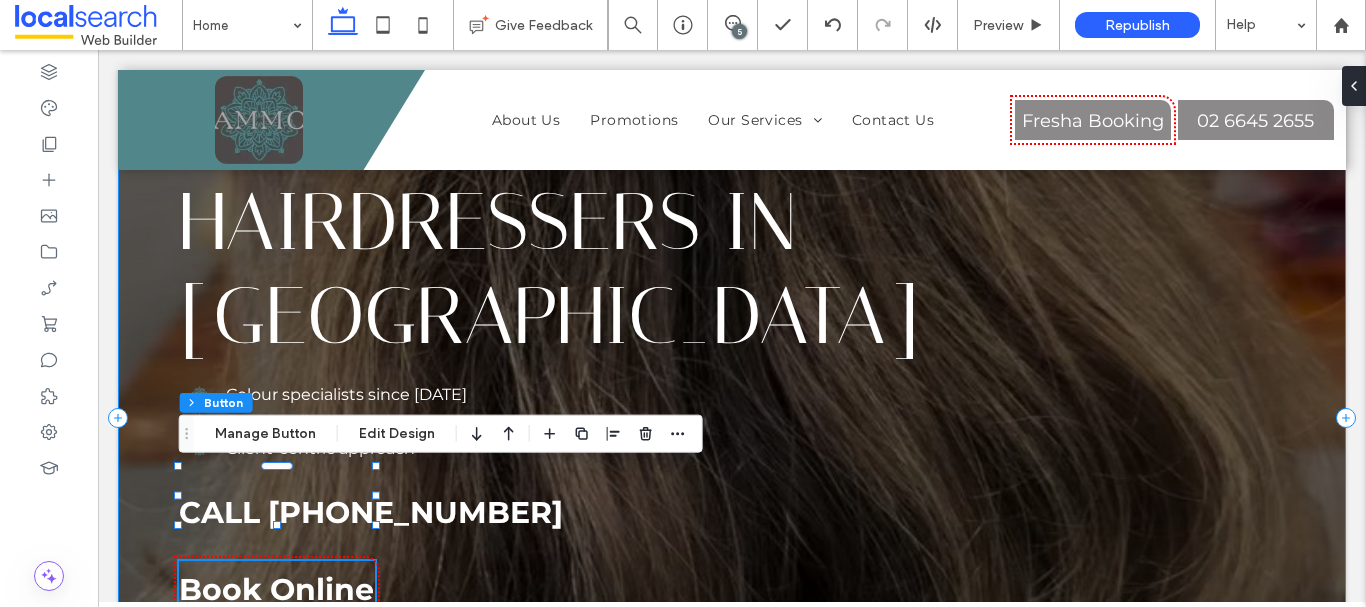 click on "Ammo Hair and Beauty
Hairdressers in [GEOGRAPHIC_DATA]
Colour specialists since [DATE] Event styling experts Client-centric approach
CALL [PHONE_NUMBER]
Book Online" at bounding box center [732, 418] 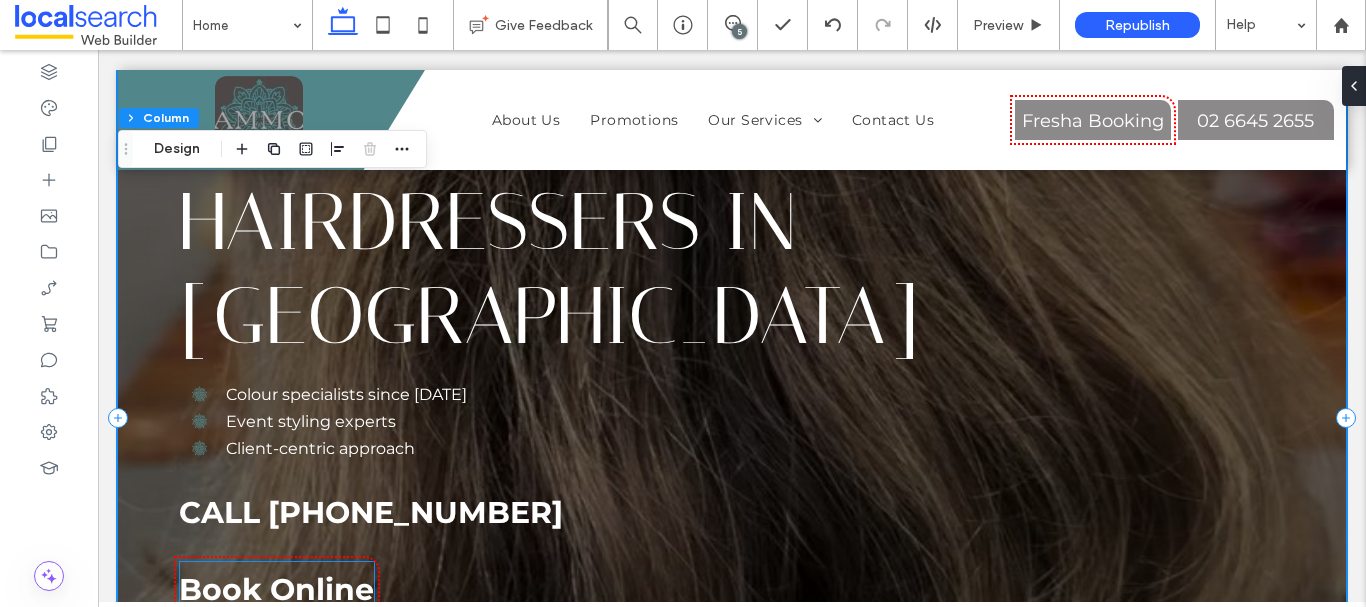 click on "Book Online" at bounding box center (277, 589) 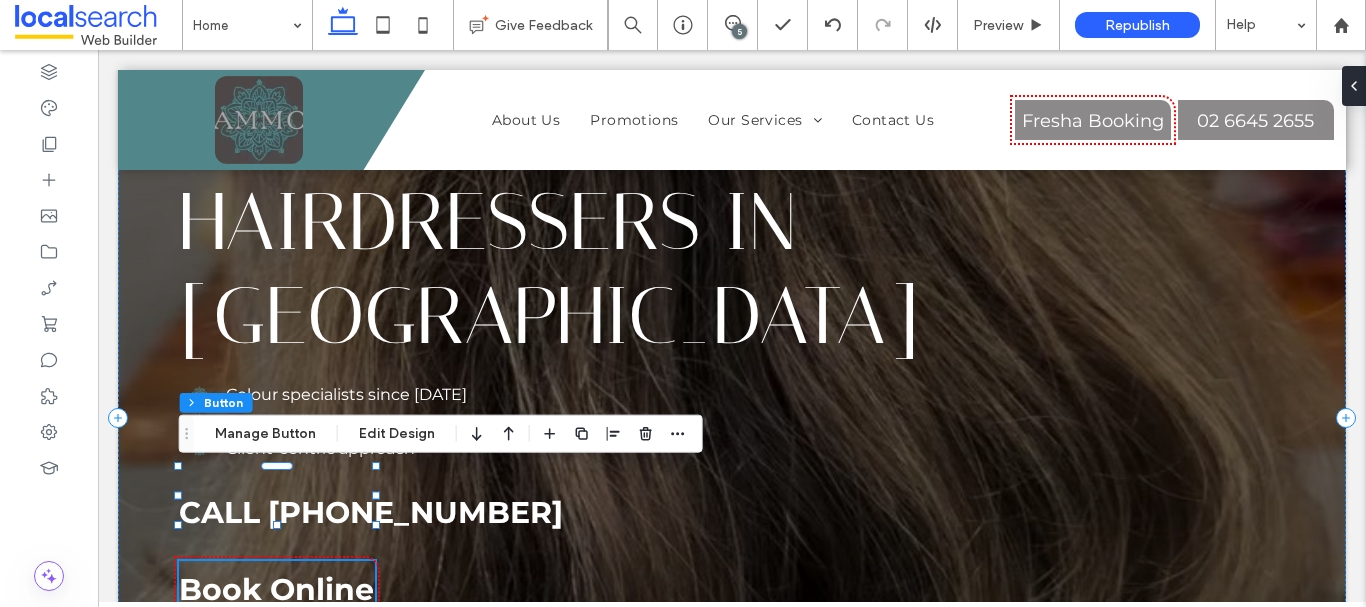 type on "**" 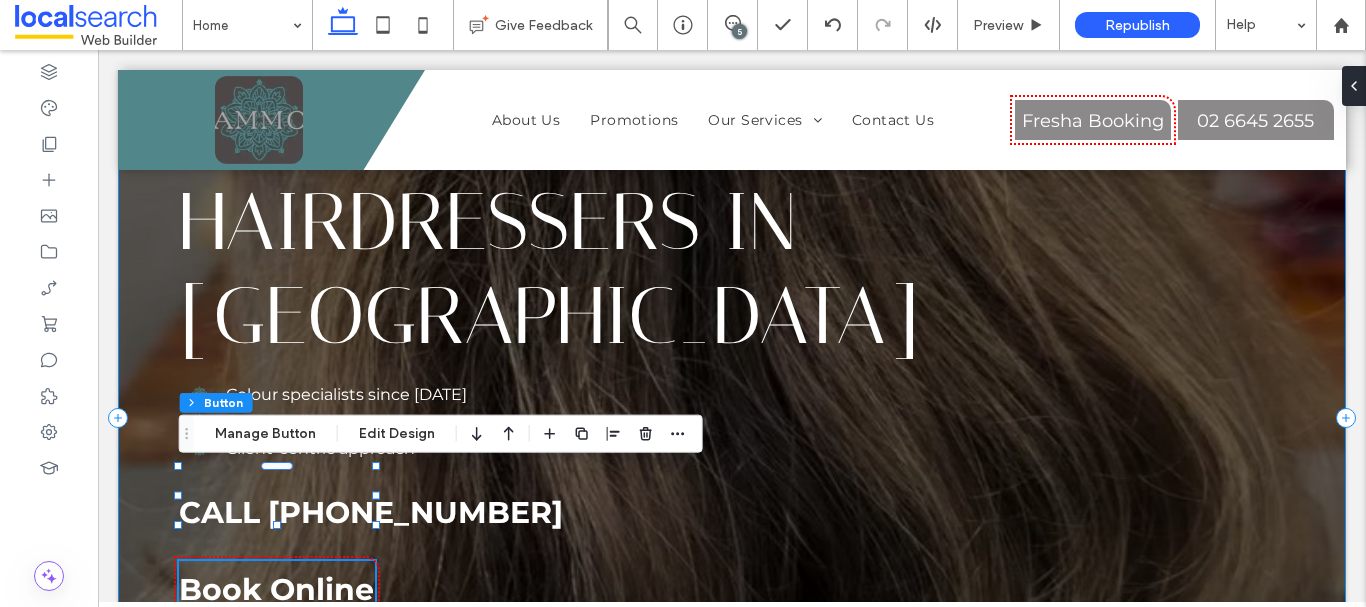 click on "Ammo Hair and Beauty
Hairdressers in [GEOGRAPHIC_DATA]
Colour specialists since [DATE] Event styling experts Client-centric approach
CALL [PHONE_NUMBER]
Book Online" at bounding box center [732, 418] 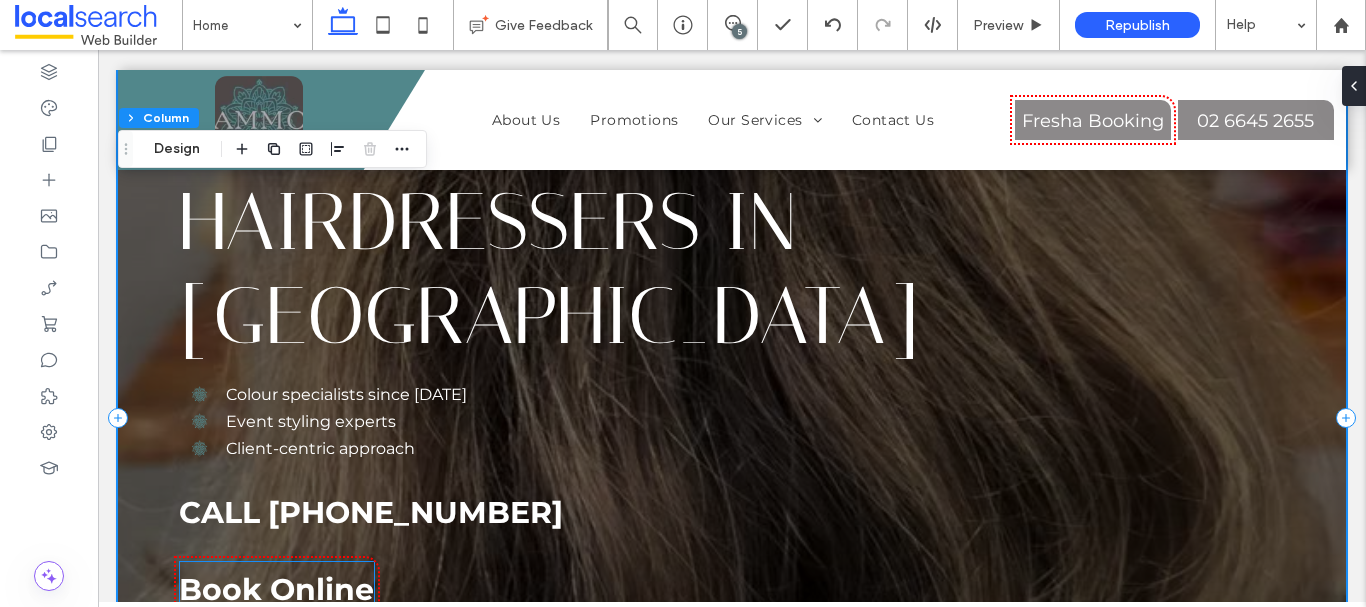 click on "Book Online" at bounding box center (276, 589) 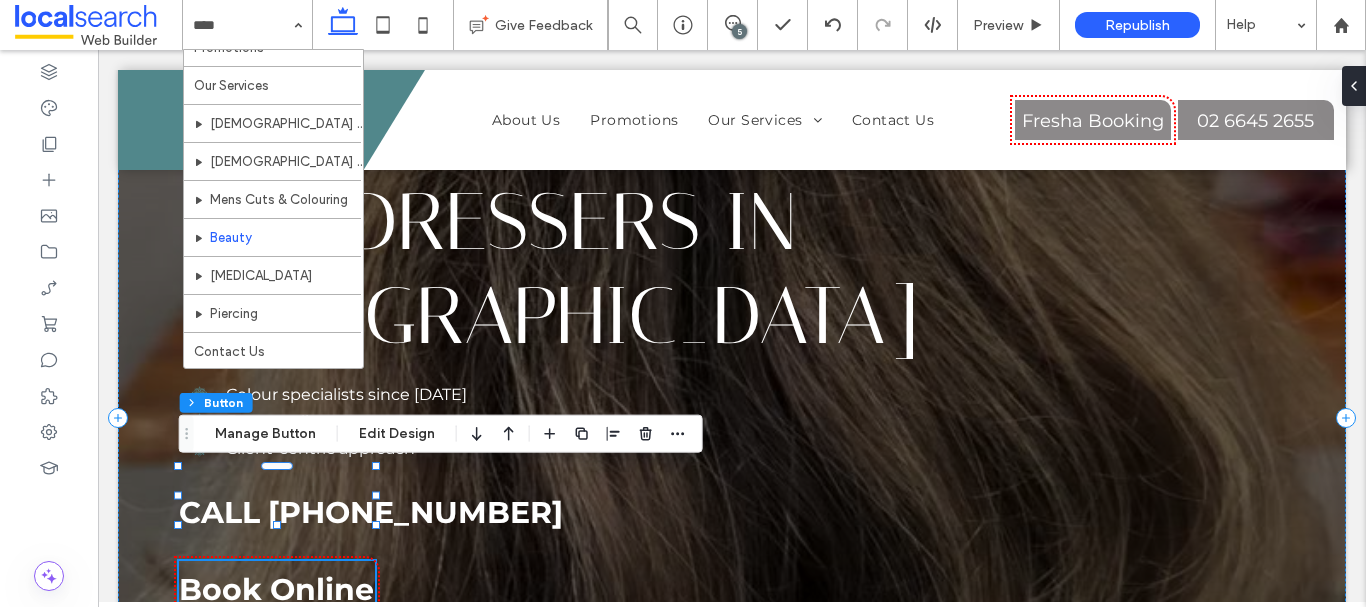 scroll, scrollTop: 0, scrollLeft: 0, axis: both 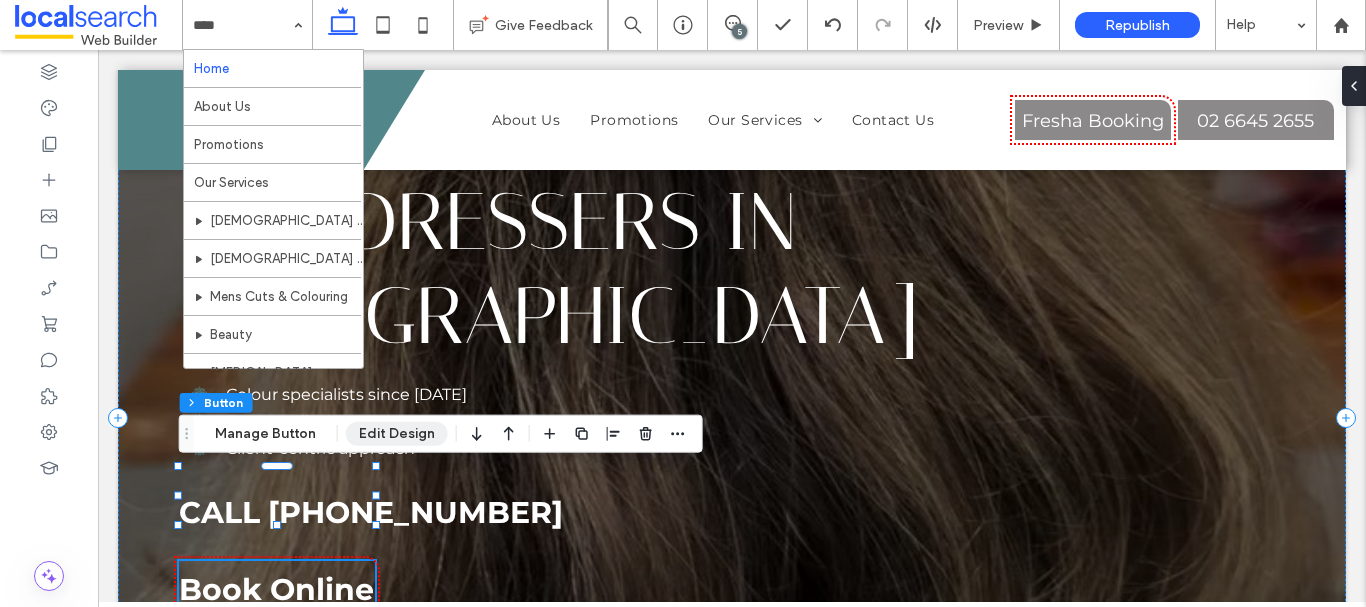 click on "Edit Design" at bounding box center (397, 434) 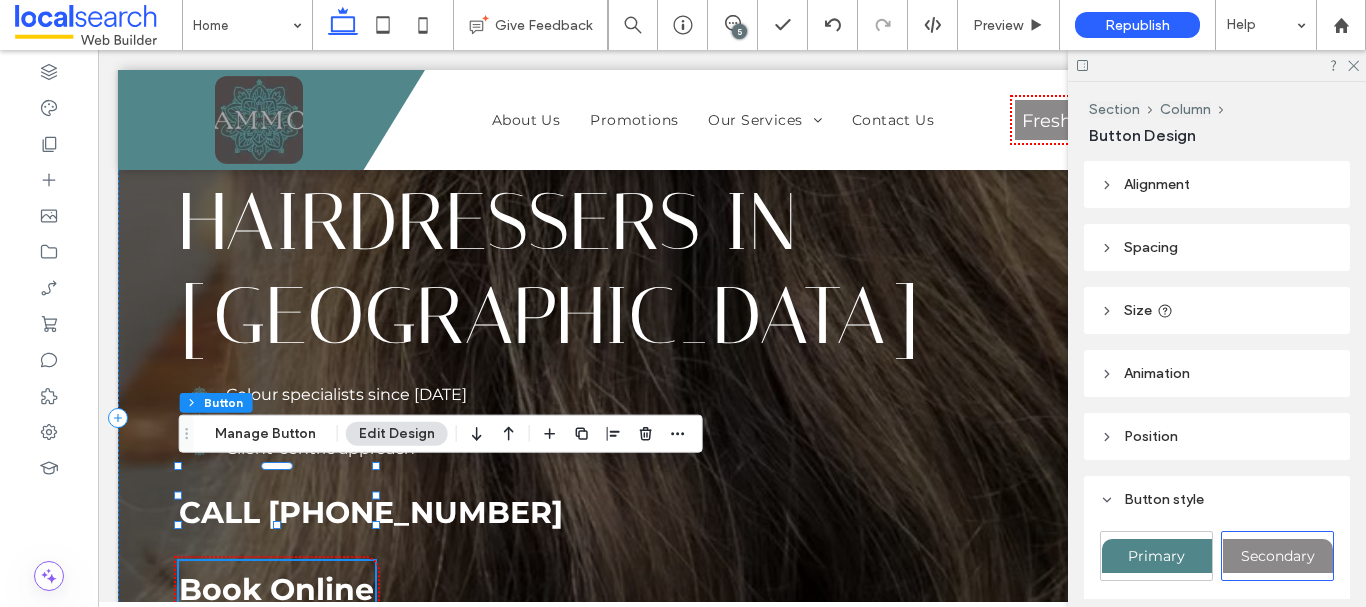 click on "Book Online" at bounding box center [276, 589] 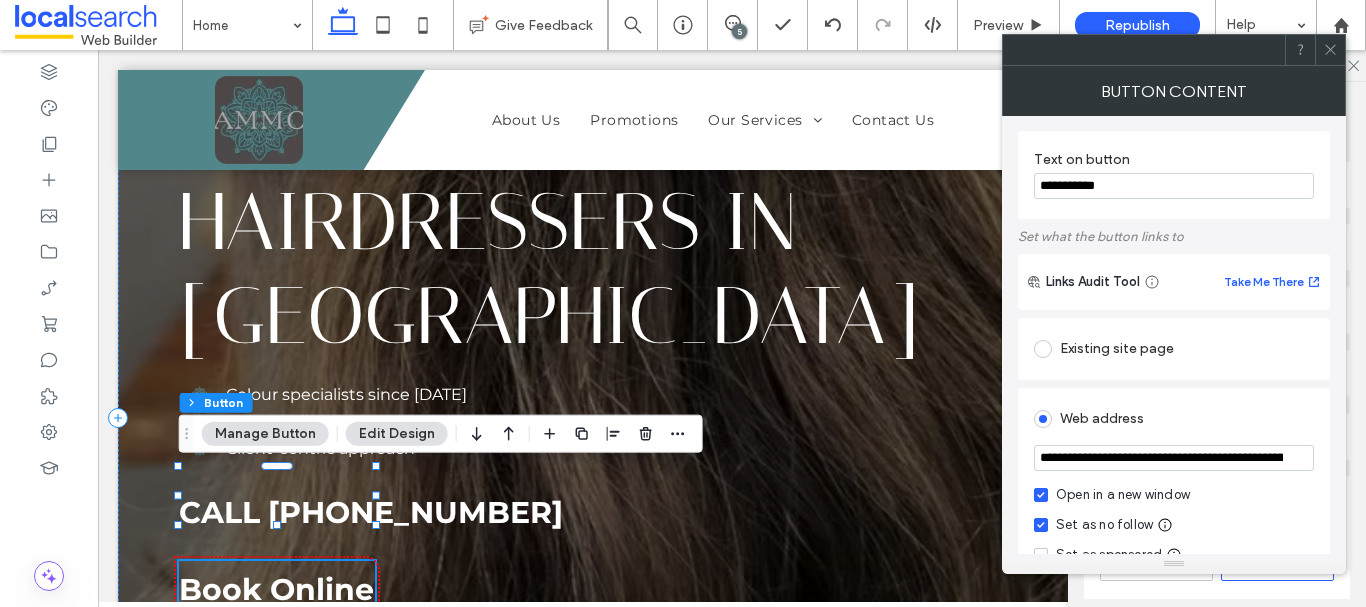 scroll, scrollTop: 0, scrollLeft: 0, axis: both 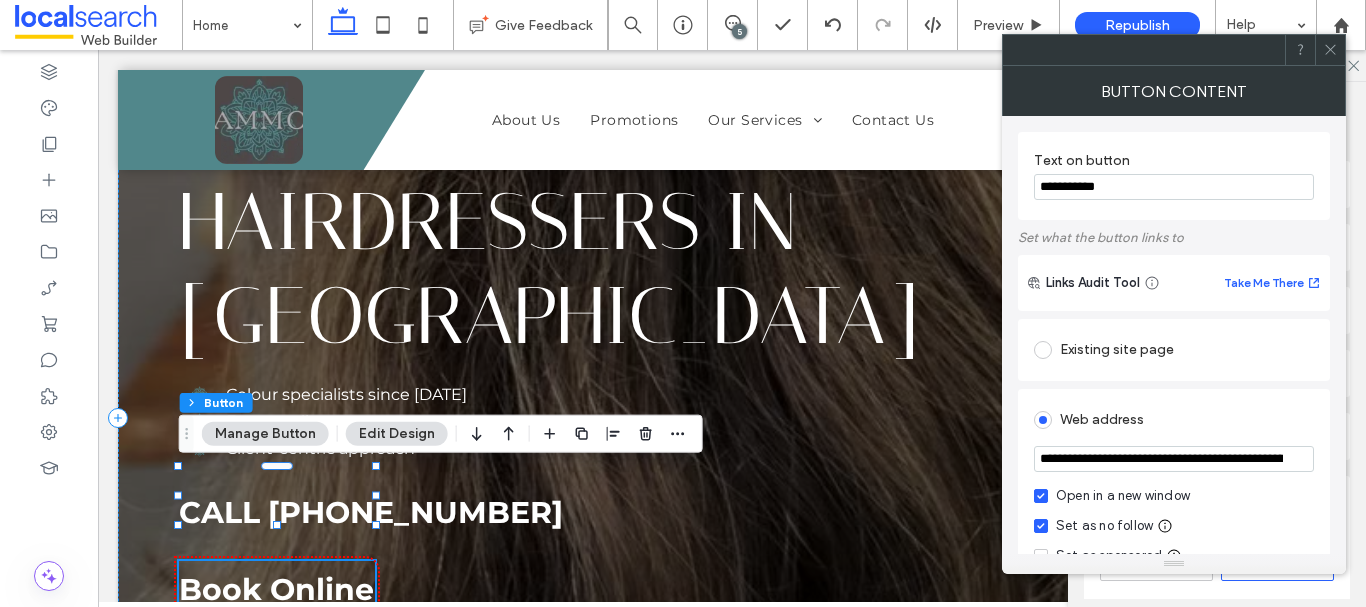 click on "**********" at bounding box center (1174, 459) 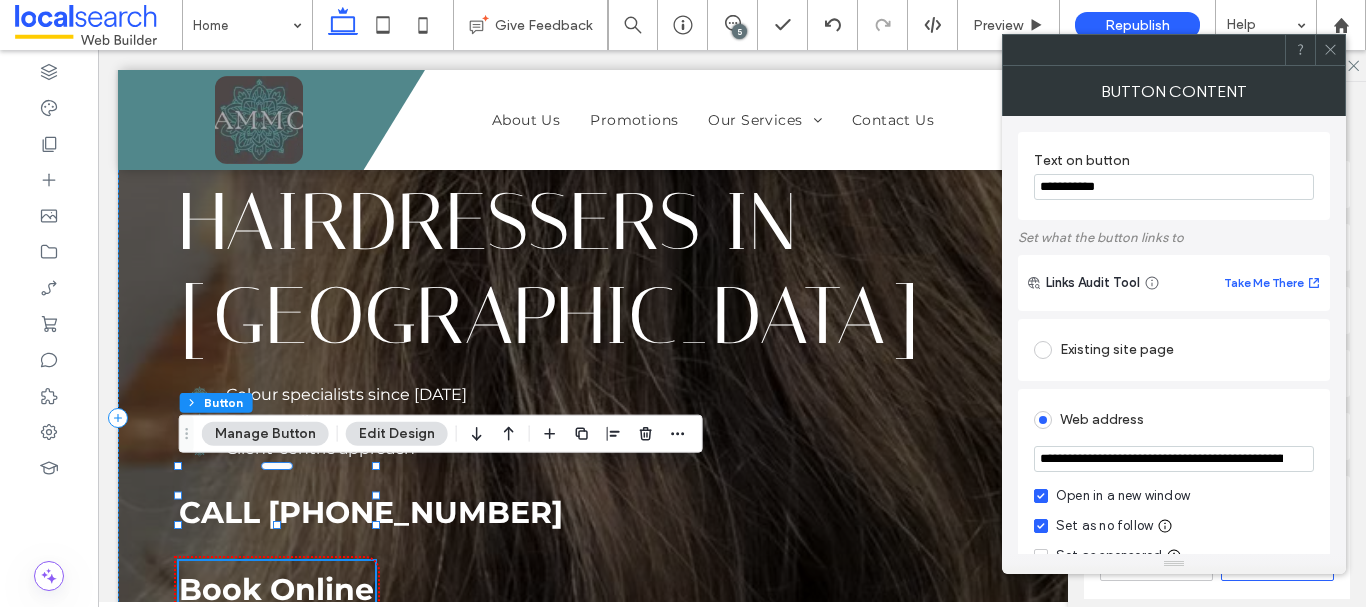 scroll, scrollTop: 100, scrollLeft: 0, axis: vertical 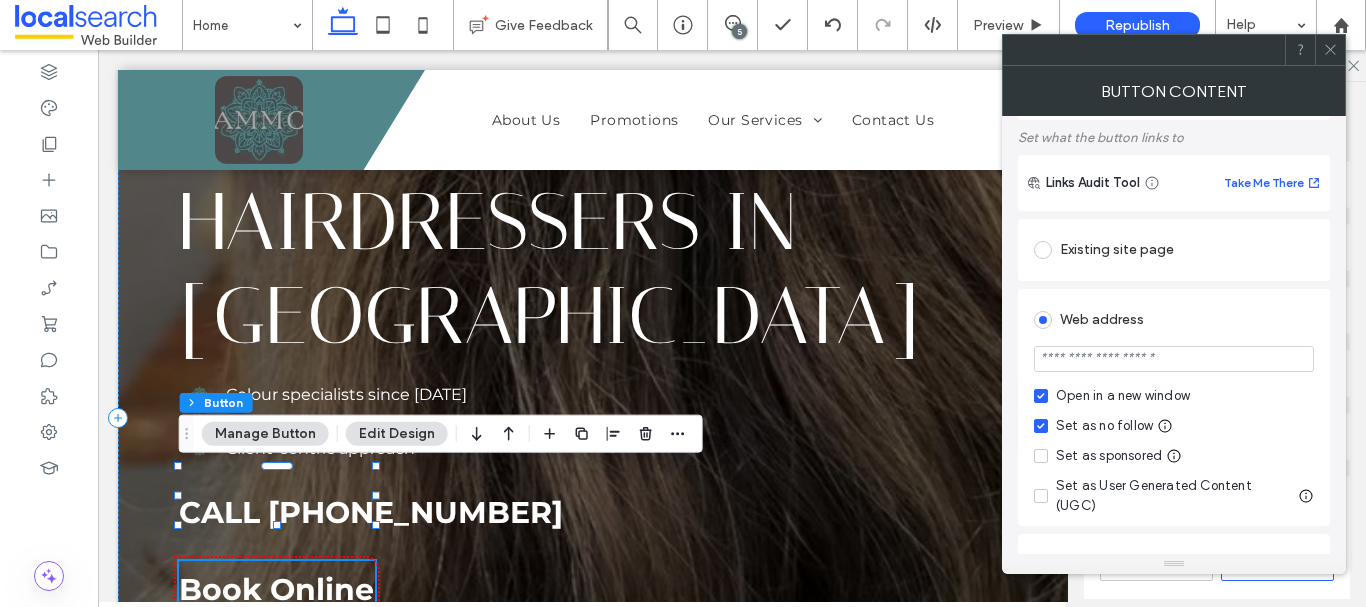 click on "**********" at bounding box center (1174, 335) 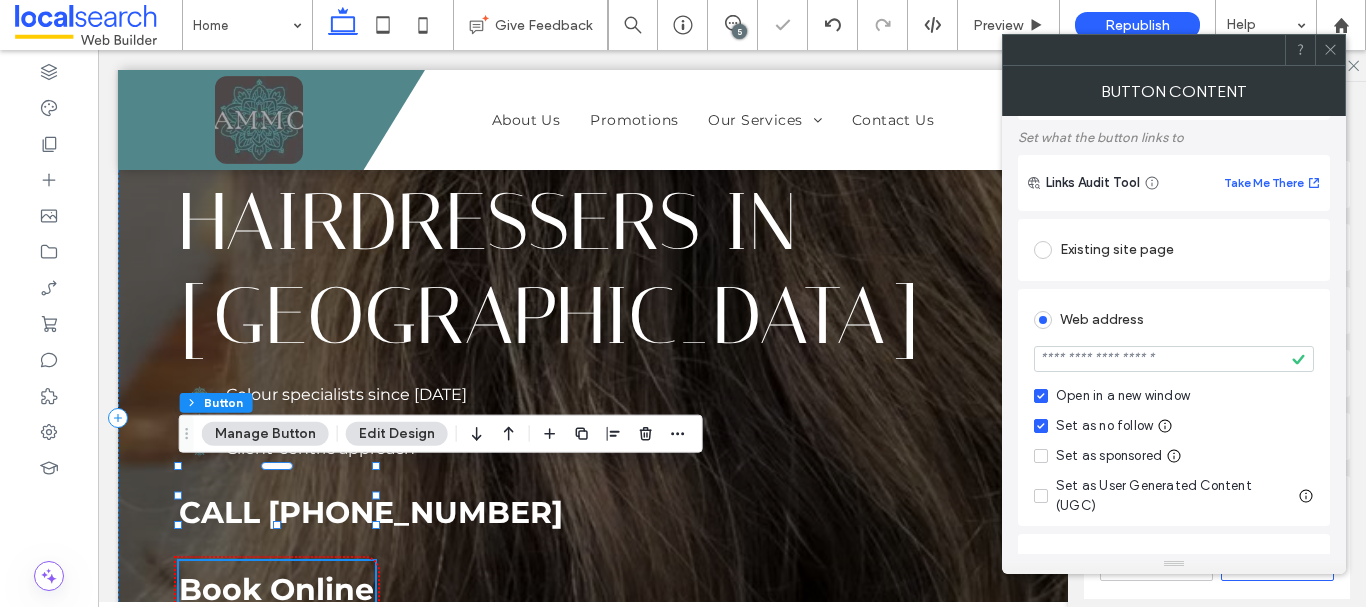 type on "*******" 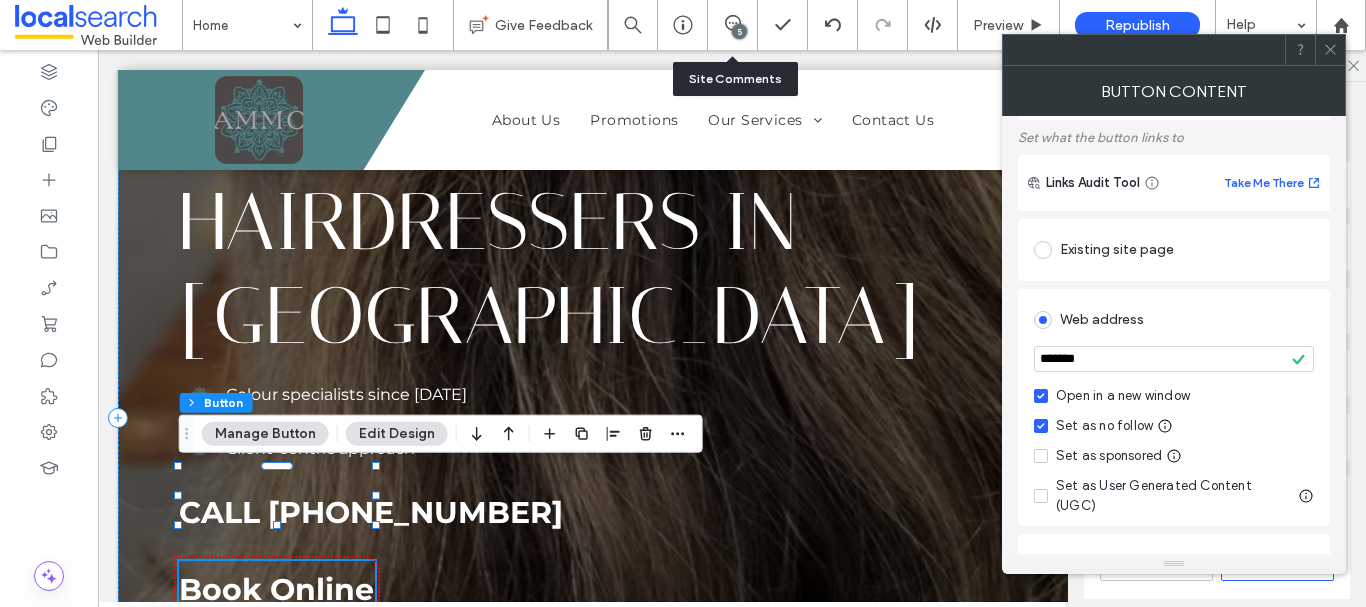 click on "5" at bounding box center (733, 25) 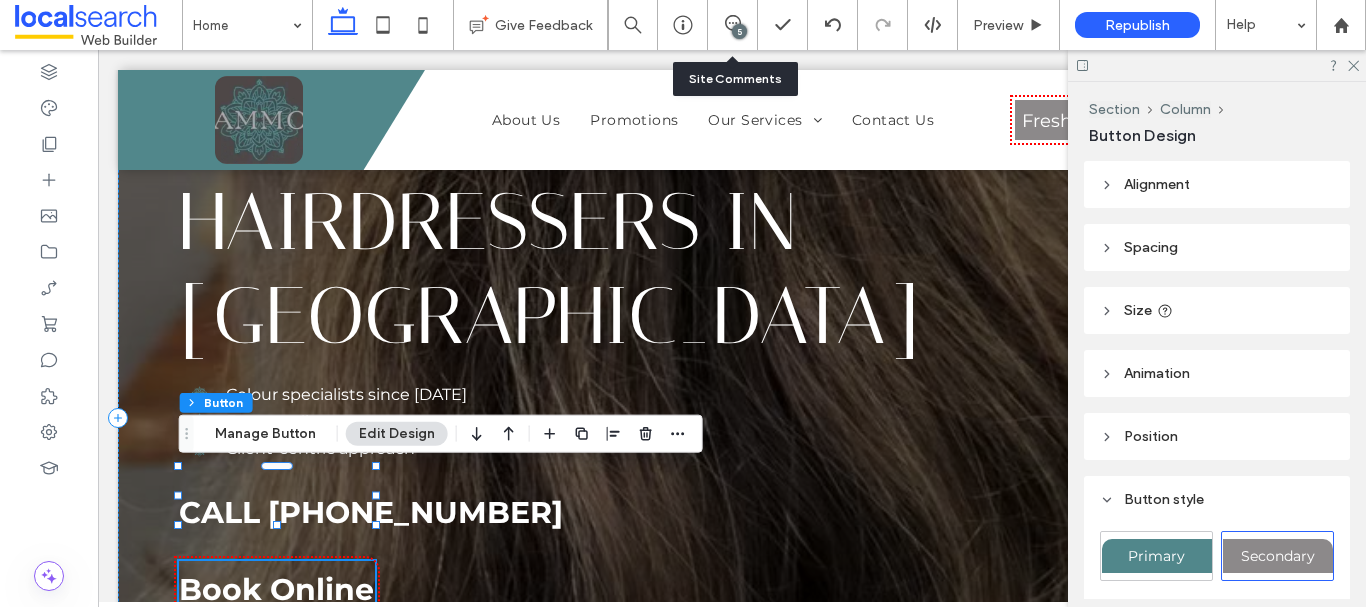click on "5" at bounding box center (733, 25) 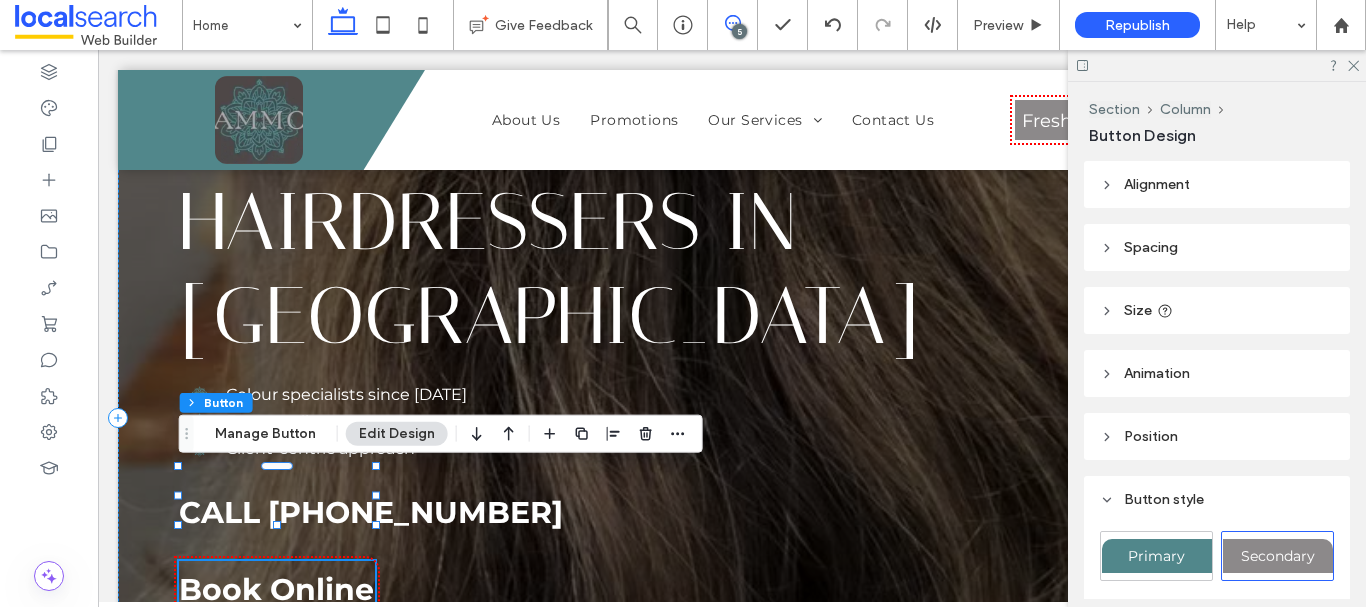 click 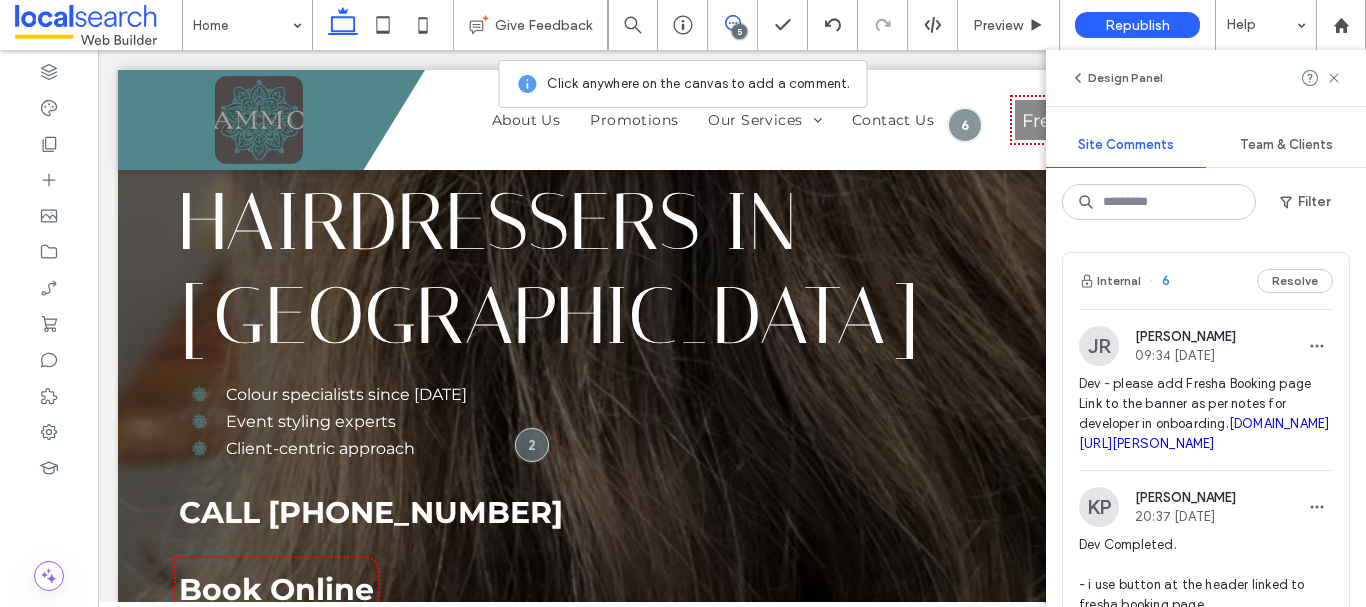 scroll, scrollTop: 100, scrollLeft: 0, axis: vertical 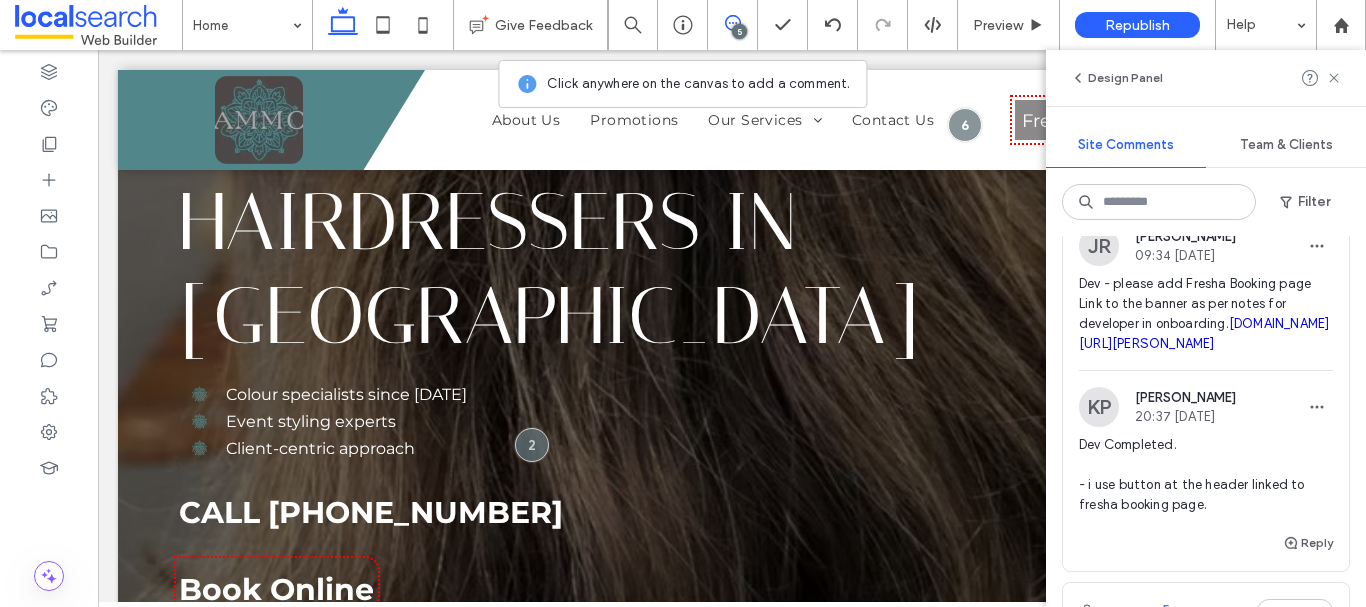click on "Design Panel" at bounding box center [1206, 78] 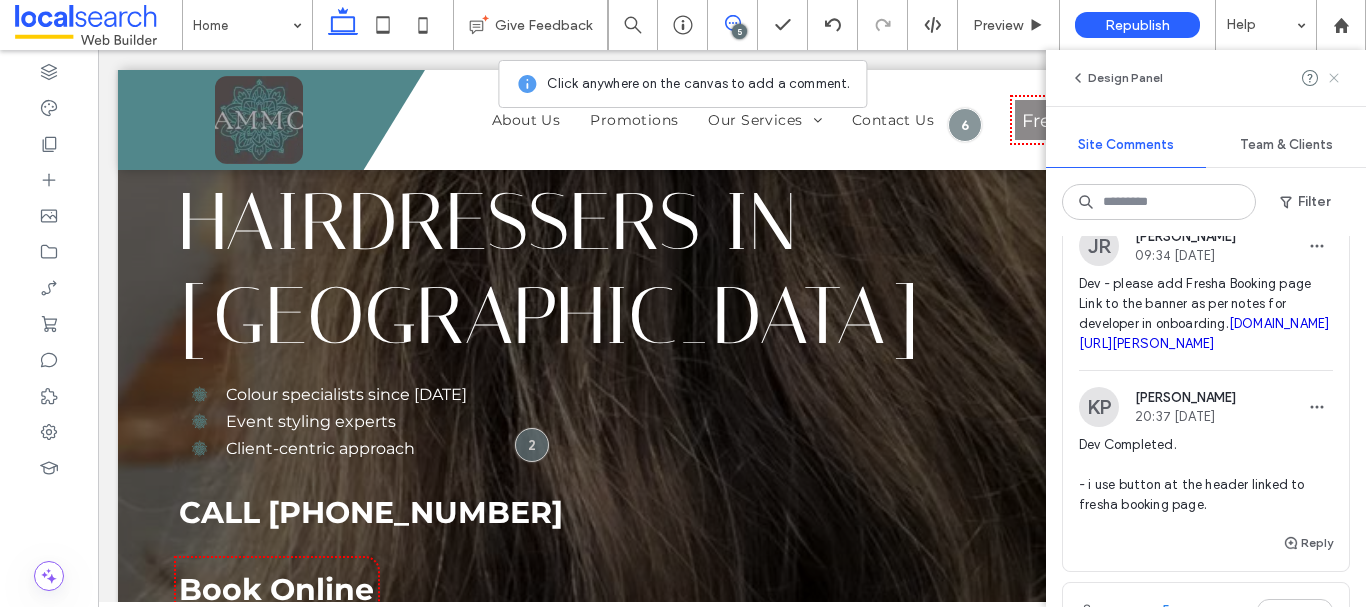 click 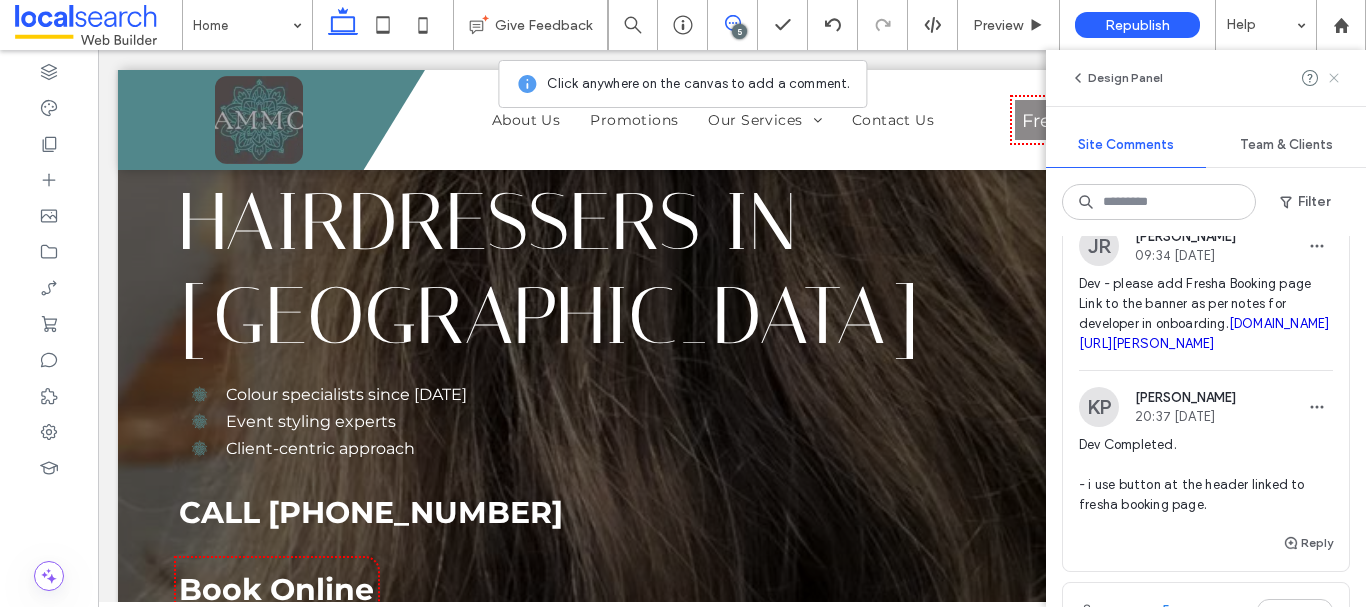 scroll, scrollTop: 0, scrollLeft: 0, axis: both 